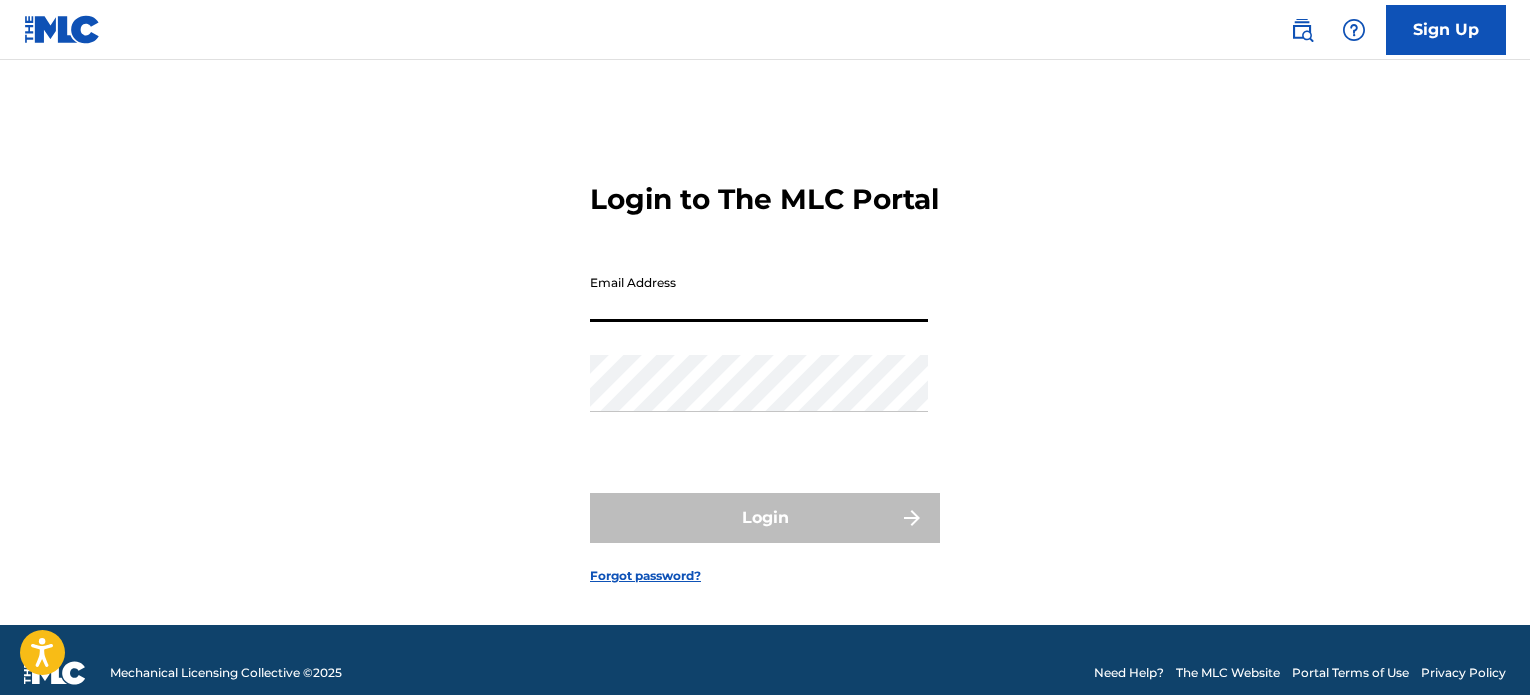 scroll, scrollTop: 0, scrollLeft: 0, axis: both 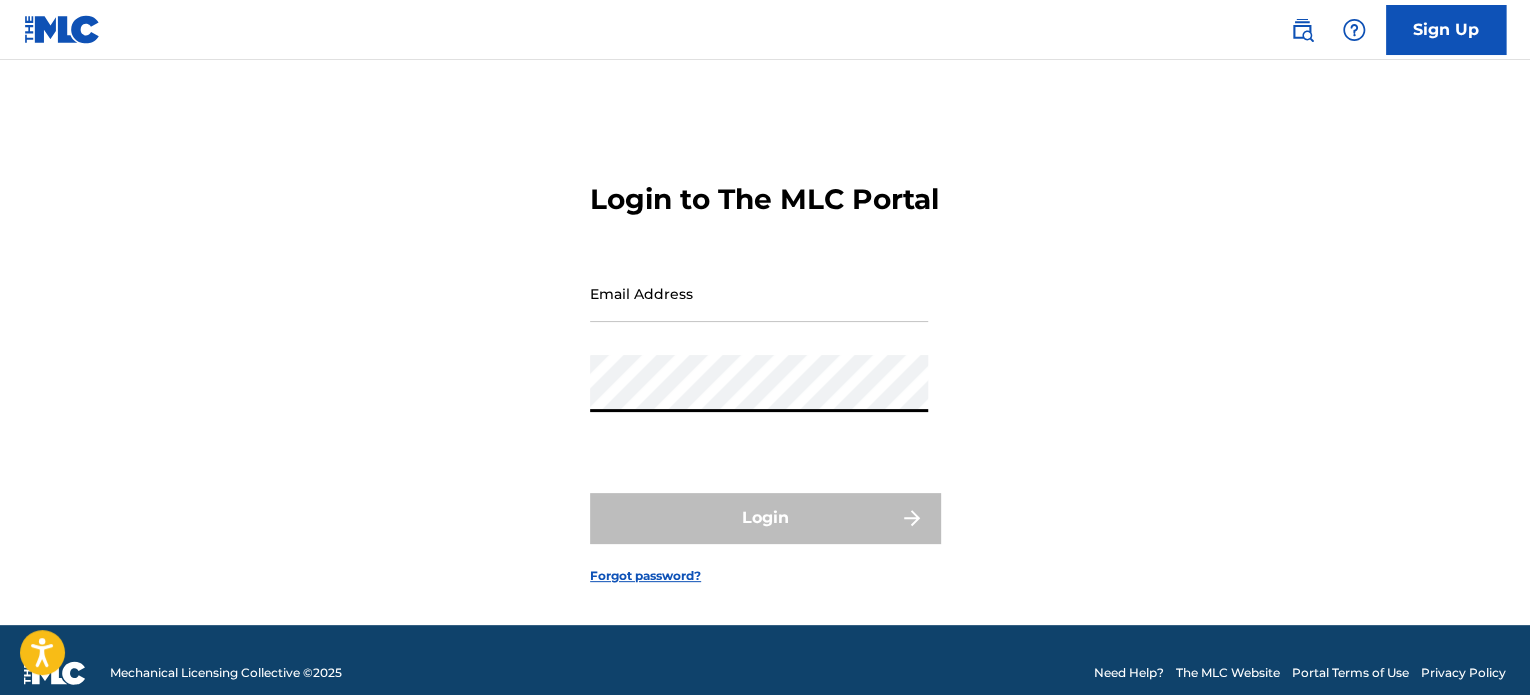 type on "[EMAIL]" 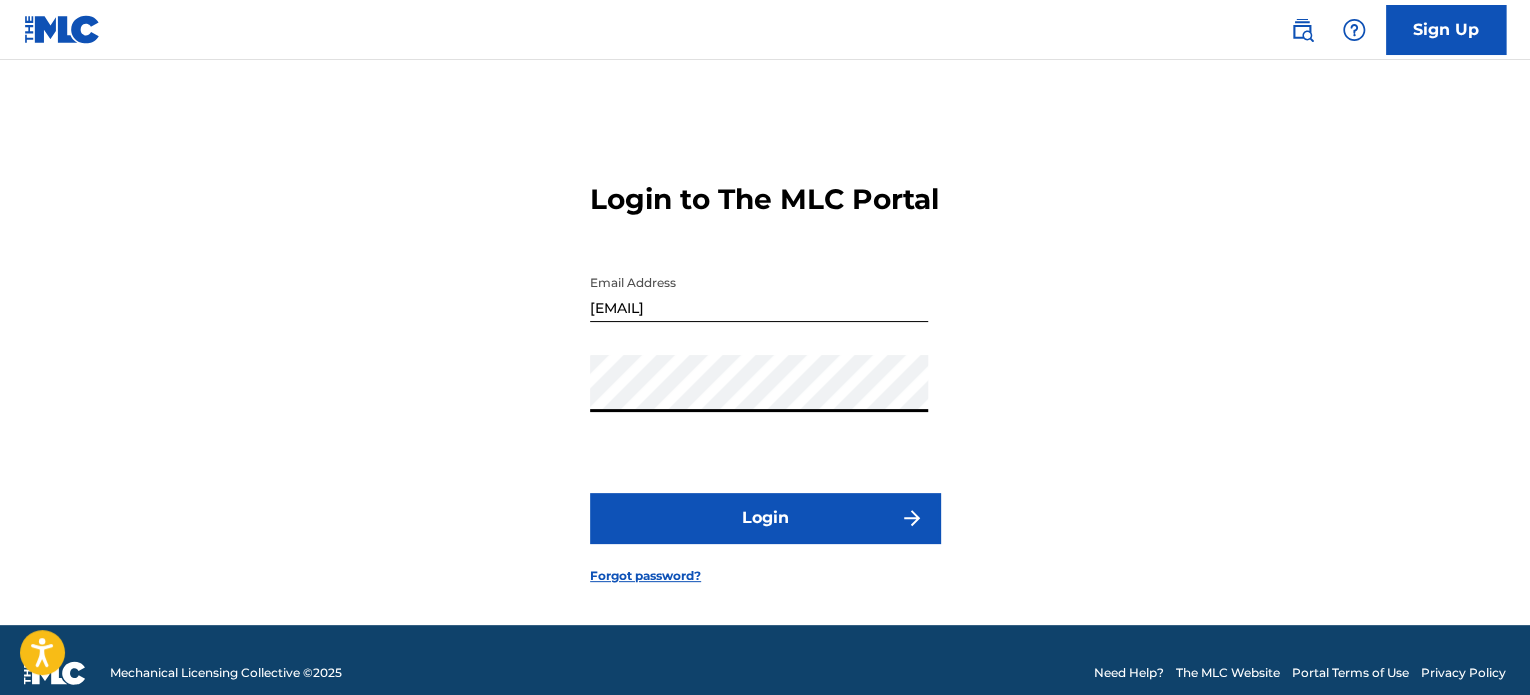 click on "Login" at bounding box center [765, 518] 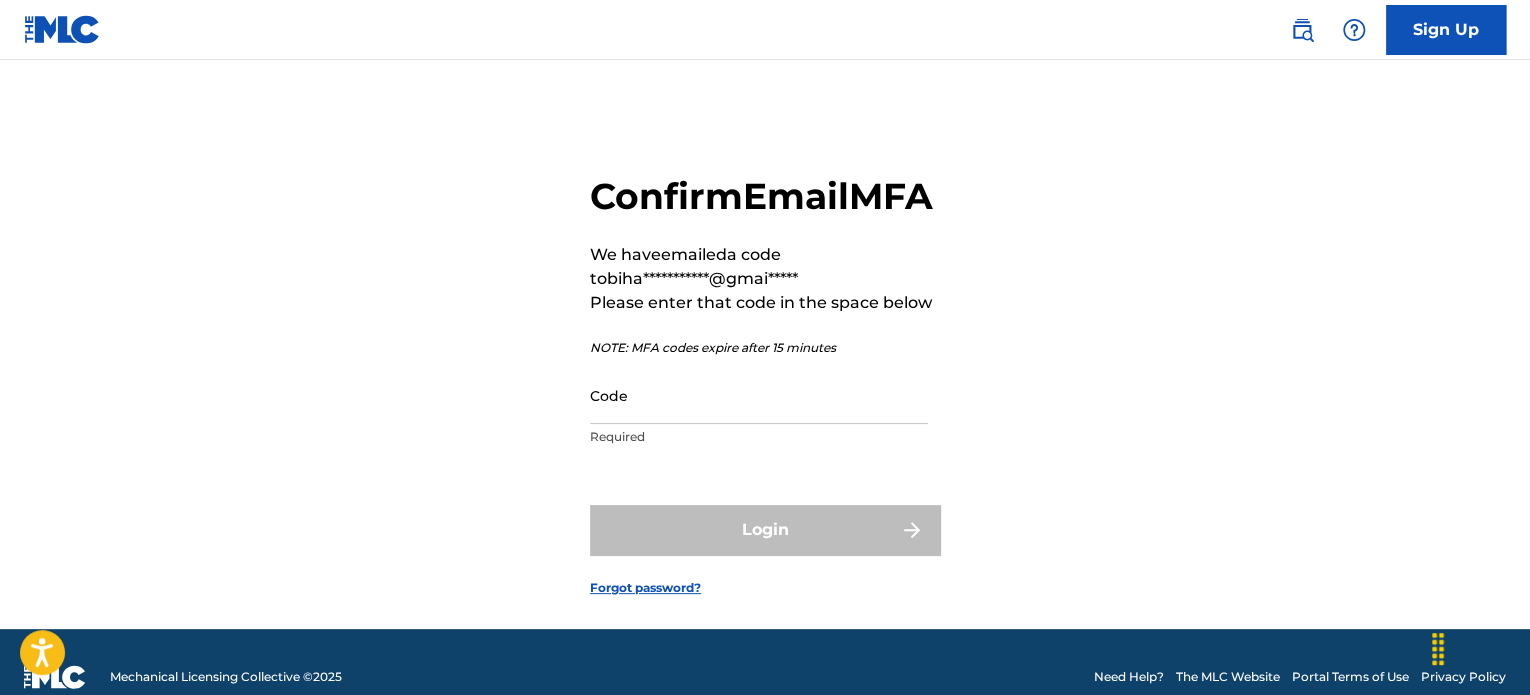 click on "Code" at bounding box center (759, 395) 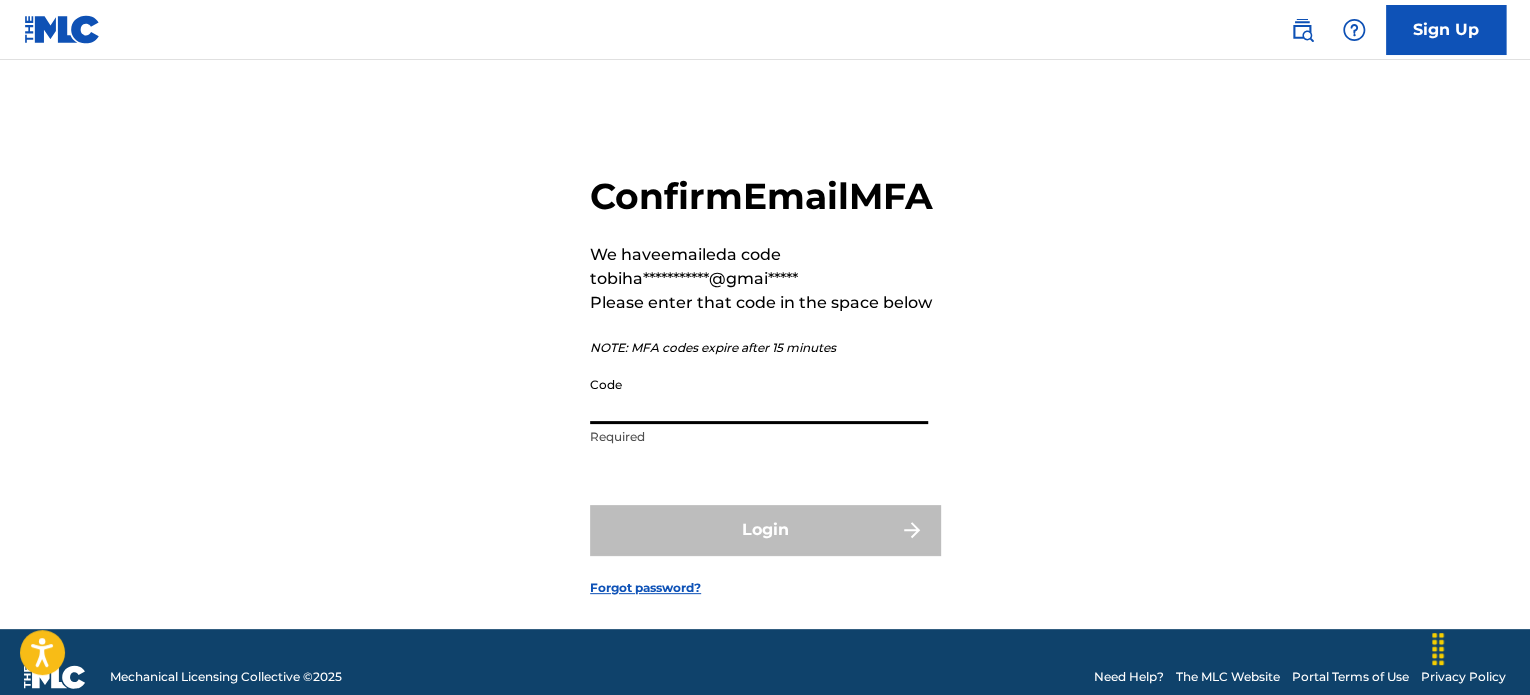 paste on "725101" 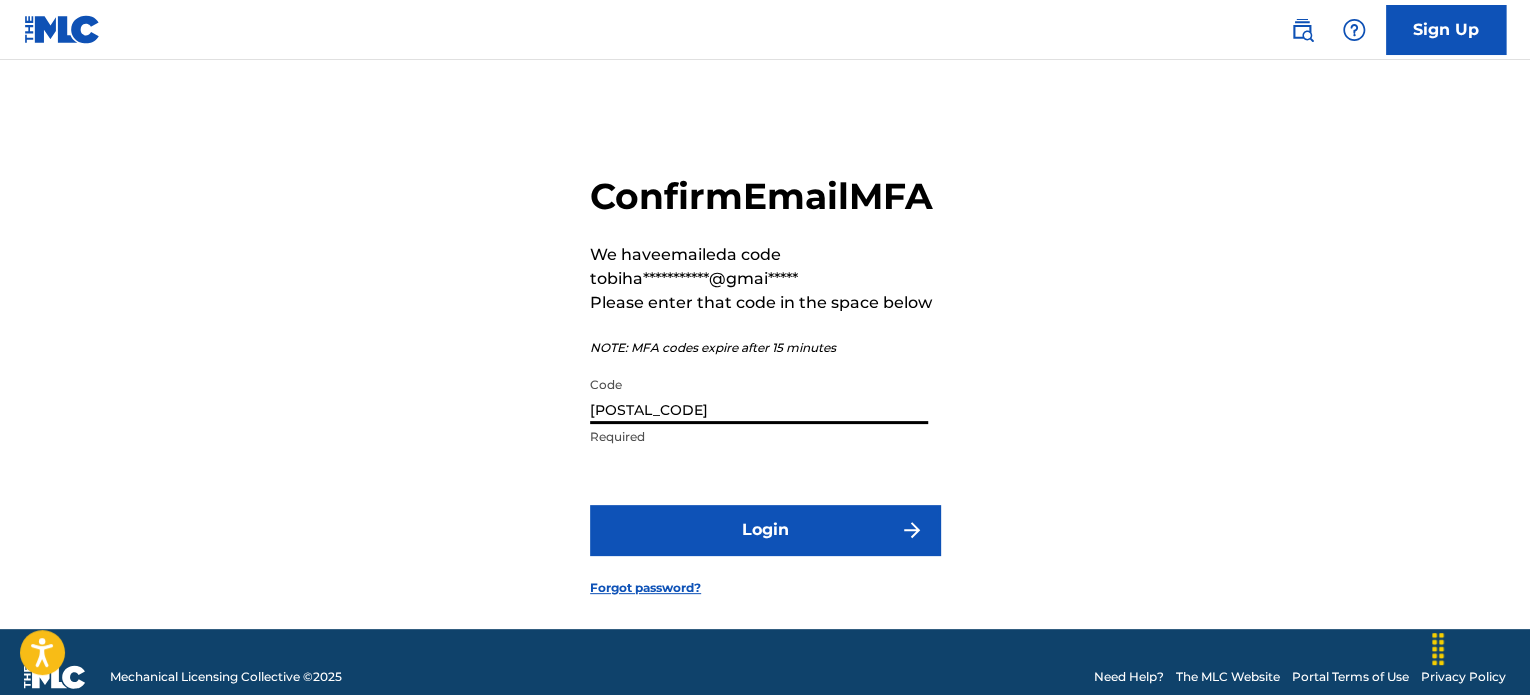 type on "725101" 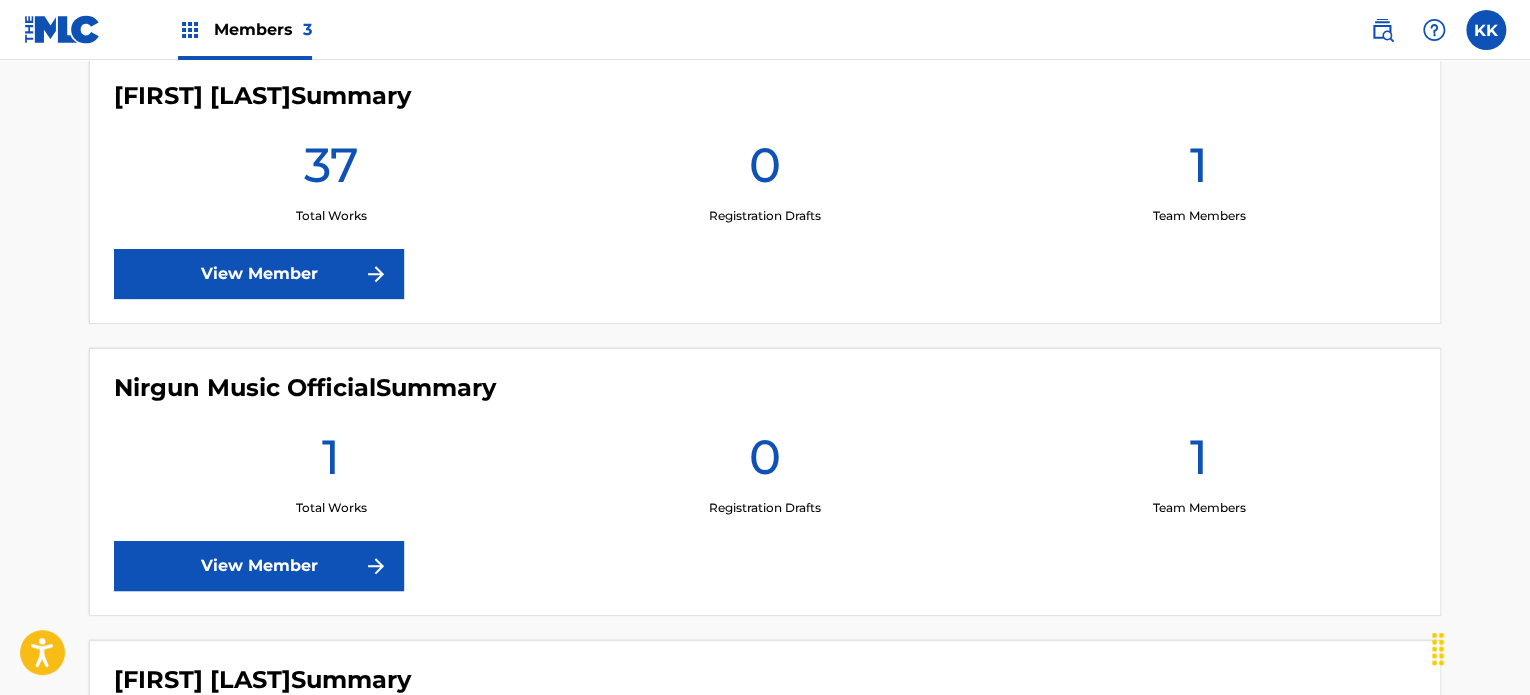 scroll, scrollTop: 700, scrollLeft: 0, axis: vertical 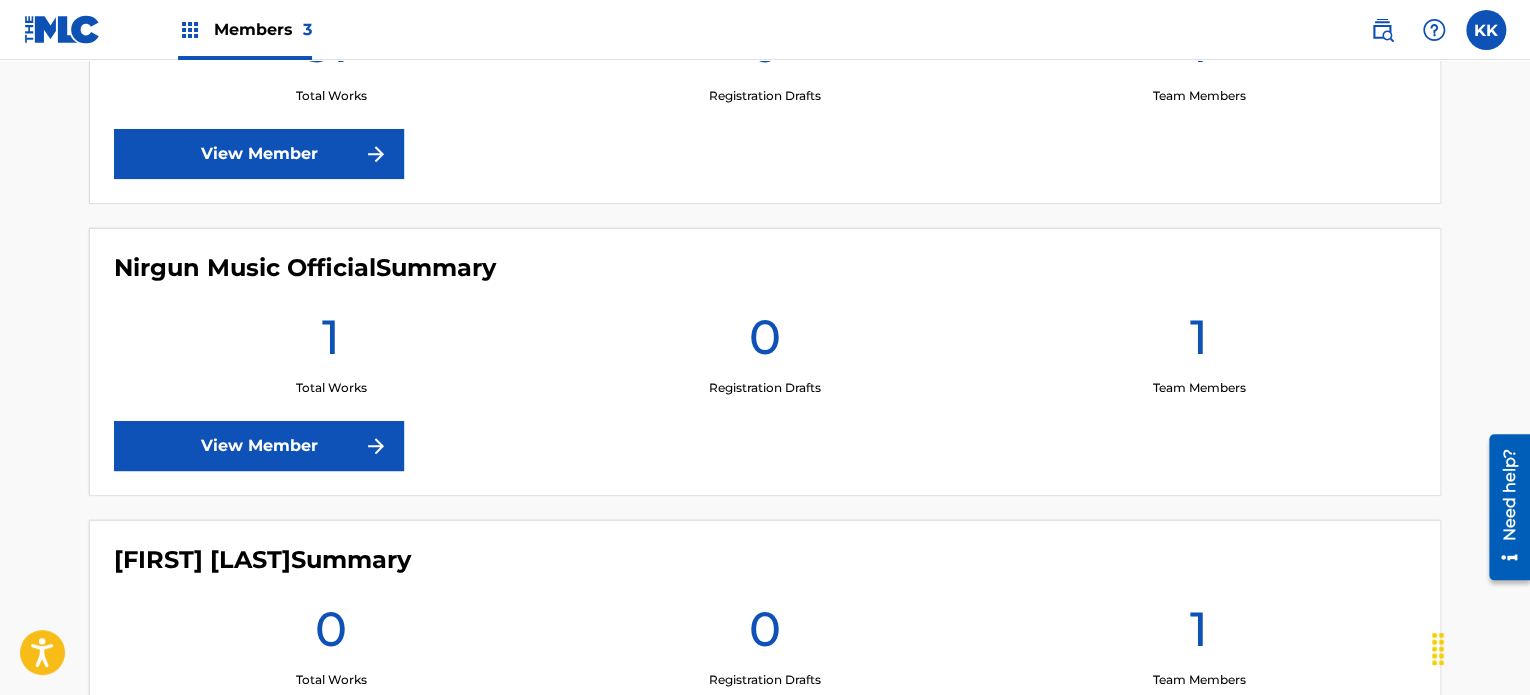 click on "View Member" at bounding box center (259, 446) 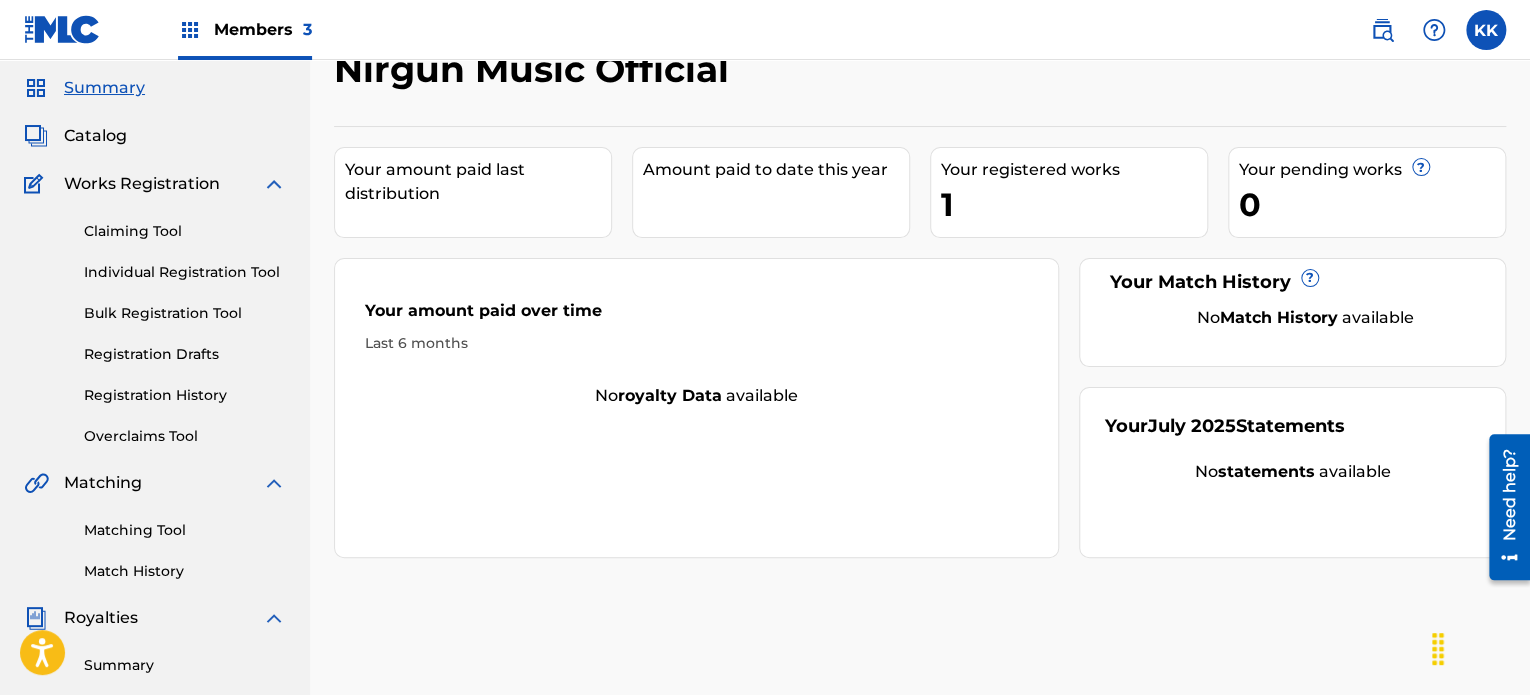 scroll, scrollTop: 0, scrollLeft: 0, axis: both 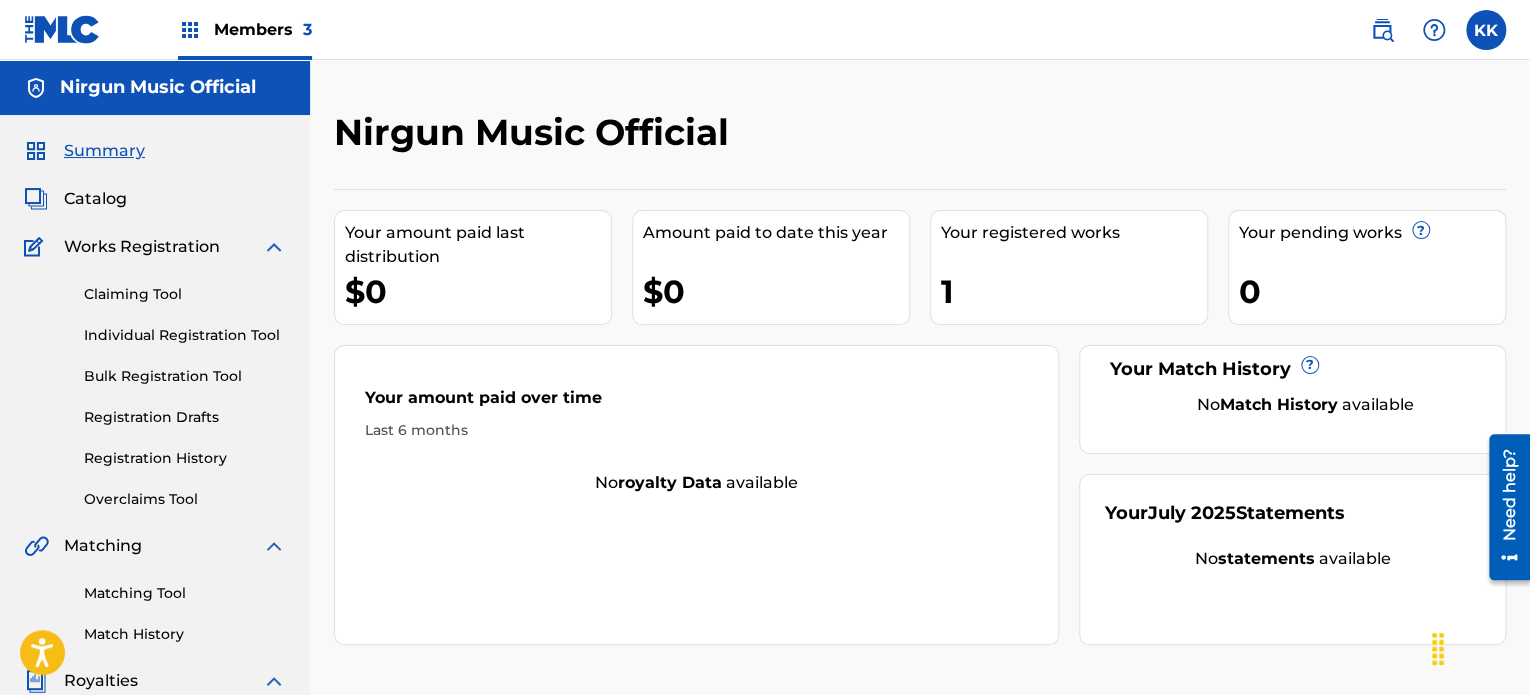 click on "Registration Drafts" at bounding box center [185, 417] 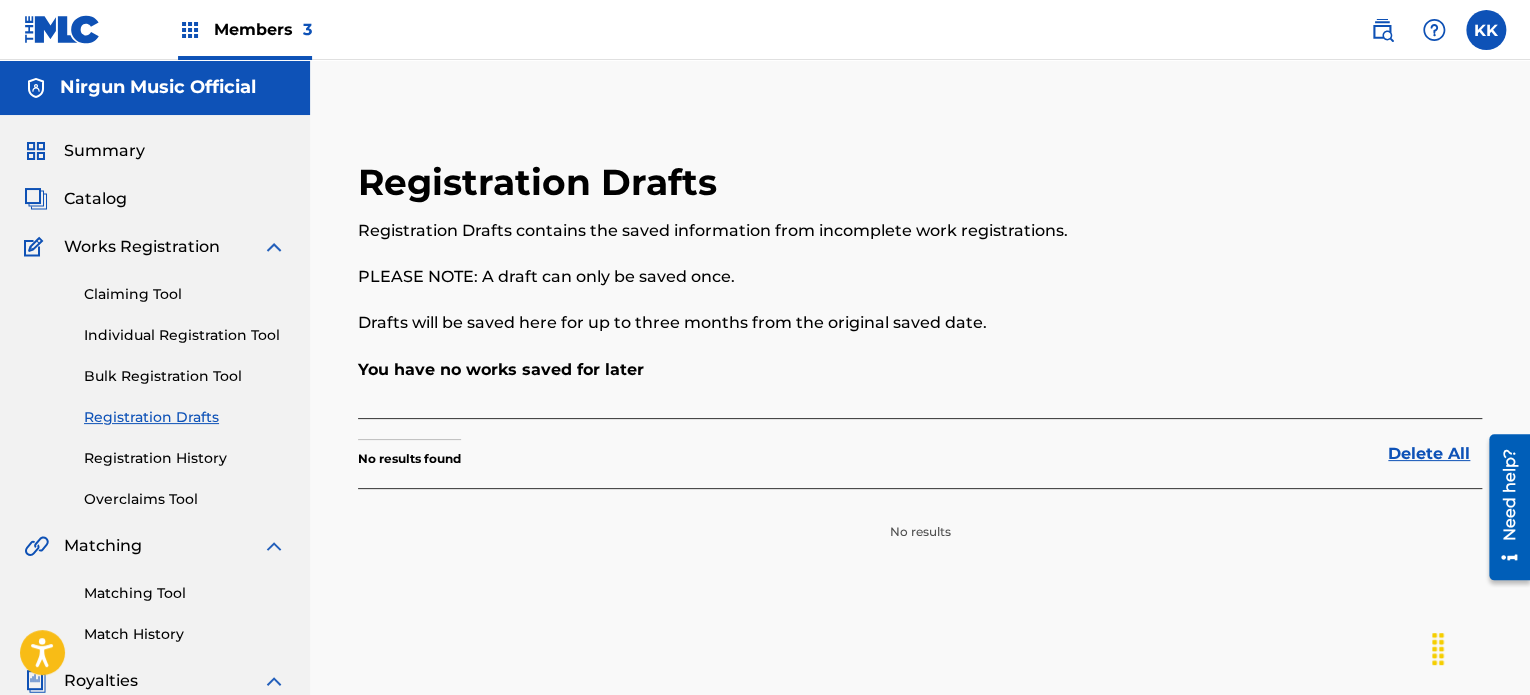 click on "Registration History" at bounding box center (185, 458) 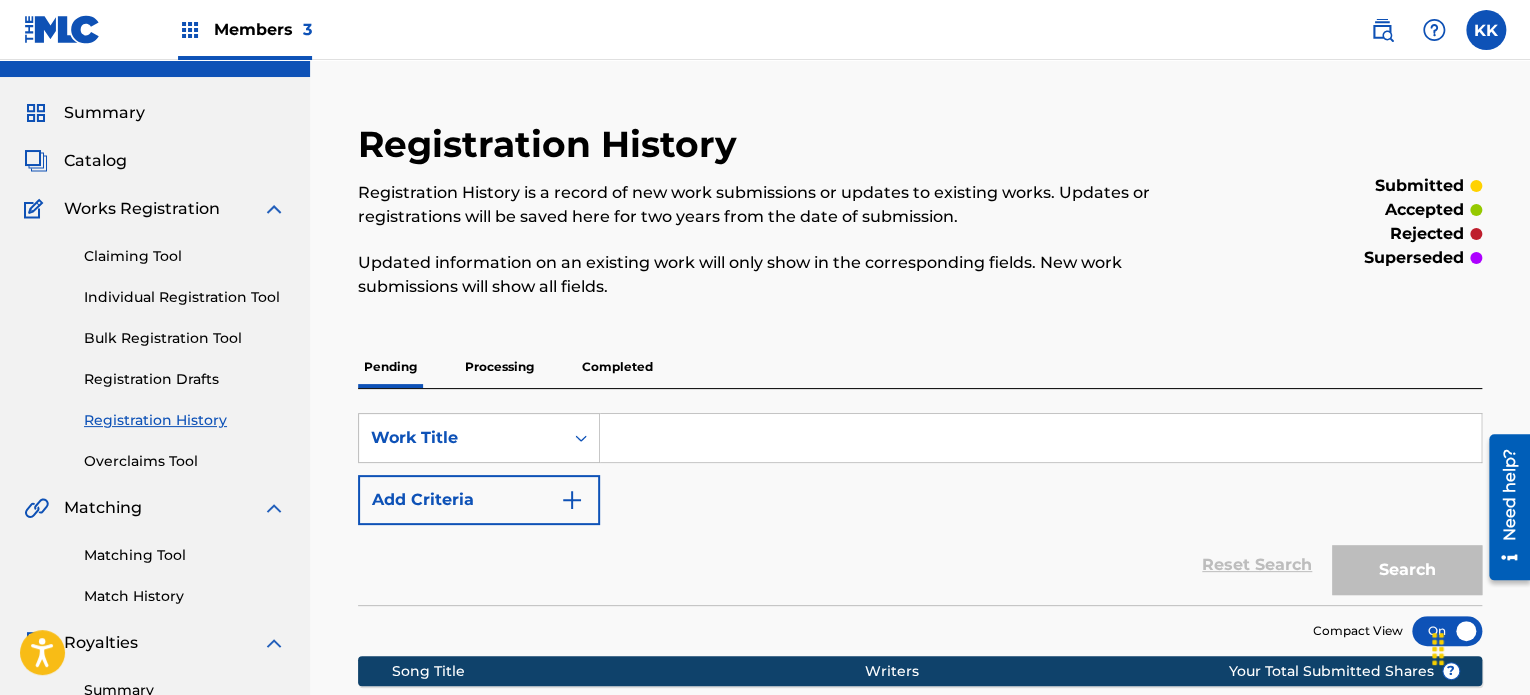 scroll, scrollTop: 200, scrollLeft: 0, axis: vertical 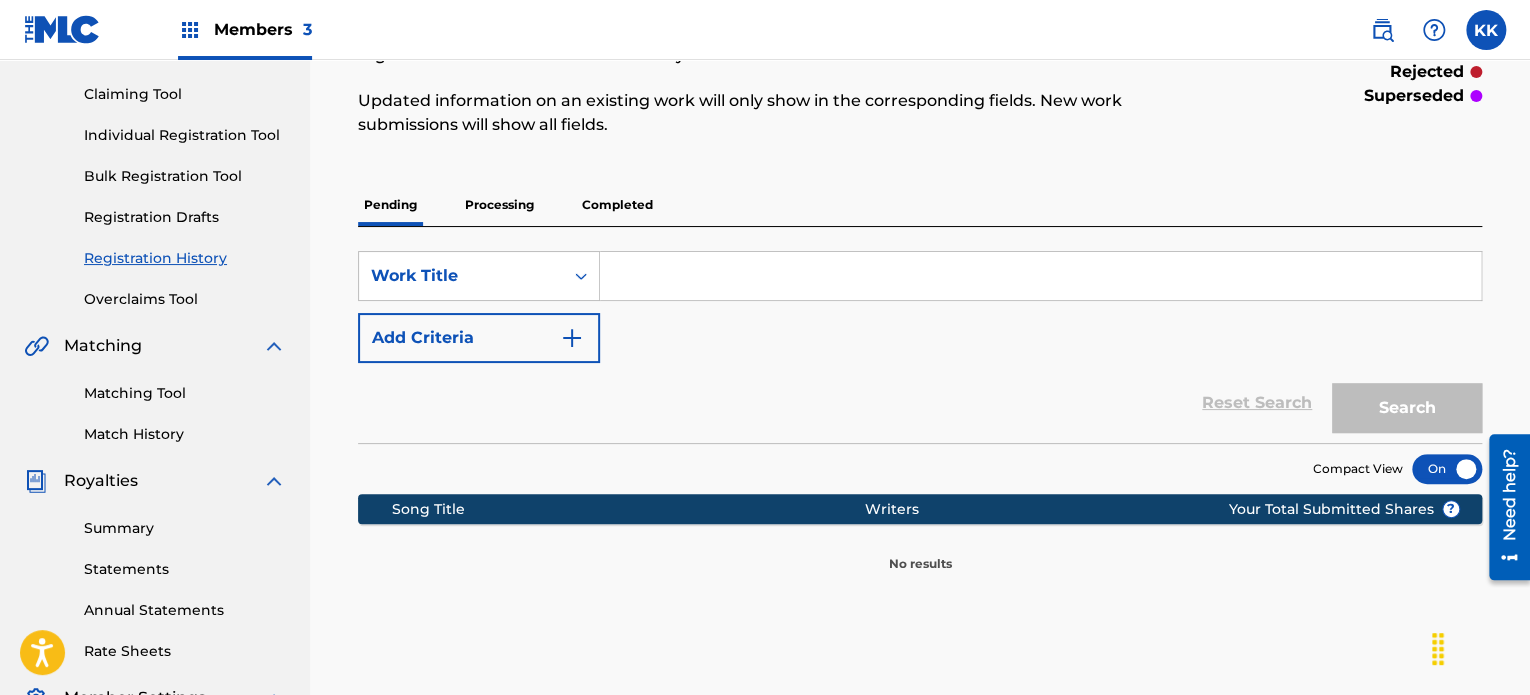 click on "Completed" at bounding box center [617, 205] 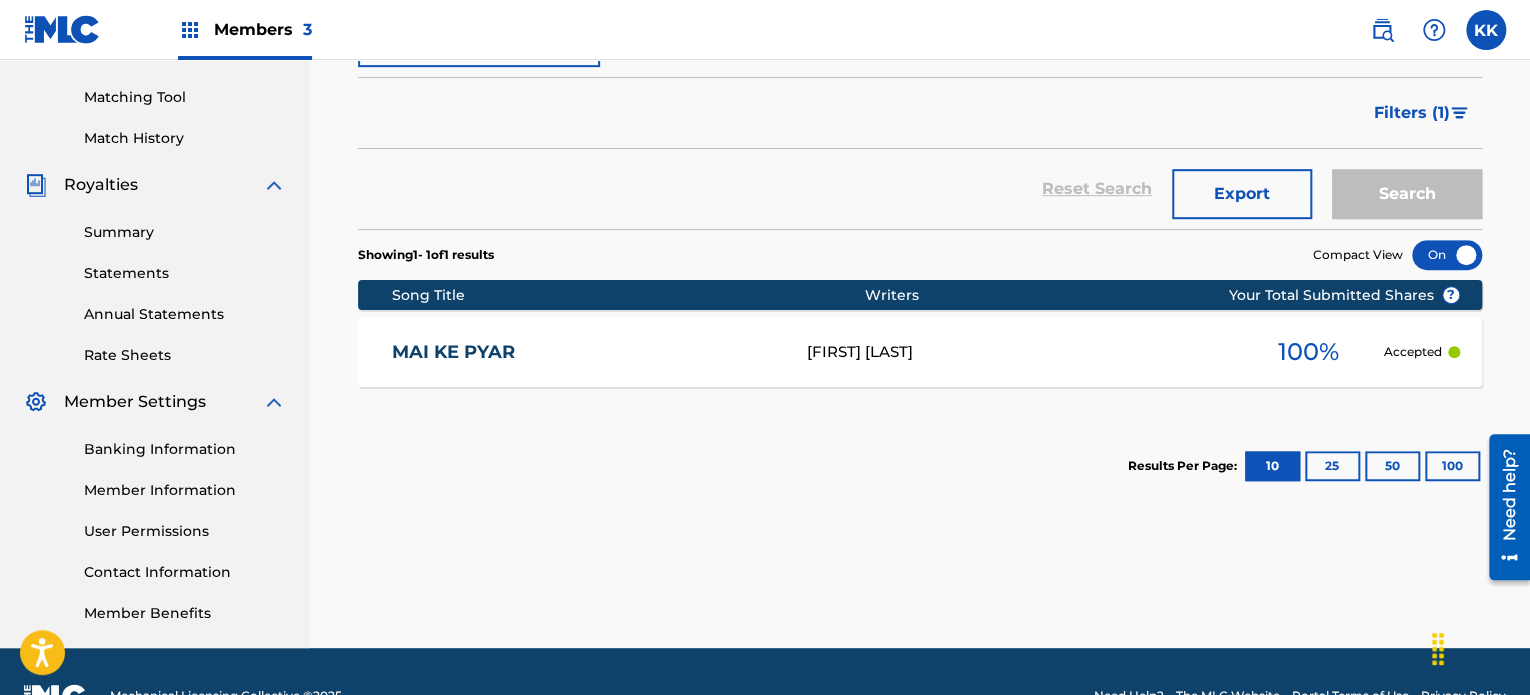 scroll, scrollTop: 500, scrollLeft: 0, axis: vertical 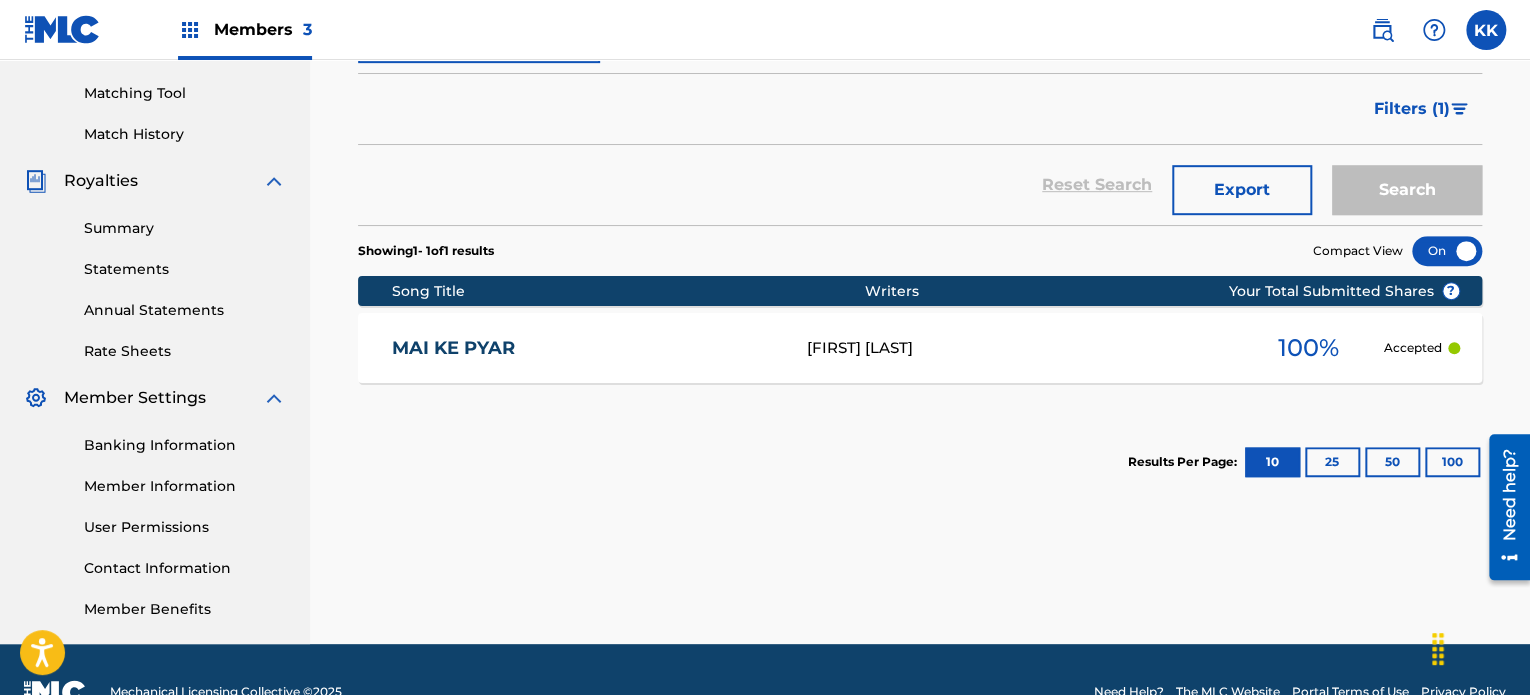 click on "[FIRST] [LAST]" at bounding box center (1019, 348) 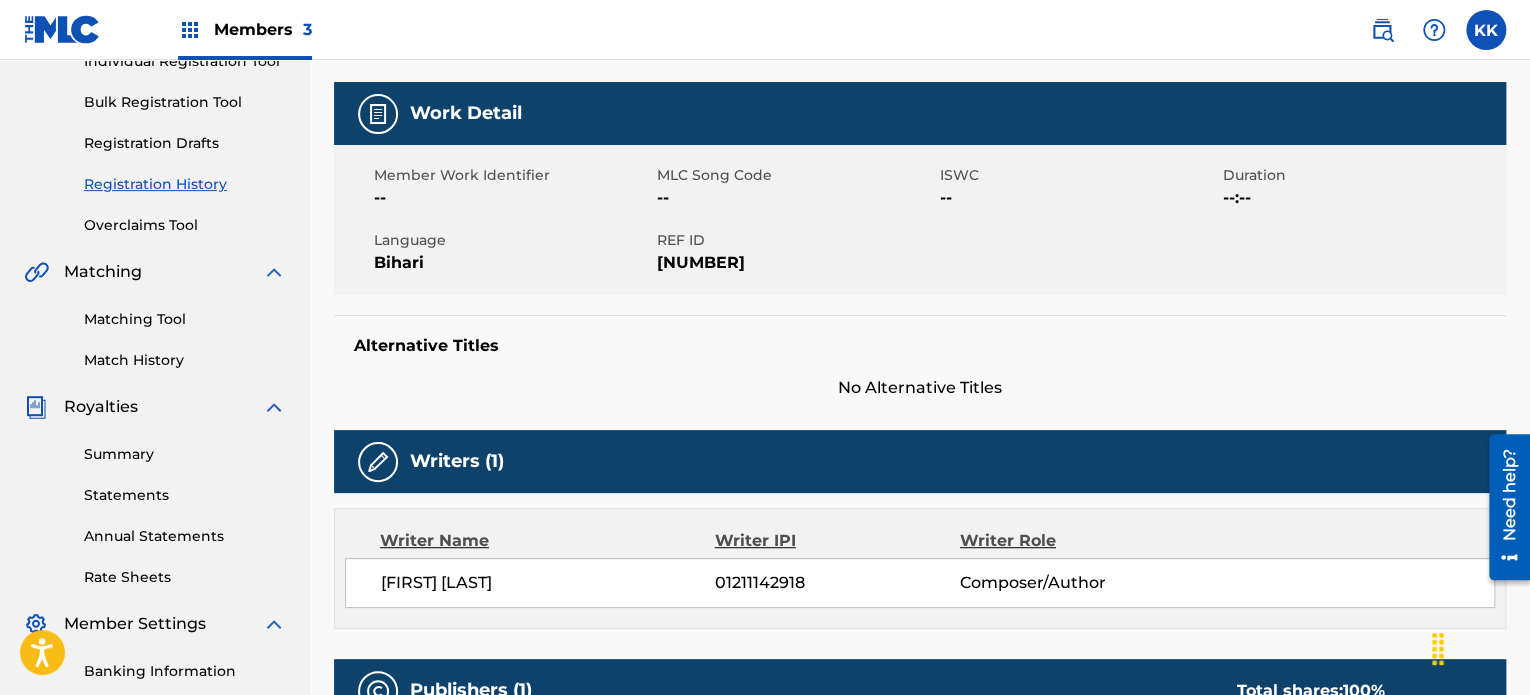 scroll, scrollTop: 300, scrollLeft: 0, axis: vertical 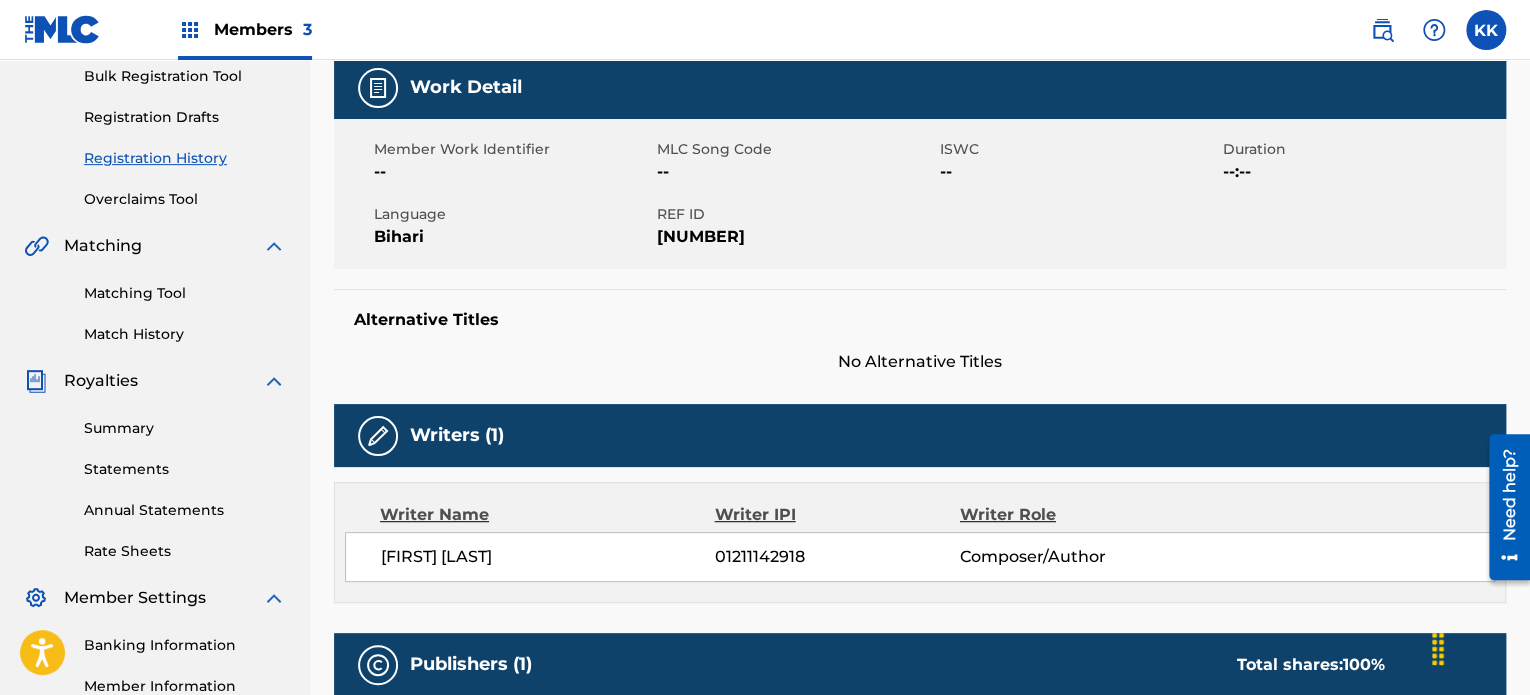 click on "ISWC" at bounding box center [1079, 149] 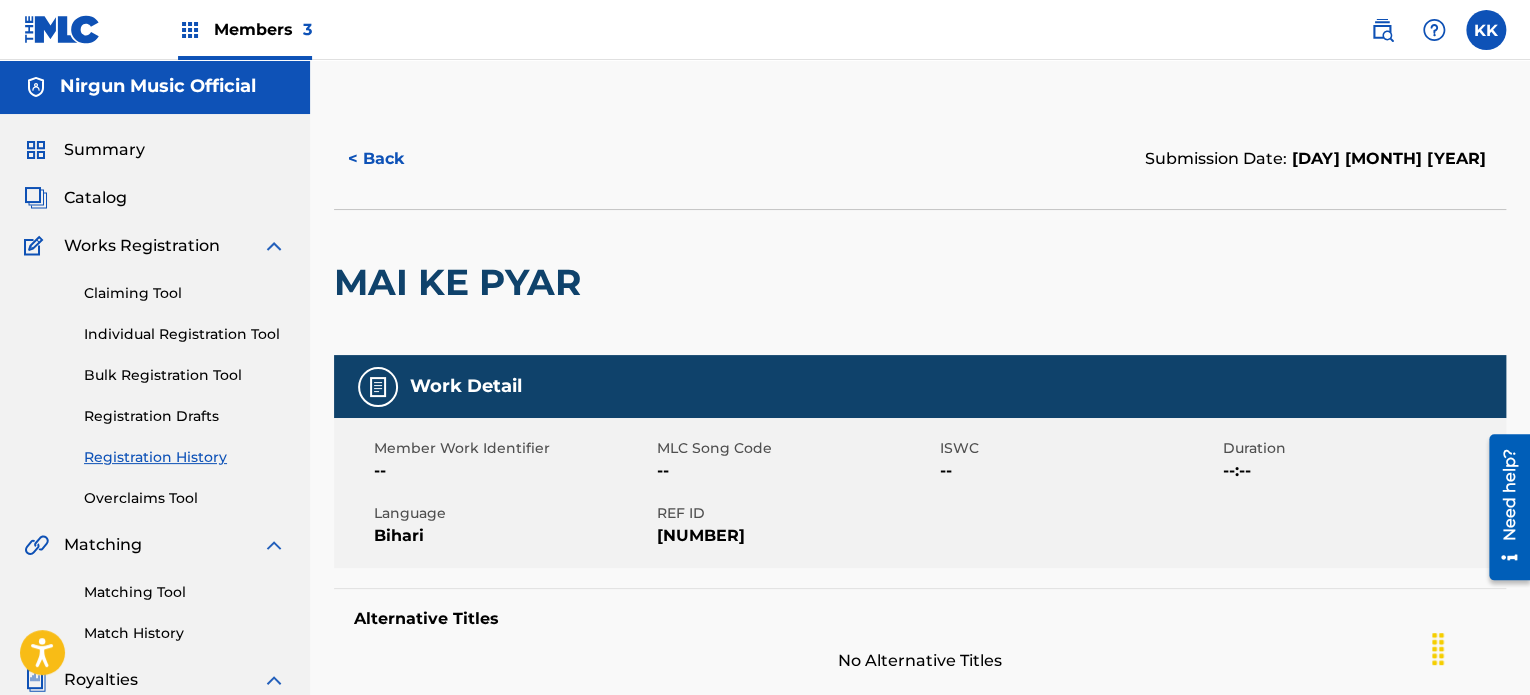 scroll, scrollTop: 0, scrollLeft: 0, axis: both 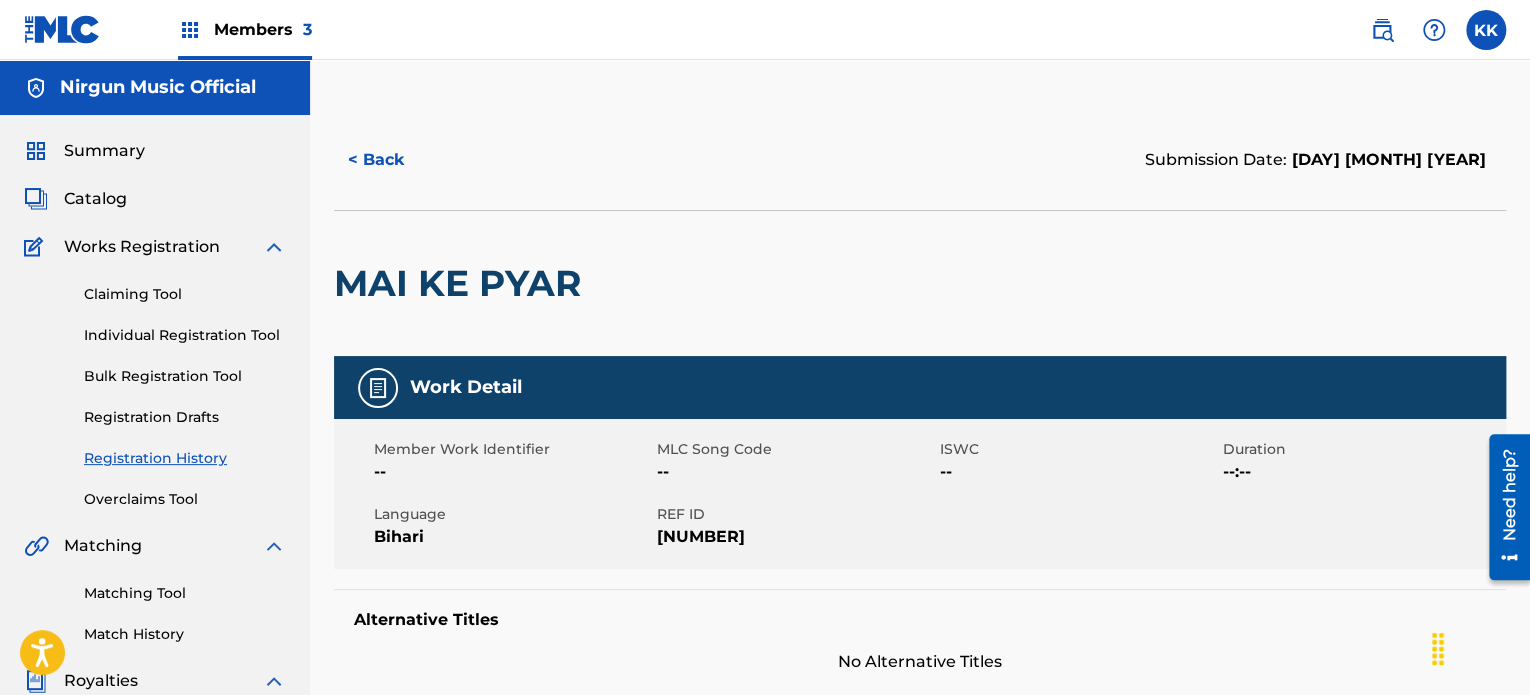 click on "< Back" at bounding box center (394, 160) 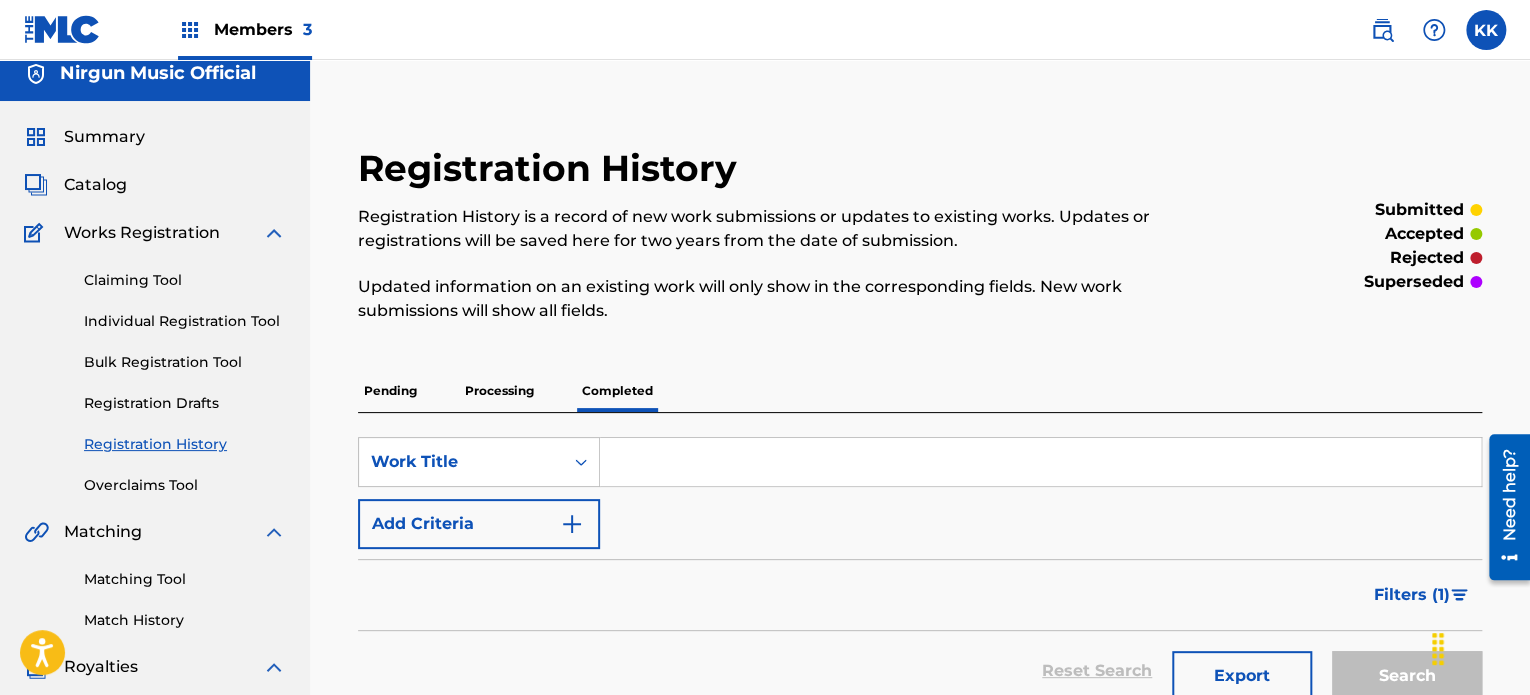 scroll, scrollTop: 0, scrollLeft: 0, axis: both 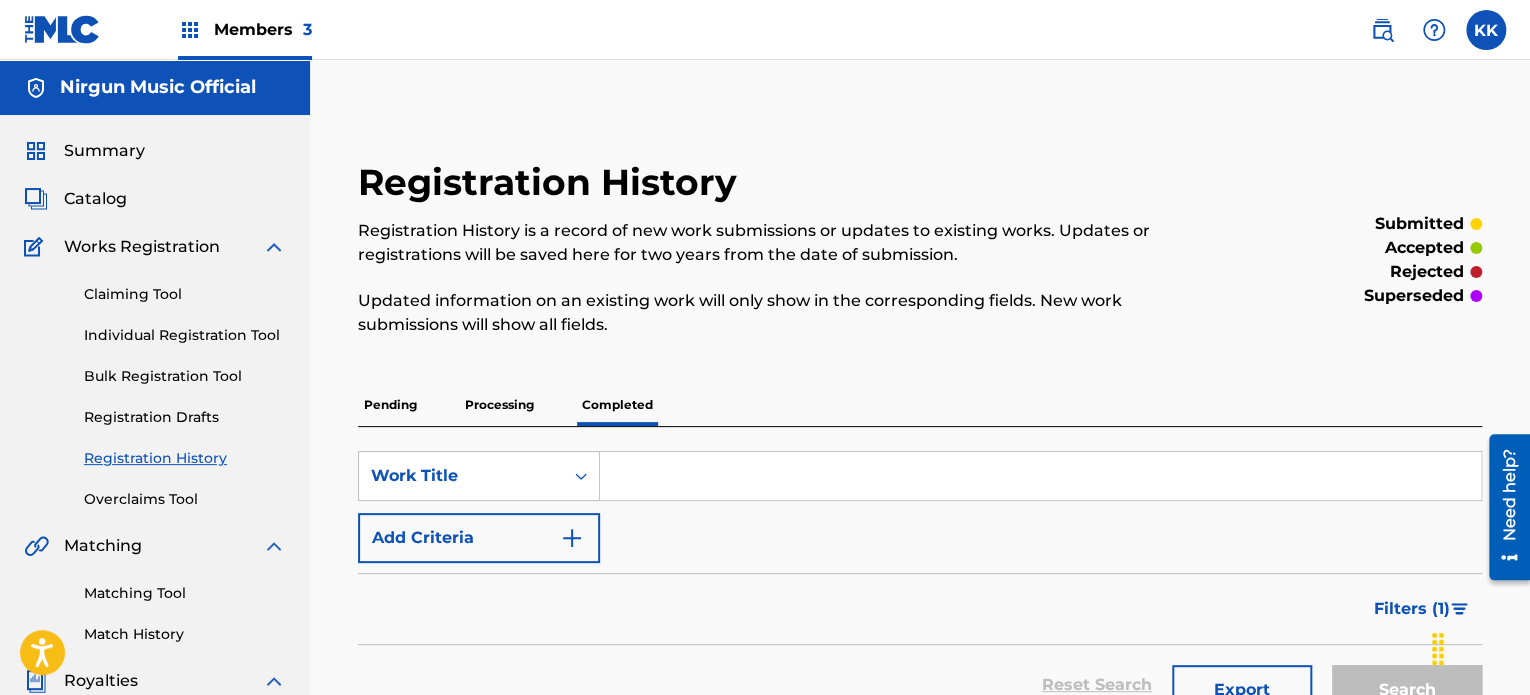 click on "Catalog" at bounding box center (95, 199) 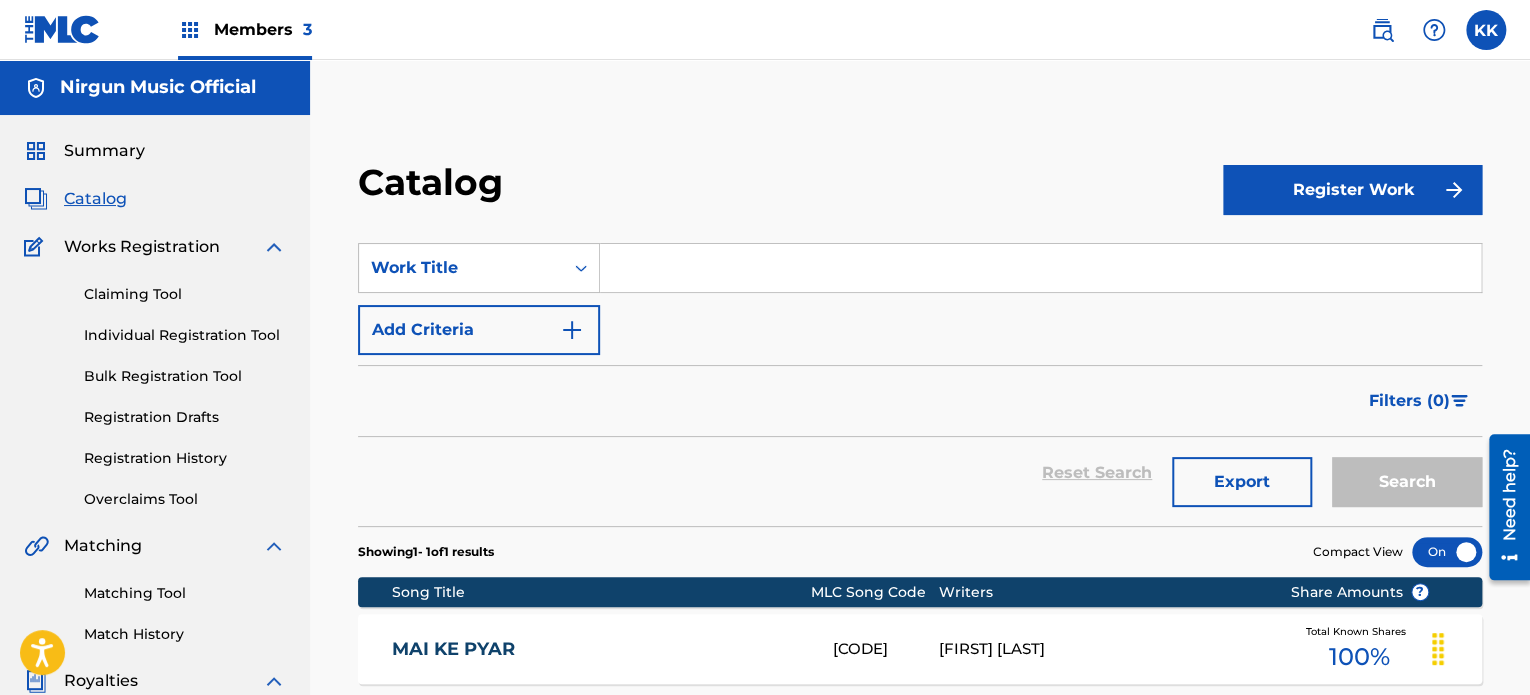 click on "Members    3" at bounding box center (263, 29) 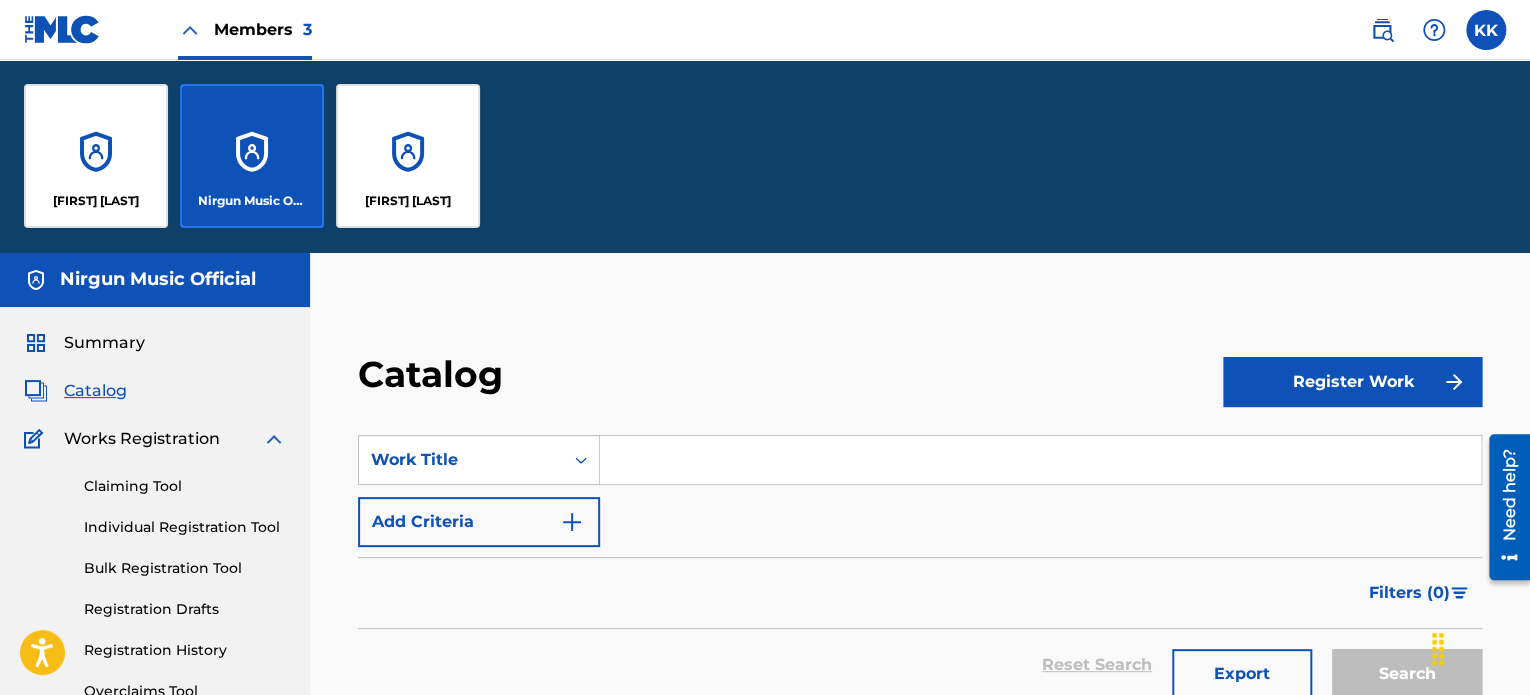 click on "[FIRST] [LAST]" at bounding box center (96, 156) 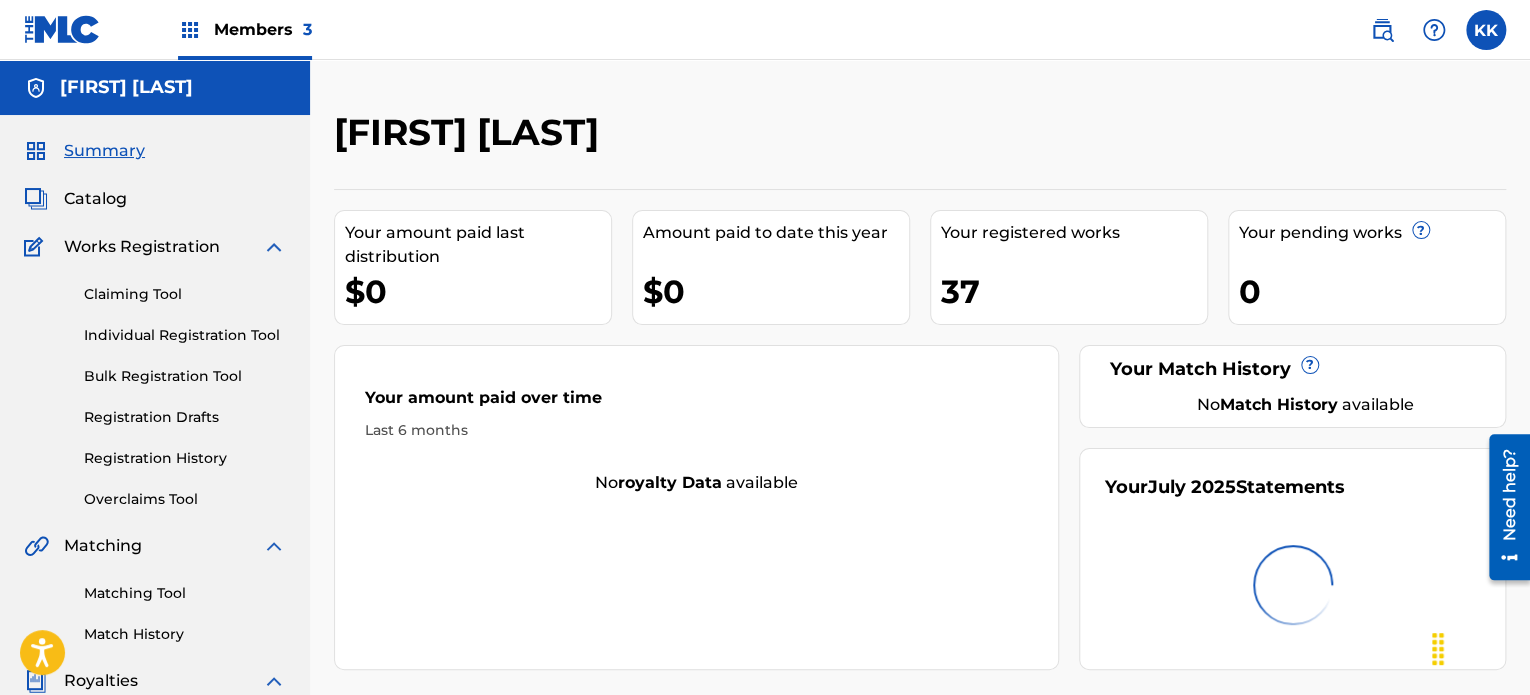 click on "Registration History" at bounding box center [185, 458] 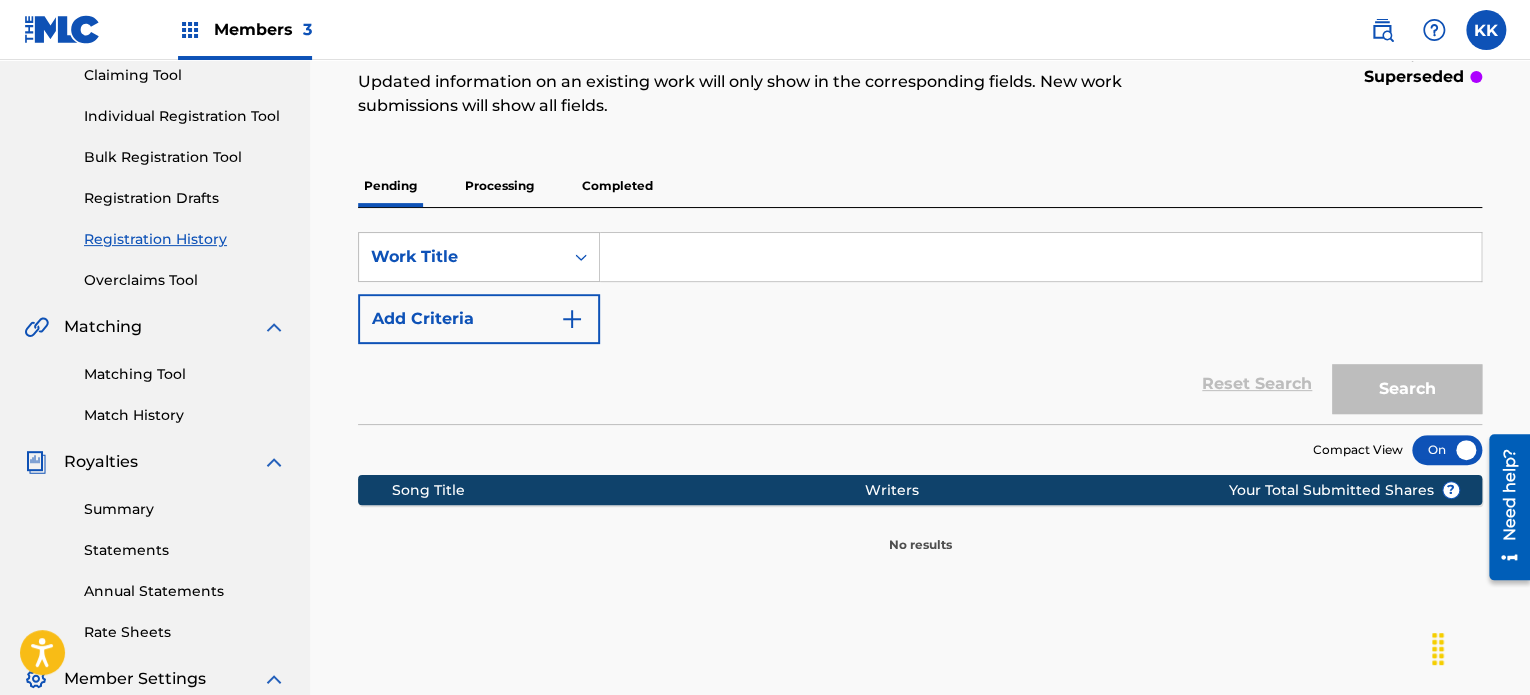 scroll, scrollTop: 200, scrollLeft: 0, axis: vertical 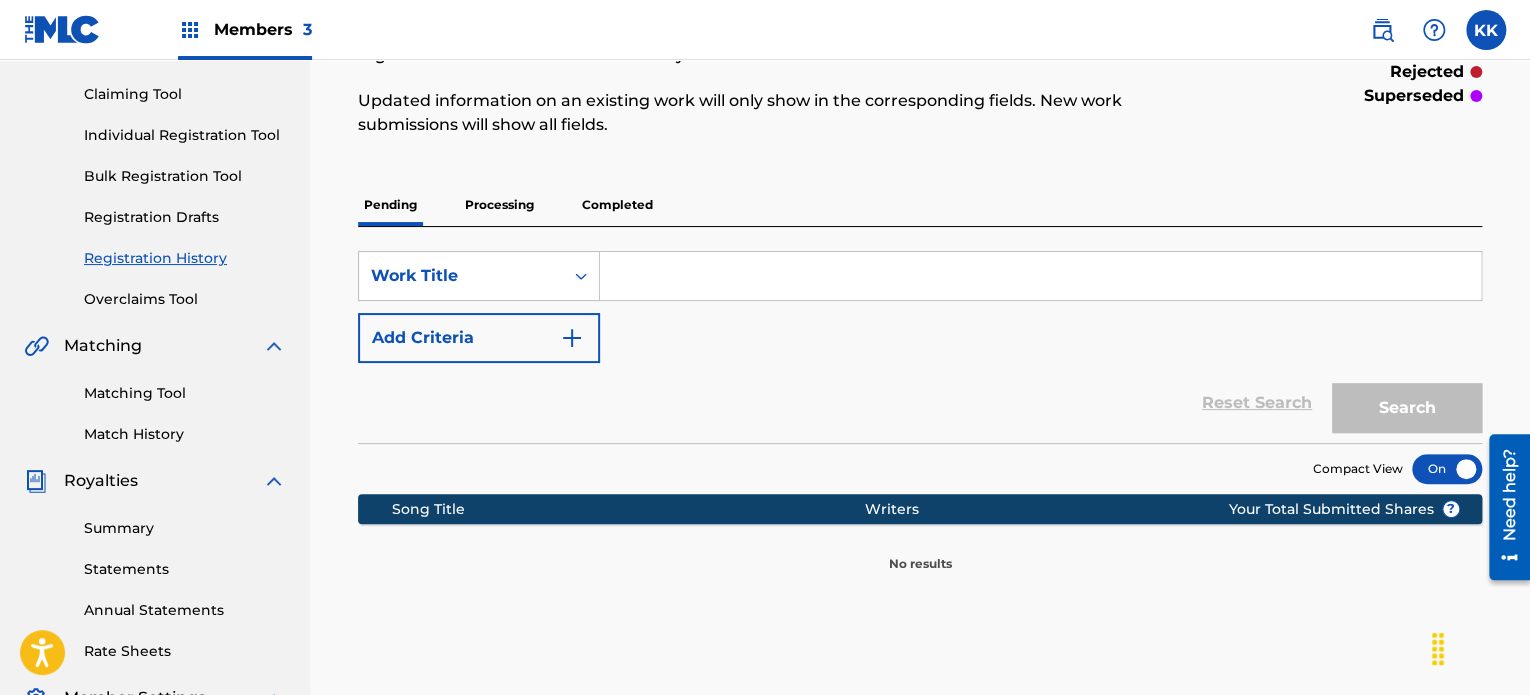 click on "Processing" at bounding box center (499, 205) 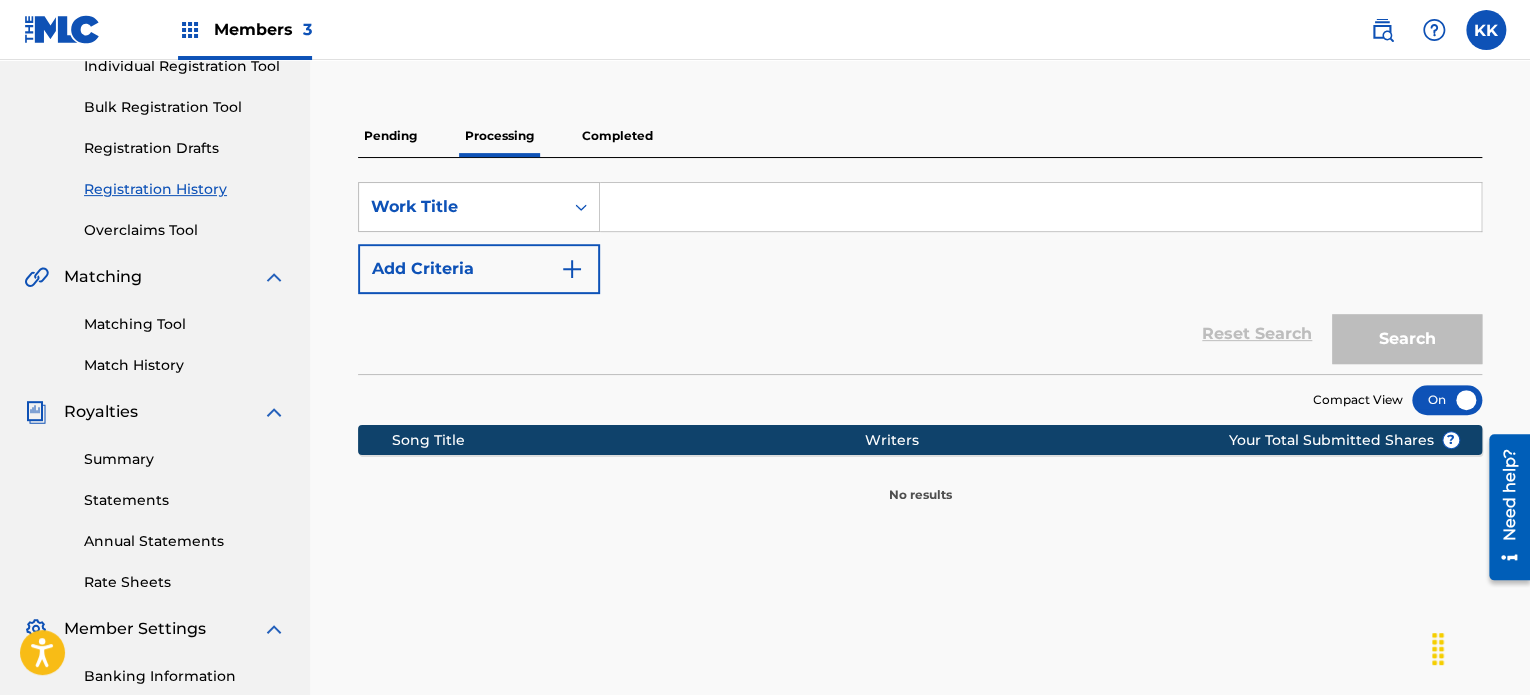 scroll, scrollTop: 300, scrollLeft: 0, axis: vertical 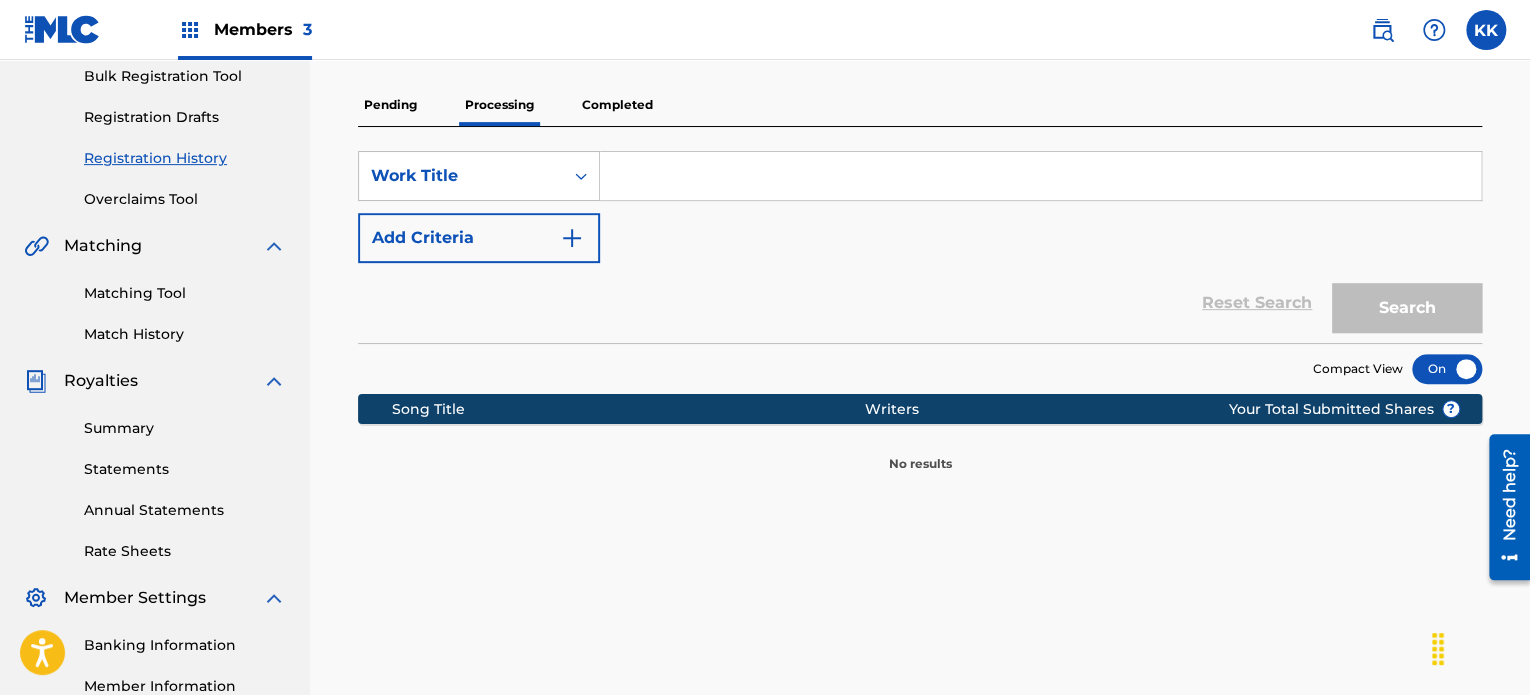 click on "Completed" at bounding box center (617, 105) 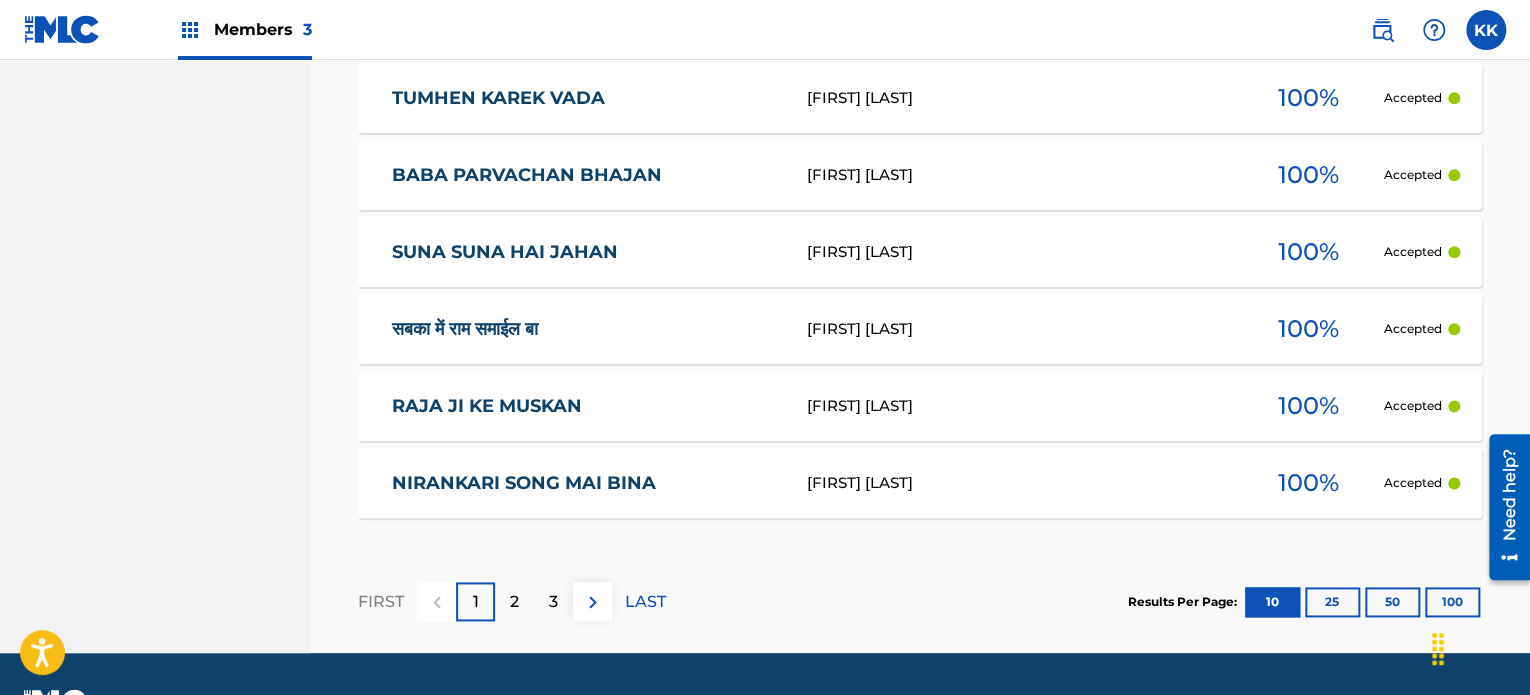 scroll, scrollTop: 1111, scrollLeft: 0, axis: vertical 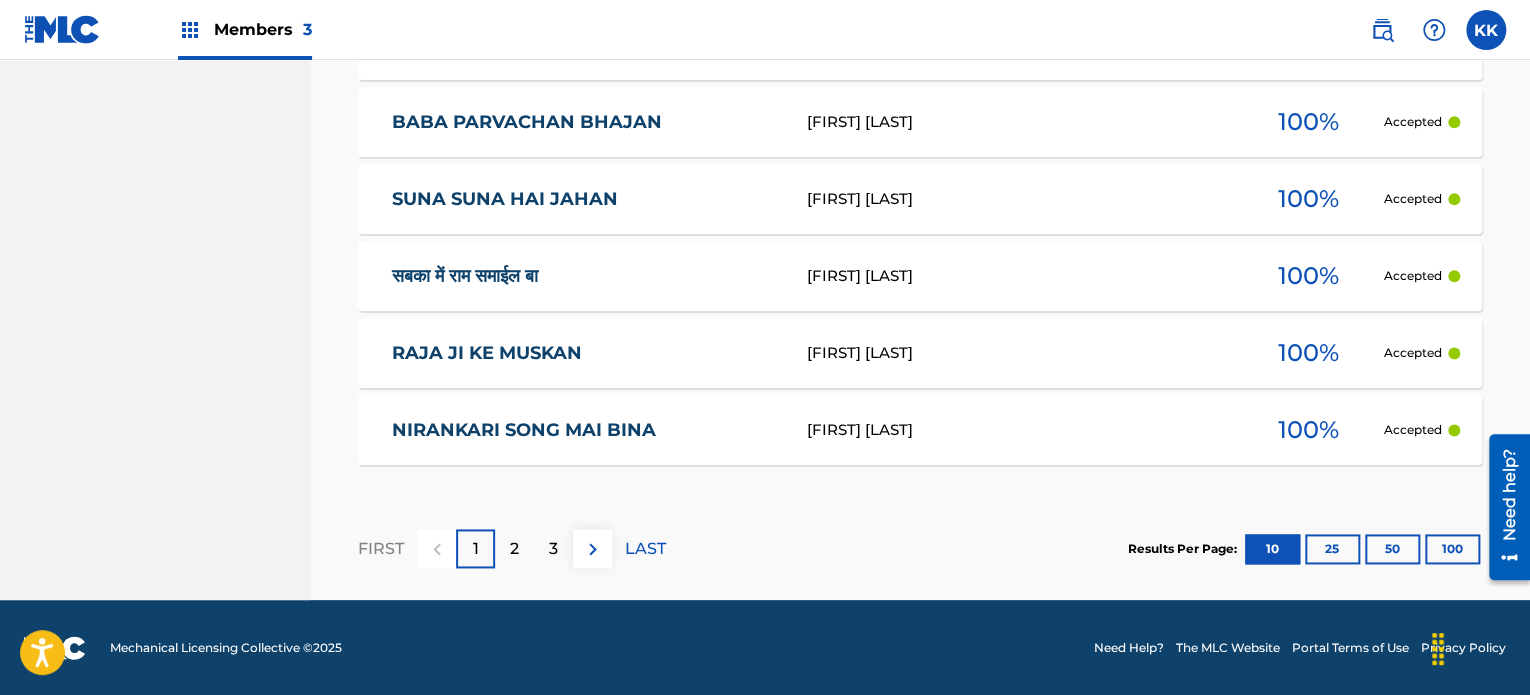 click on "100" at bounding box center [1452, 549] 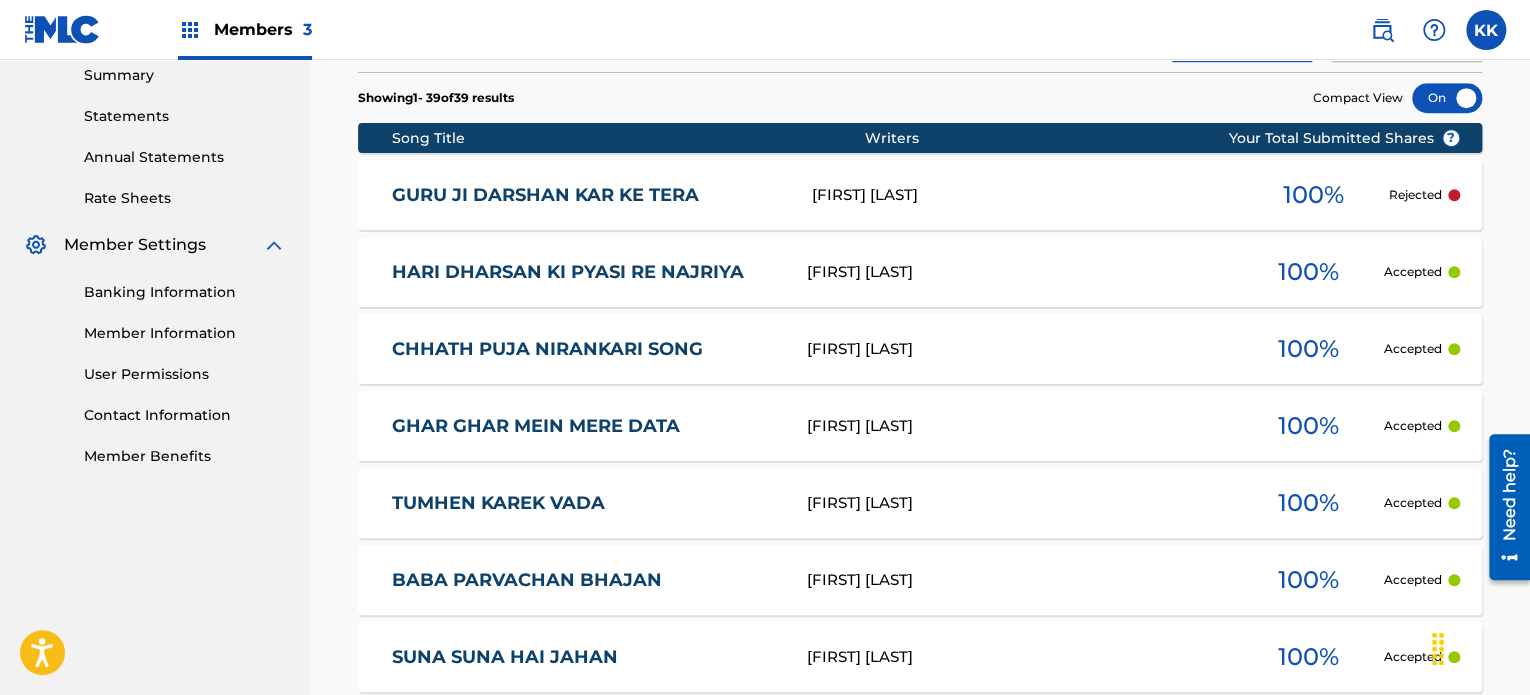 scroll, scrollTop: 535, scrollLeft: 0, axis: vertical 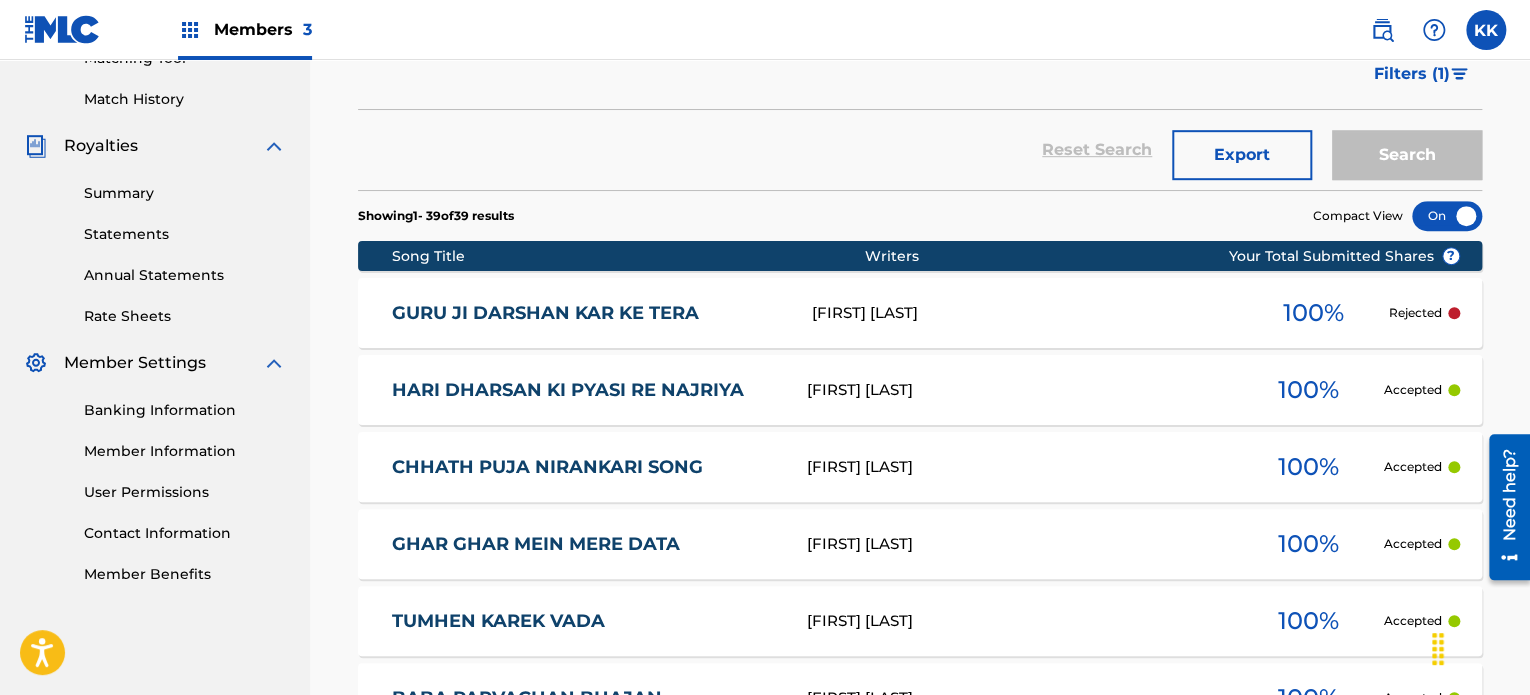 click on "GURU JI DARSHAN KAR KE TERA" at bounding box center [588, 313] 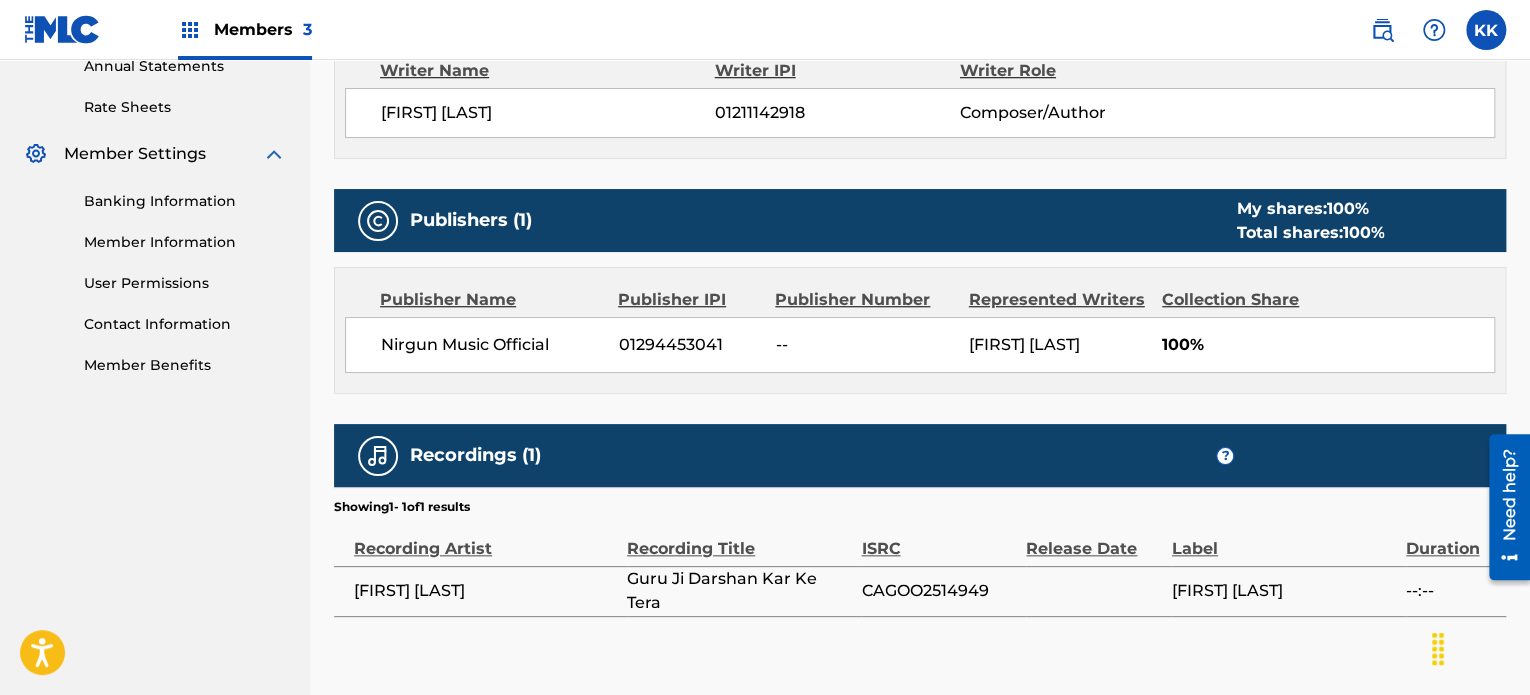 scroll, scrollTop: 739, scrollLeft: 0, axis: vertical 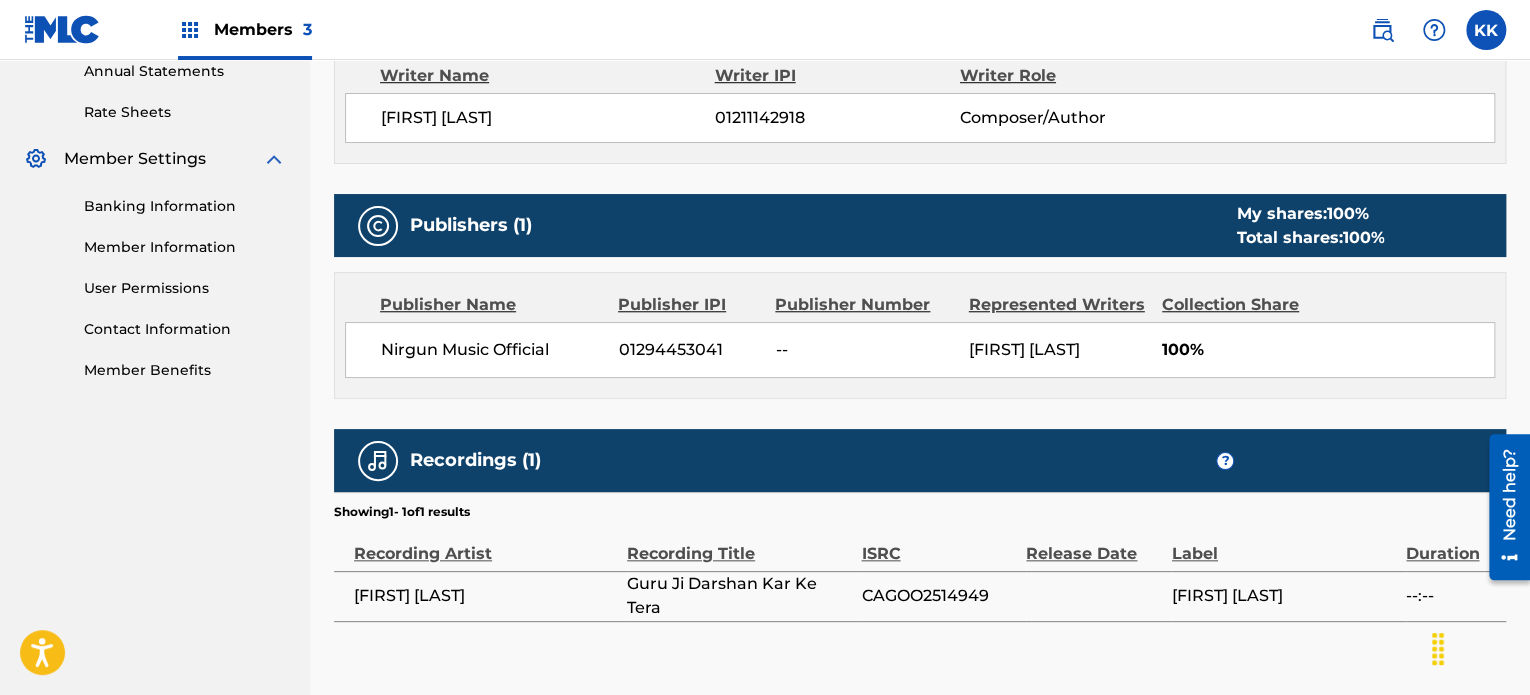 click at bounding box center (378, 226) 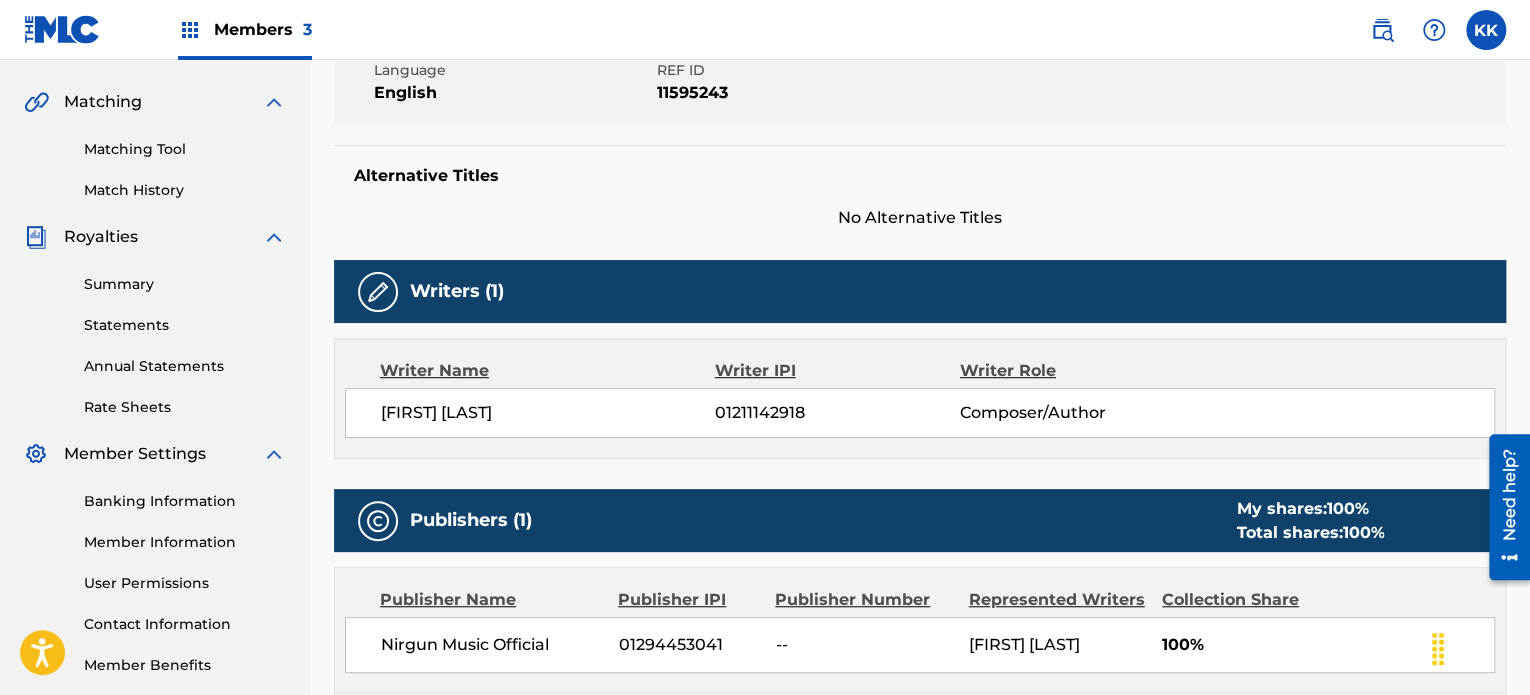 scroll, scrollTop: 439, scrollLeft: 0, axis: vertical 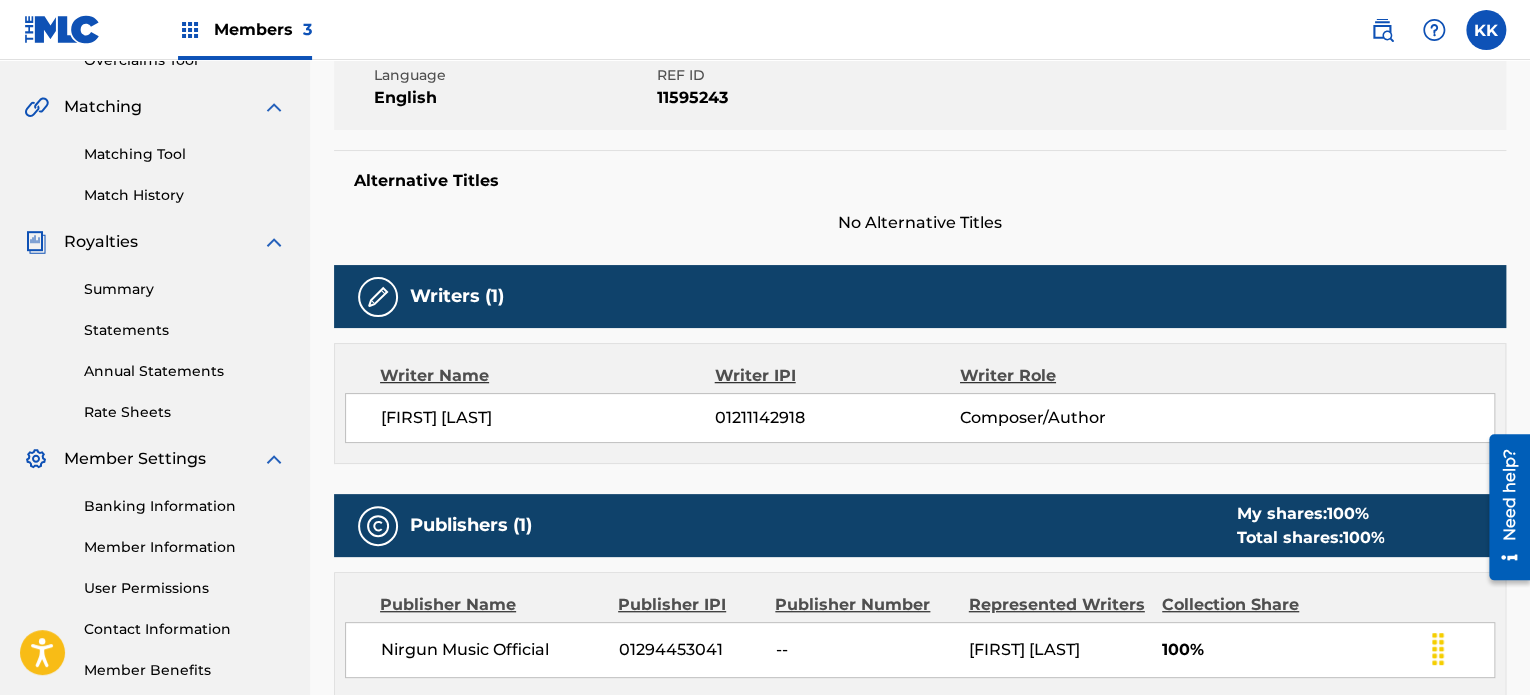 click on "01211142918" at bounding box center [837, 418] 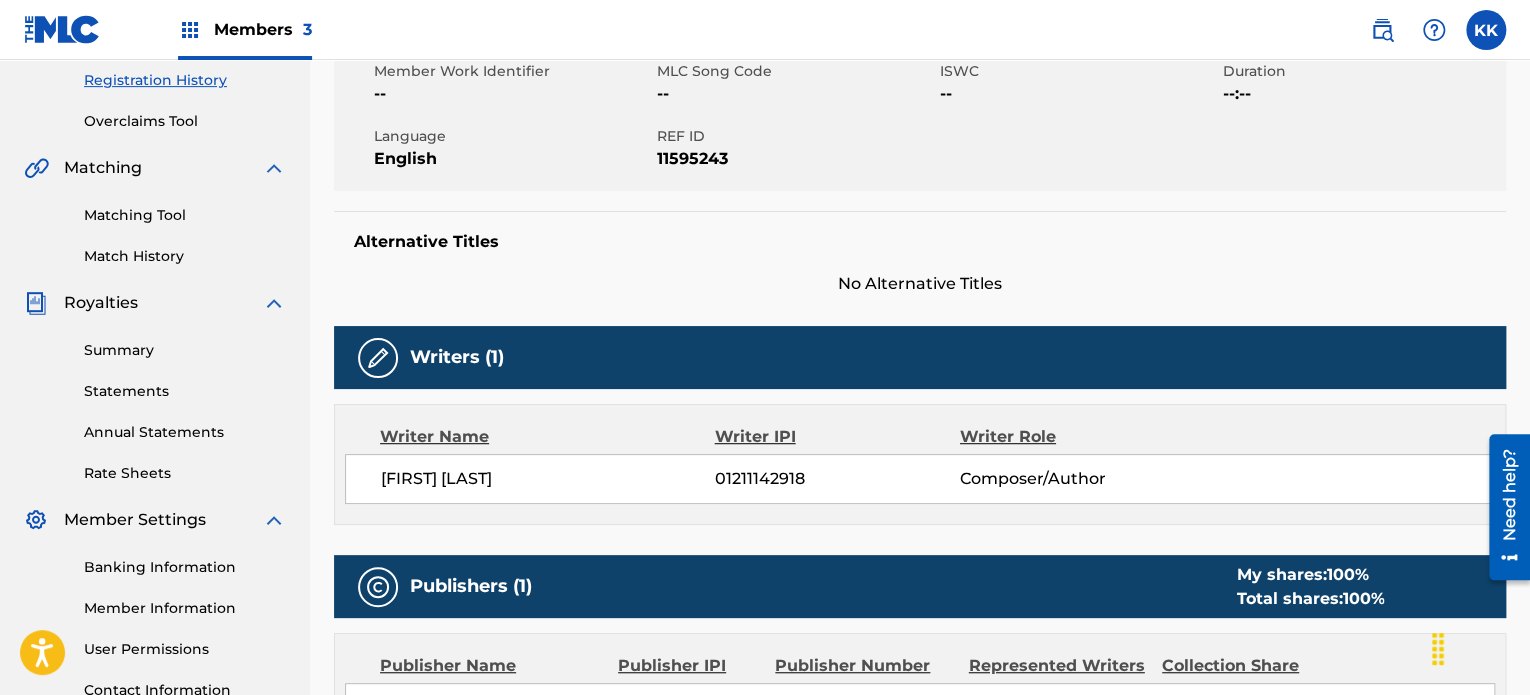 scroll, scrollTop: 439, scrollLeft: 0, axis: vertical 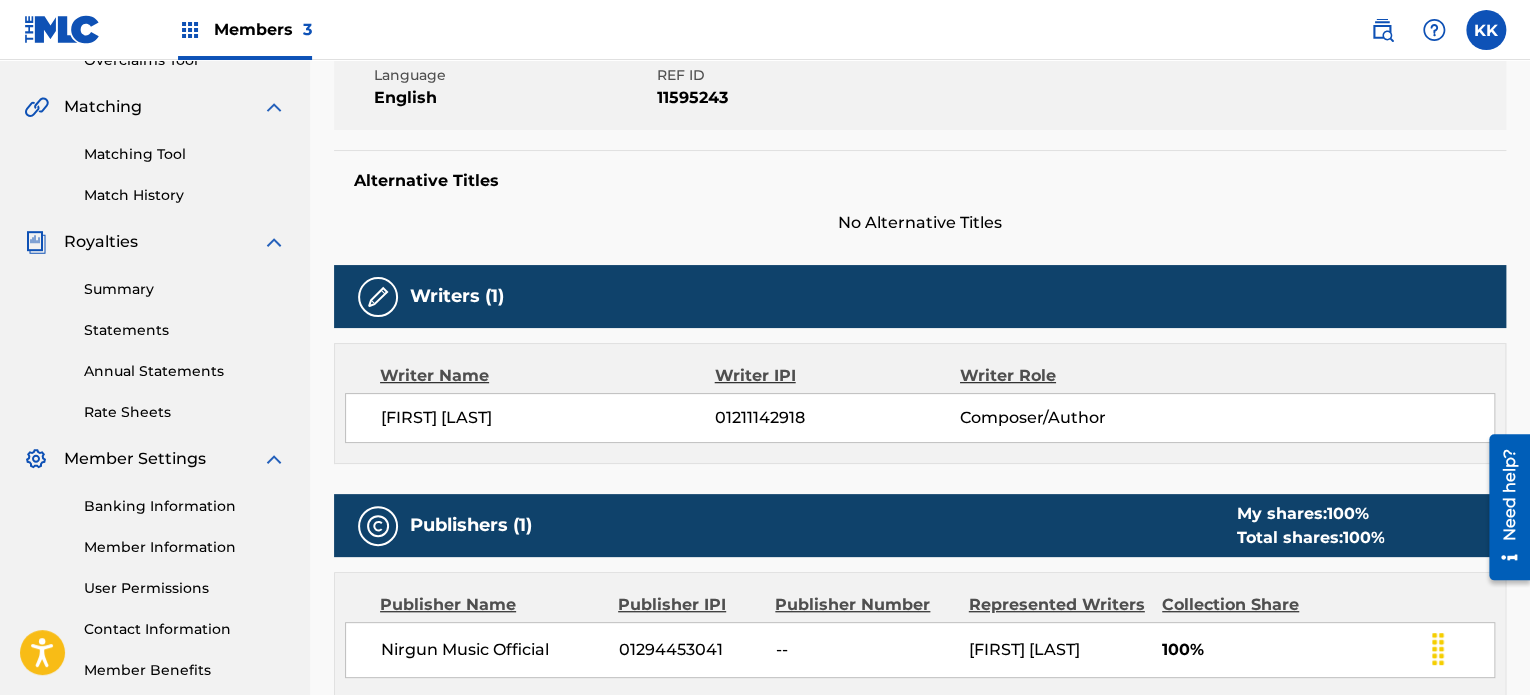 click at bounding box center [378, 297] 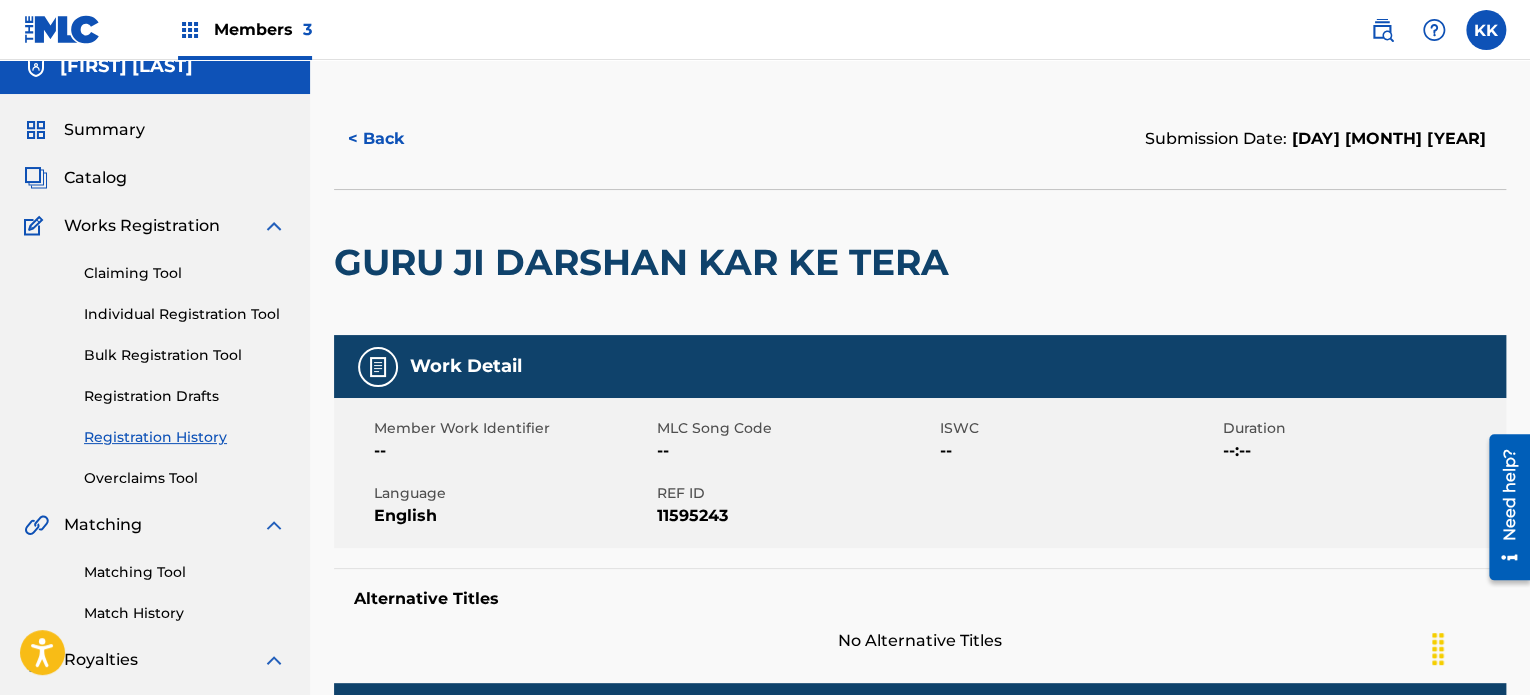 scroll, scrollTop: 0, scrollLeft: 0, axis: both 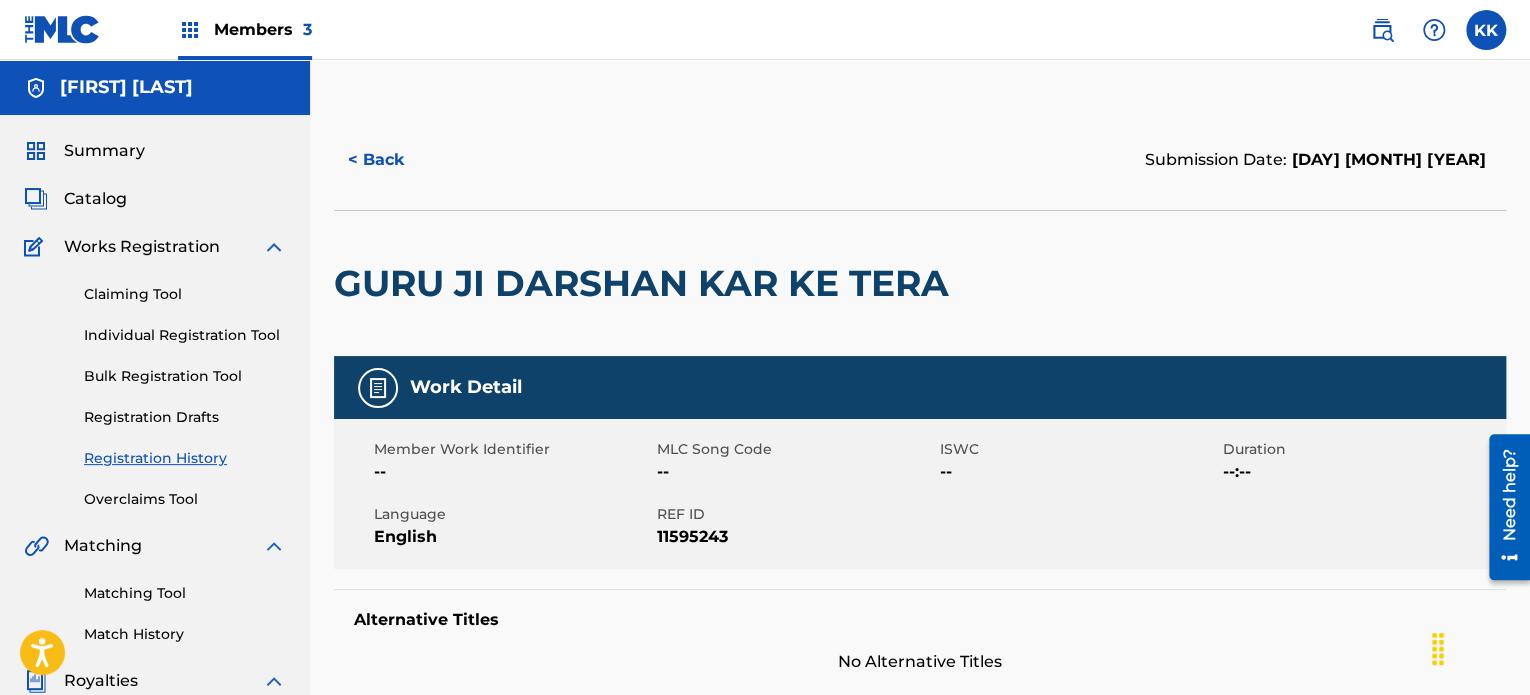 drag, startPoint x: 356, startPoint y: 394, endPoint x: 382, endPoint y: 398, distance: 26.305893 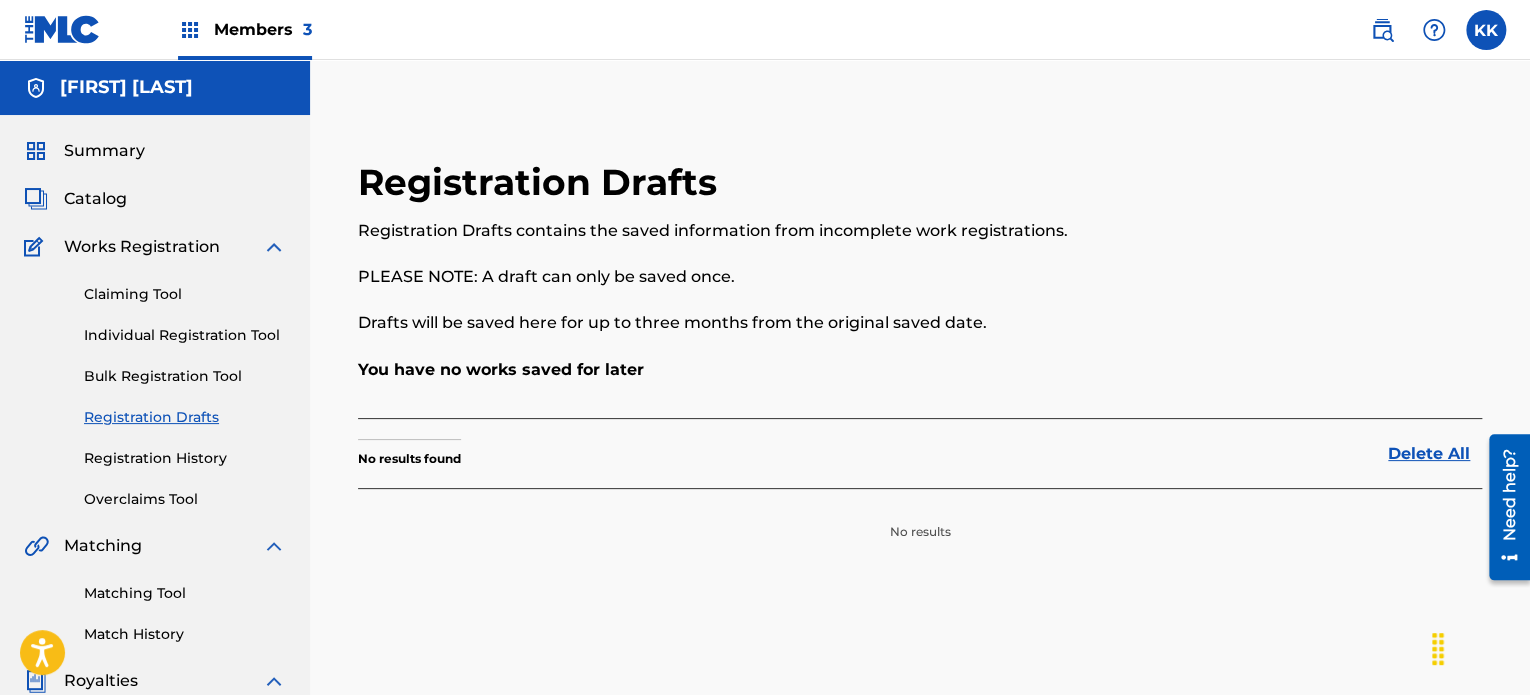 click on "Bulk Registration Tool" at bounding box center [185, 376] 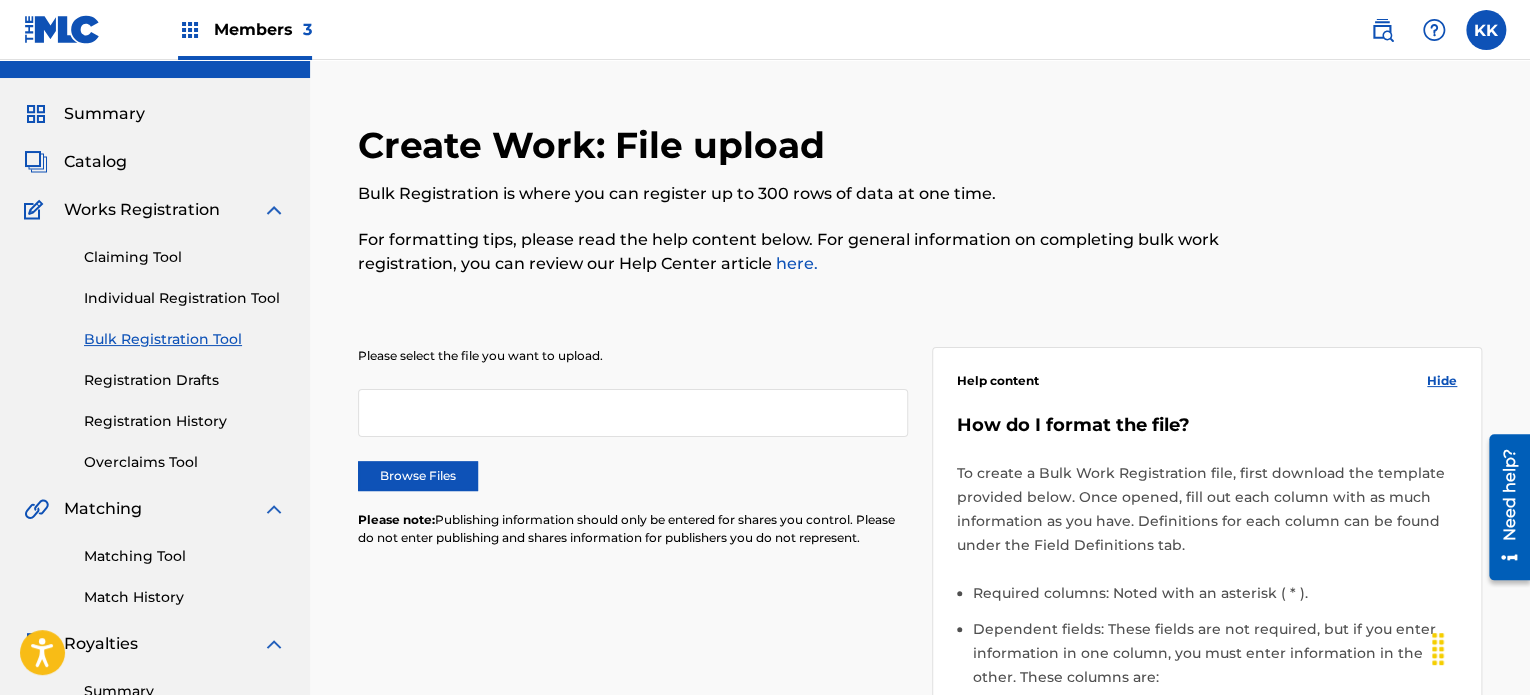 scroll, scrollTop: 0, scrollLeft: 0, axis: both 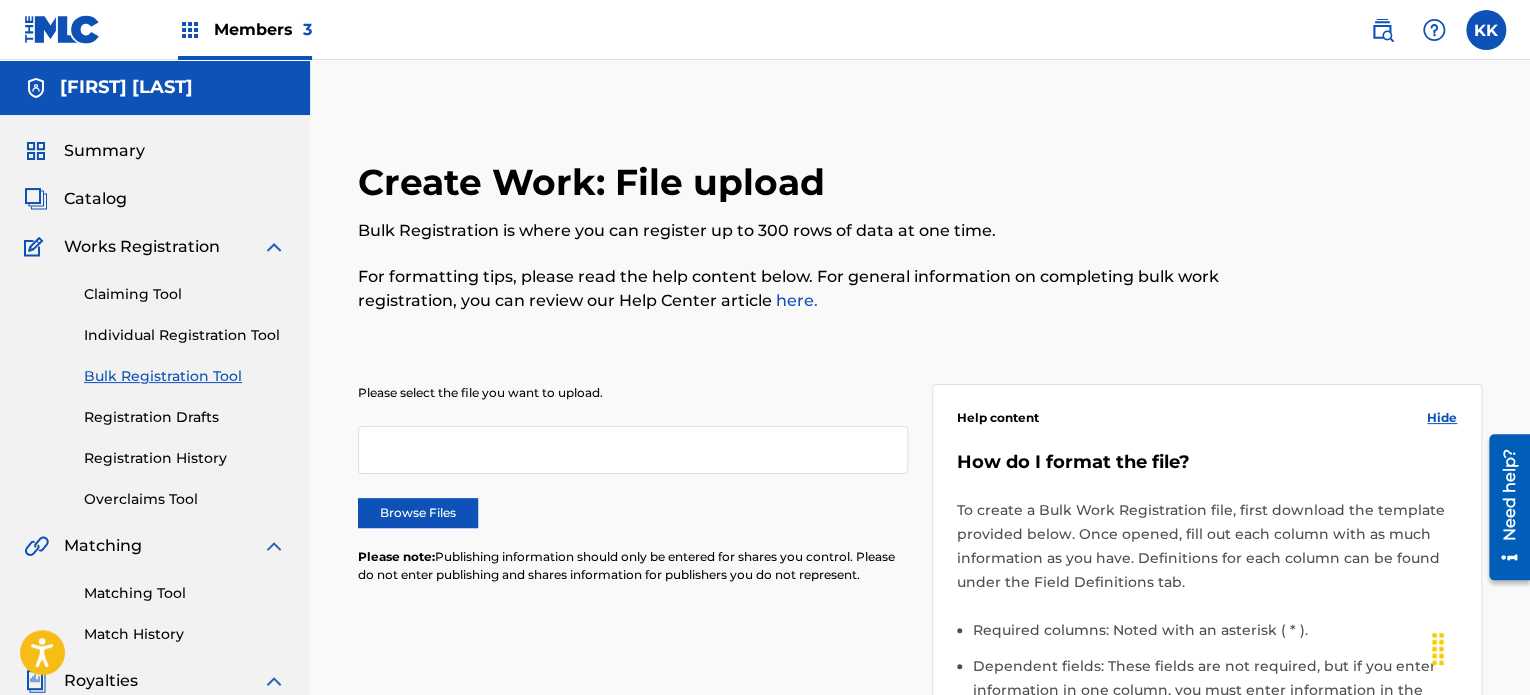 click on "Claiming Tool Individual Registration Tool Bulk Registration Tool Registration Drafts Registration History Overclaims Tool" at bounding box center (155, 384) 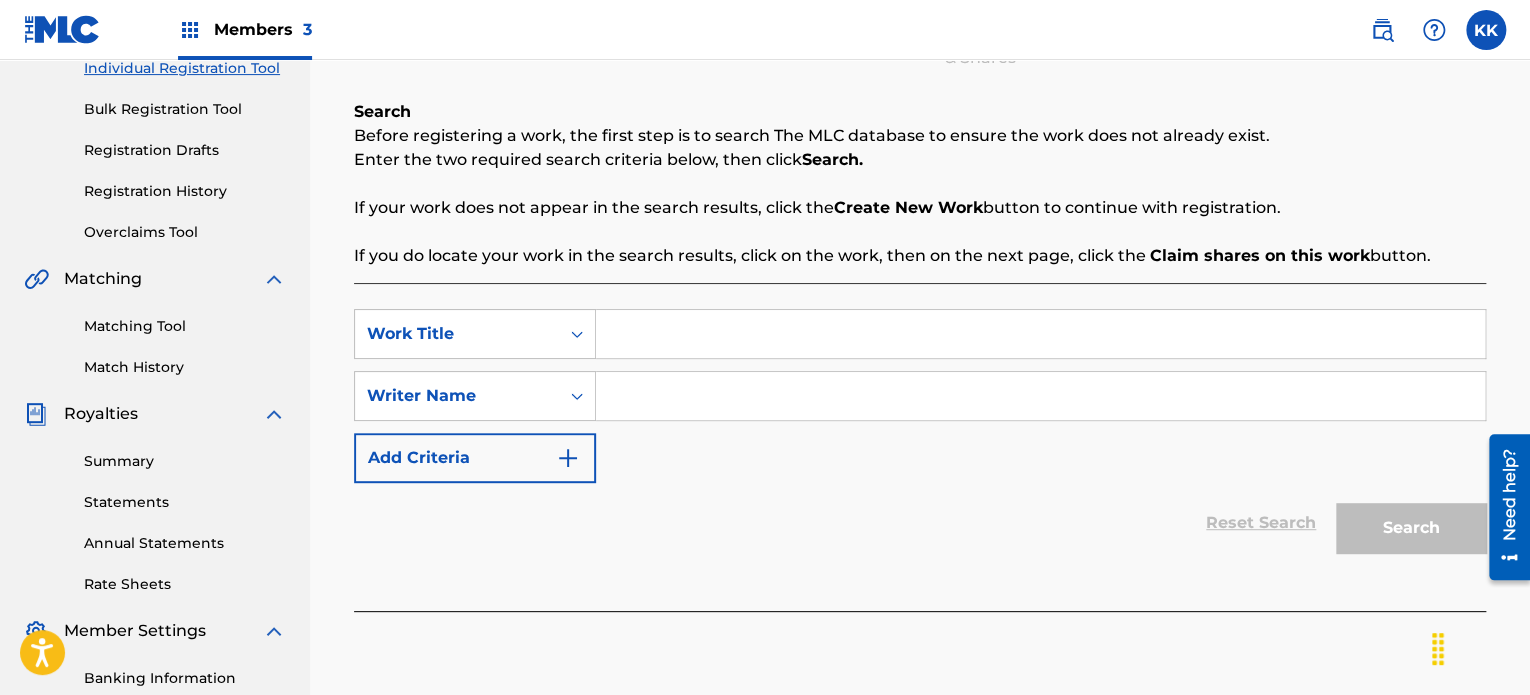 scroll, scrollTop: 200, scrollLeft: 0, axis: vertical 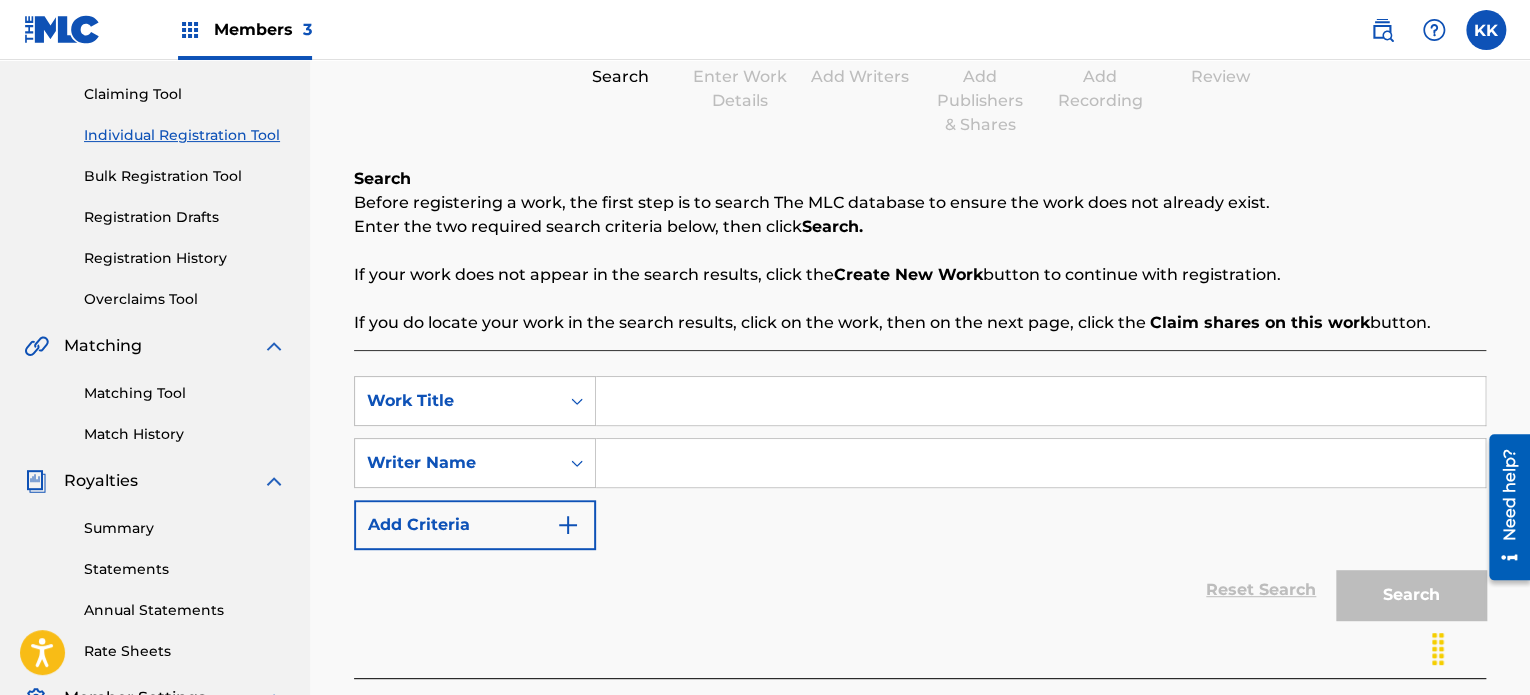 click on "Overclaims Tool" at bounding box center (185, 299) 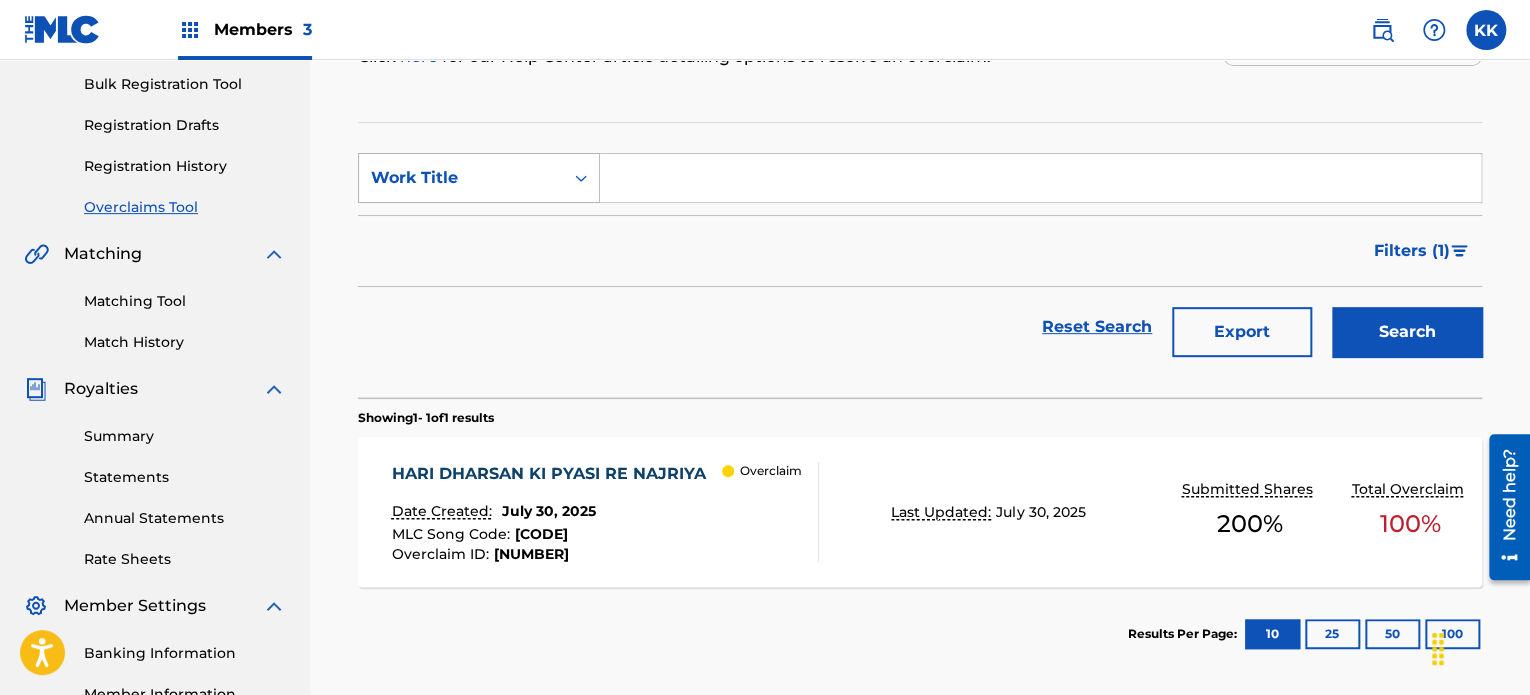 scroll, scrollTop: 300, scrollLeft: 0, axis: vertical 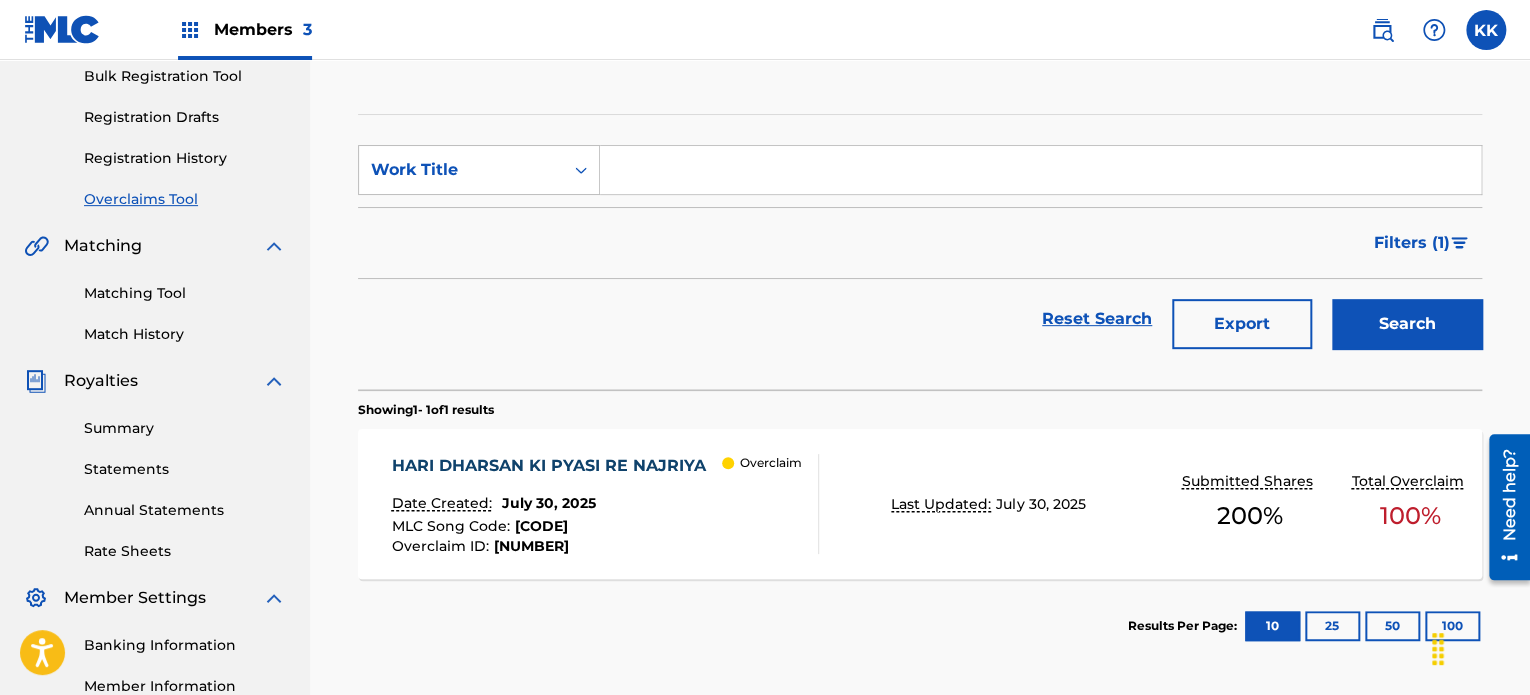click on "Overclaim" at bounding box center (771, 463) 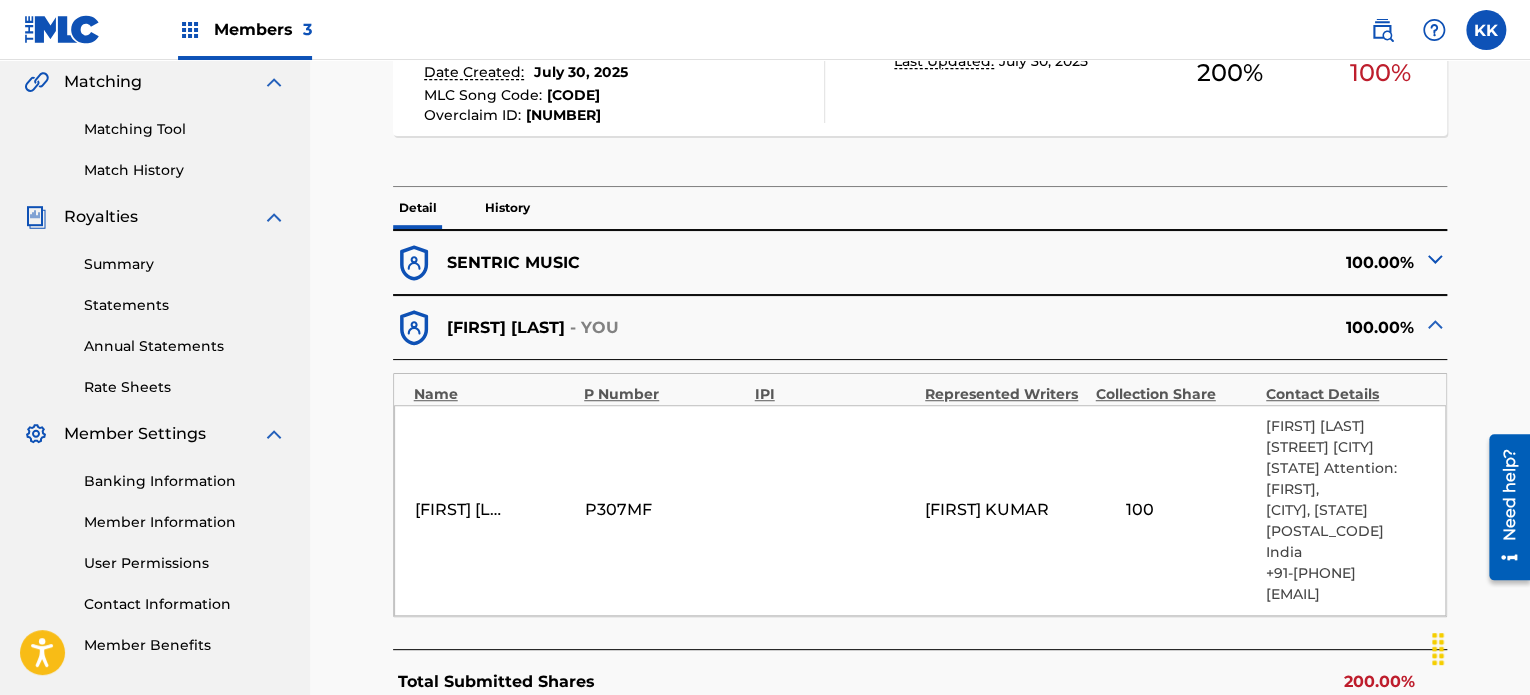 scroll, scrollTop: 451, scrollLeft: 0, axis: vertical 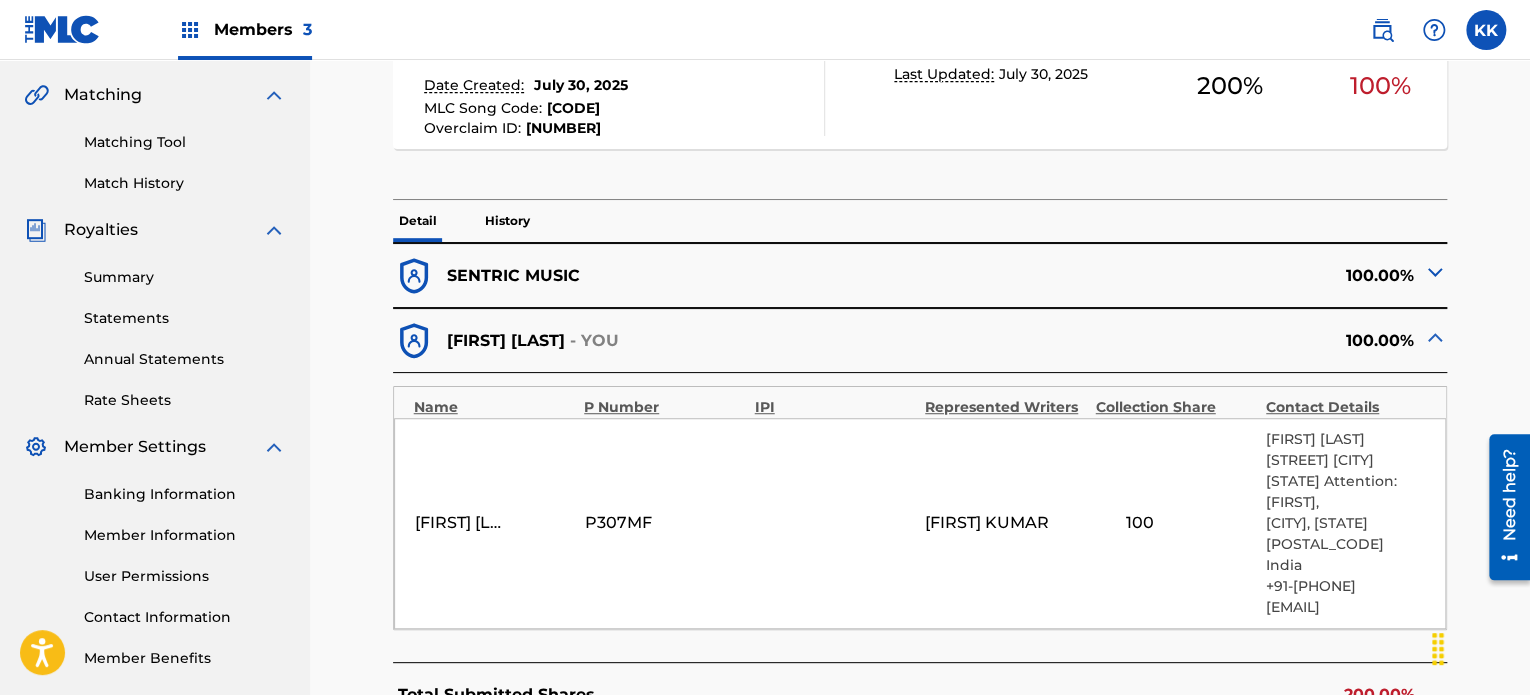 click on "SENTRIC MUSIC" at bounding box center [513, 276] 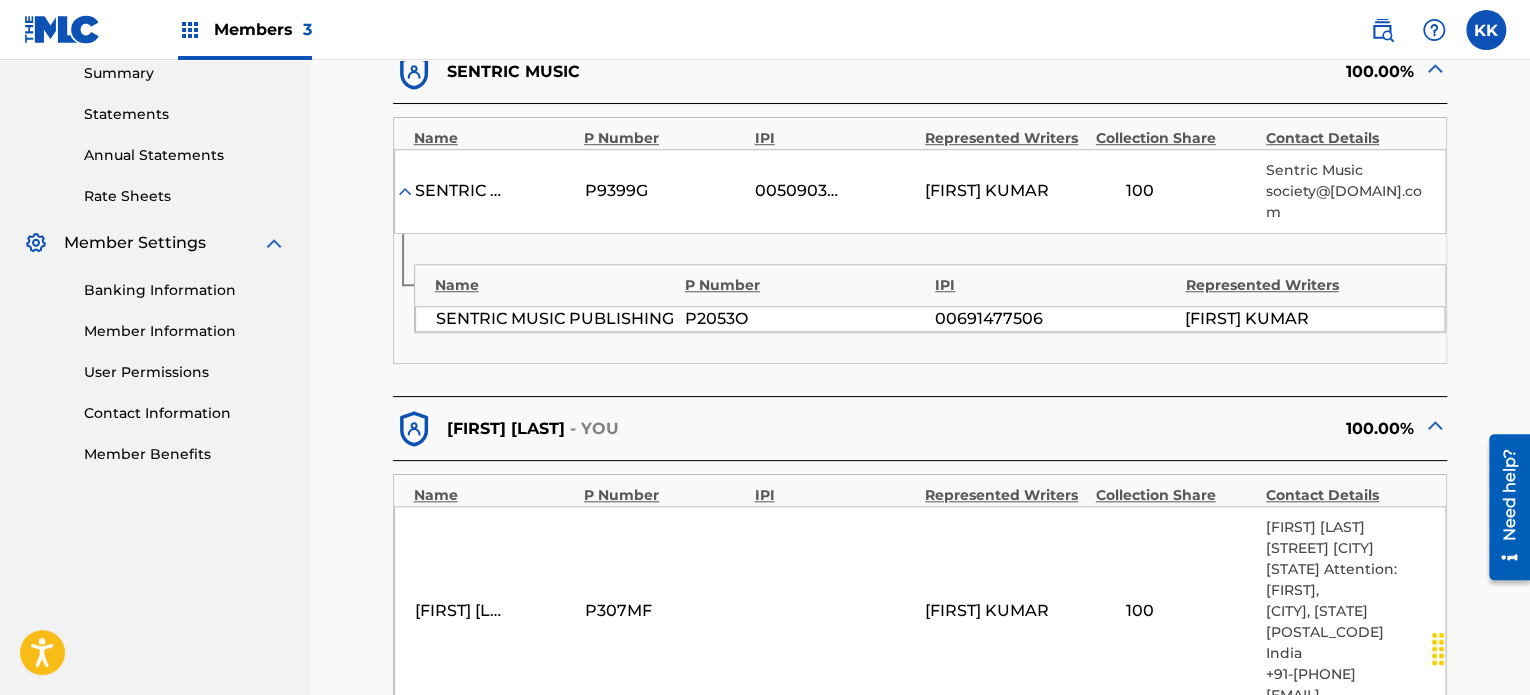 scroll, scrollTop: 641, scrollLeft: 0, axis: vertical 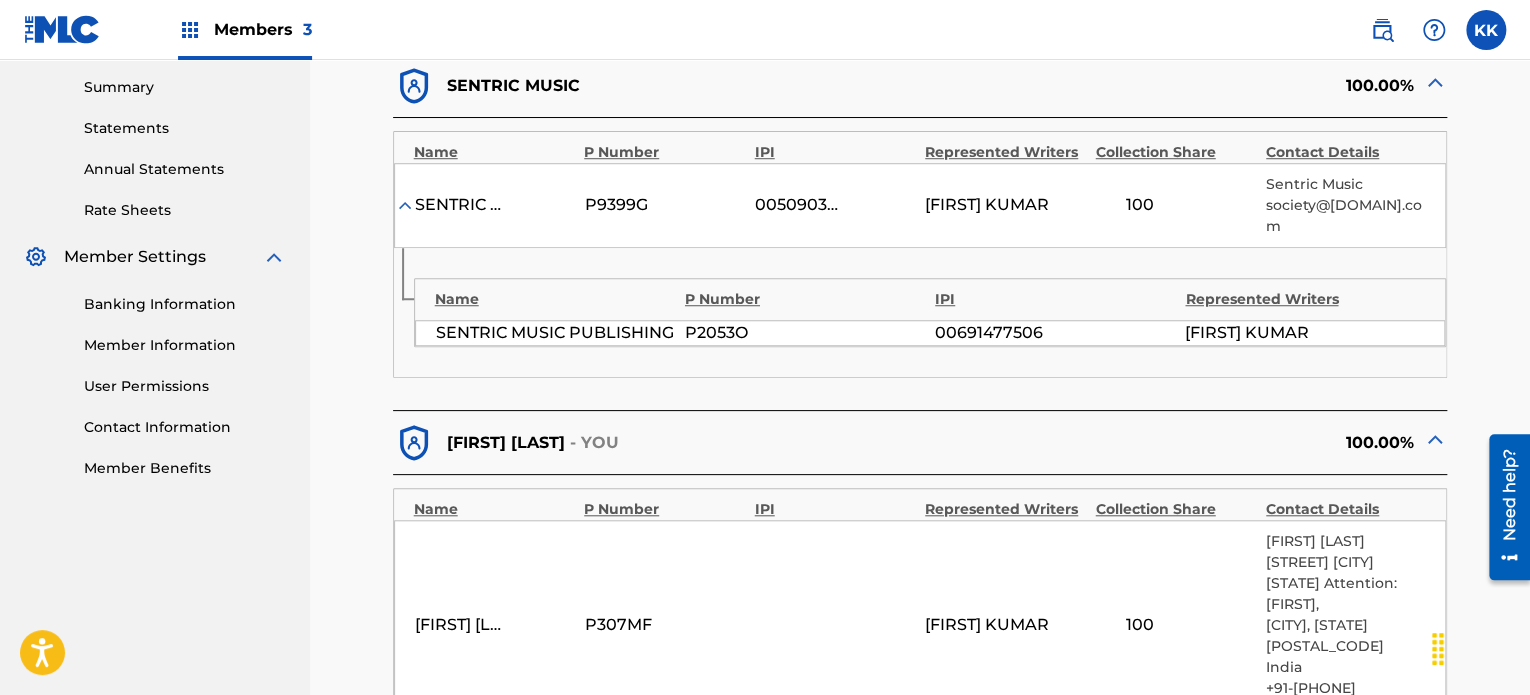 click on "00509030978" at bounding box center [800, 205] 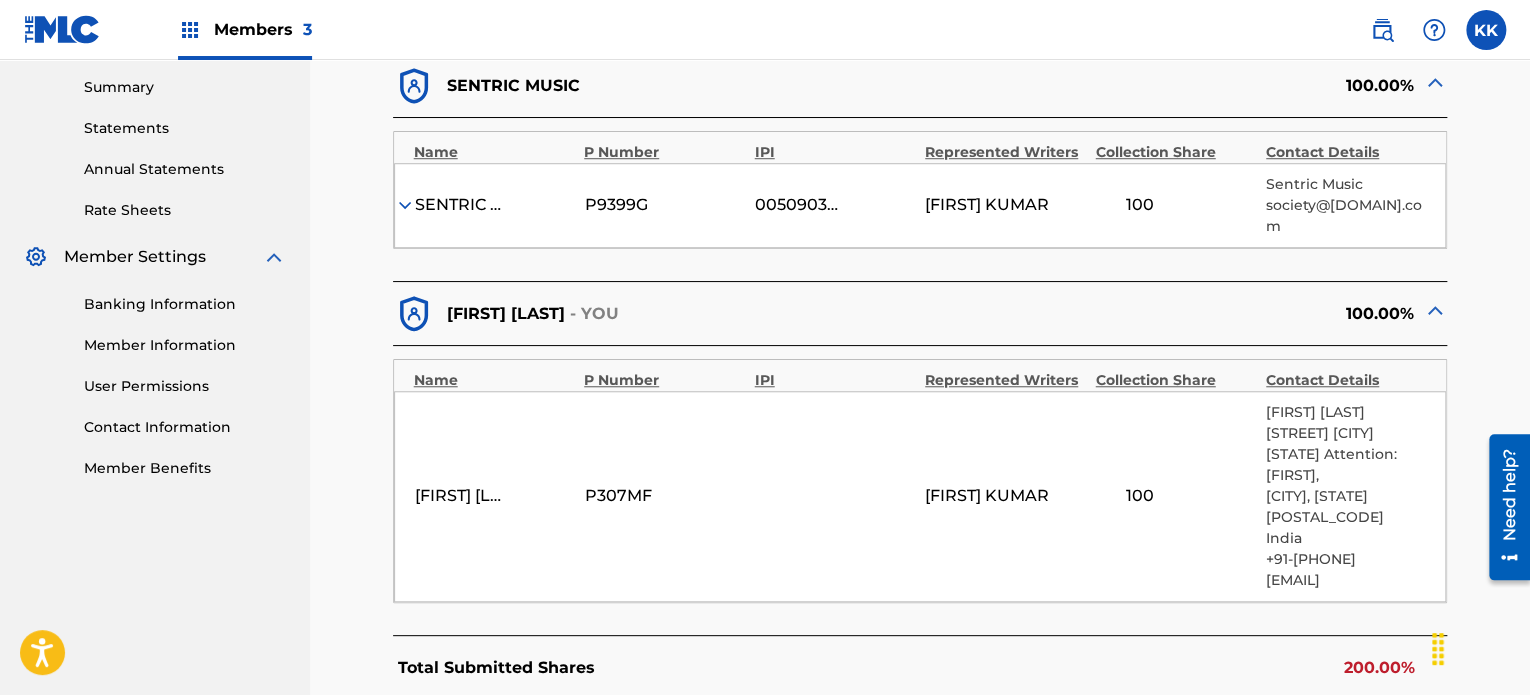 click at bounding box center [405, 205] 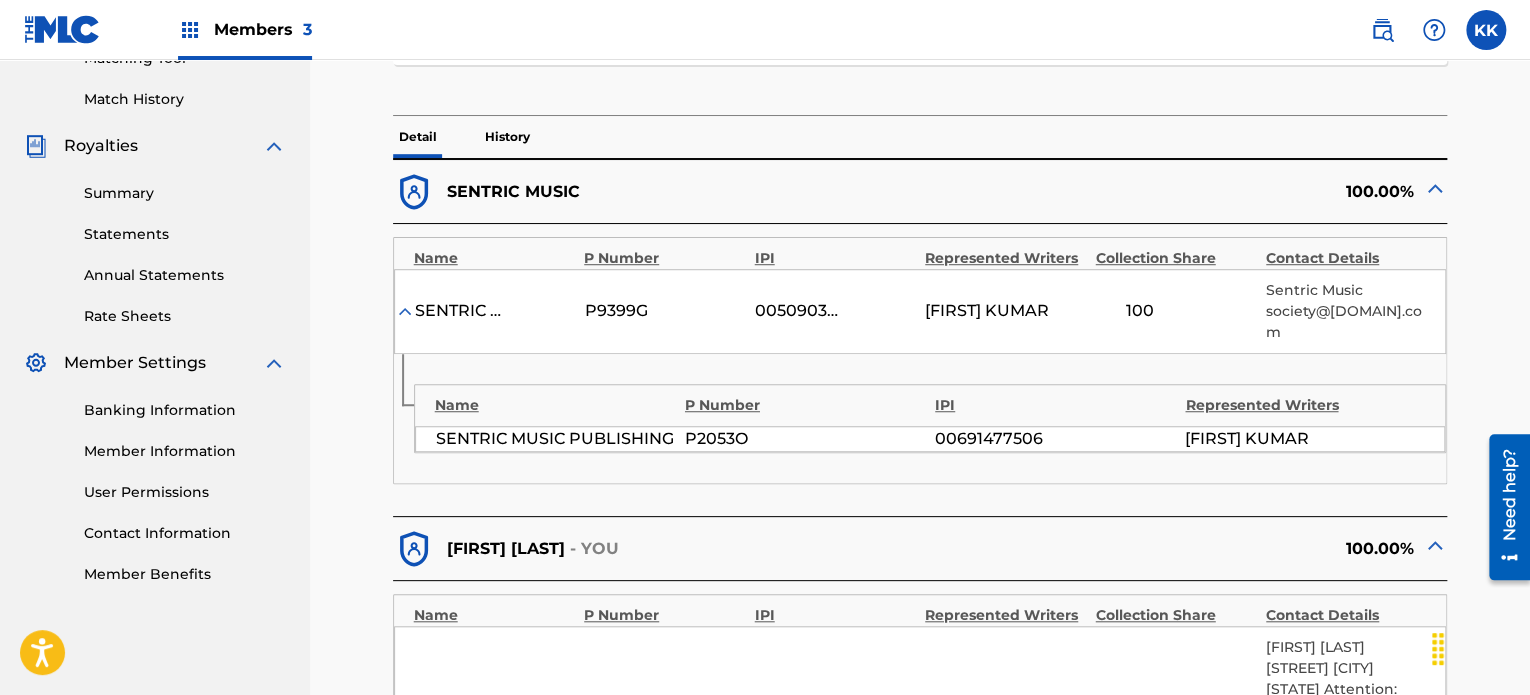 scroll, scrollTop: 541, scrollLeft: 0, axis: vertical 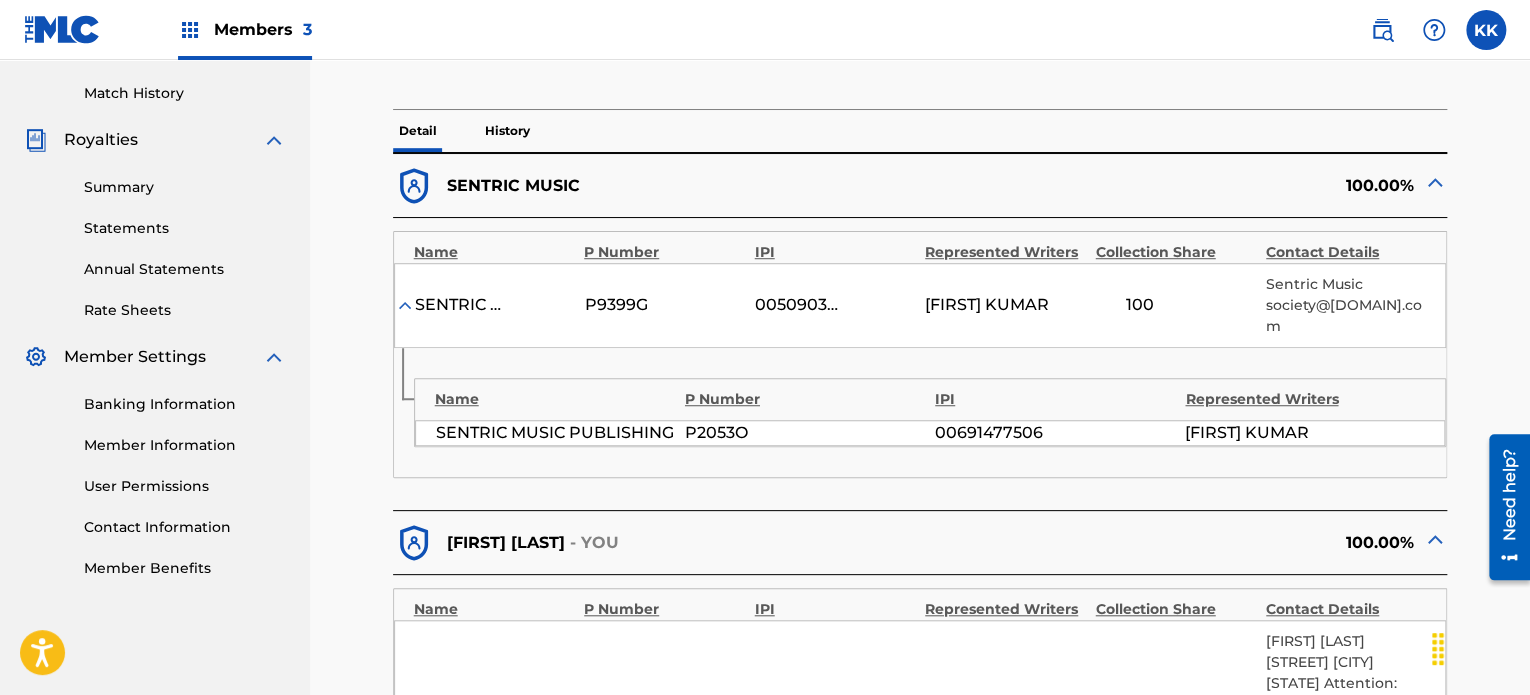 click on "Represented Writers" at bounding box center (1305, 399) 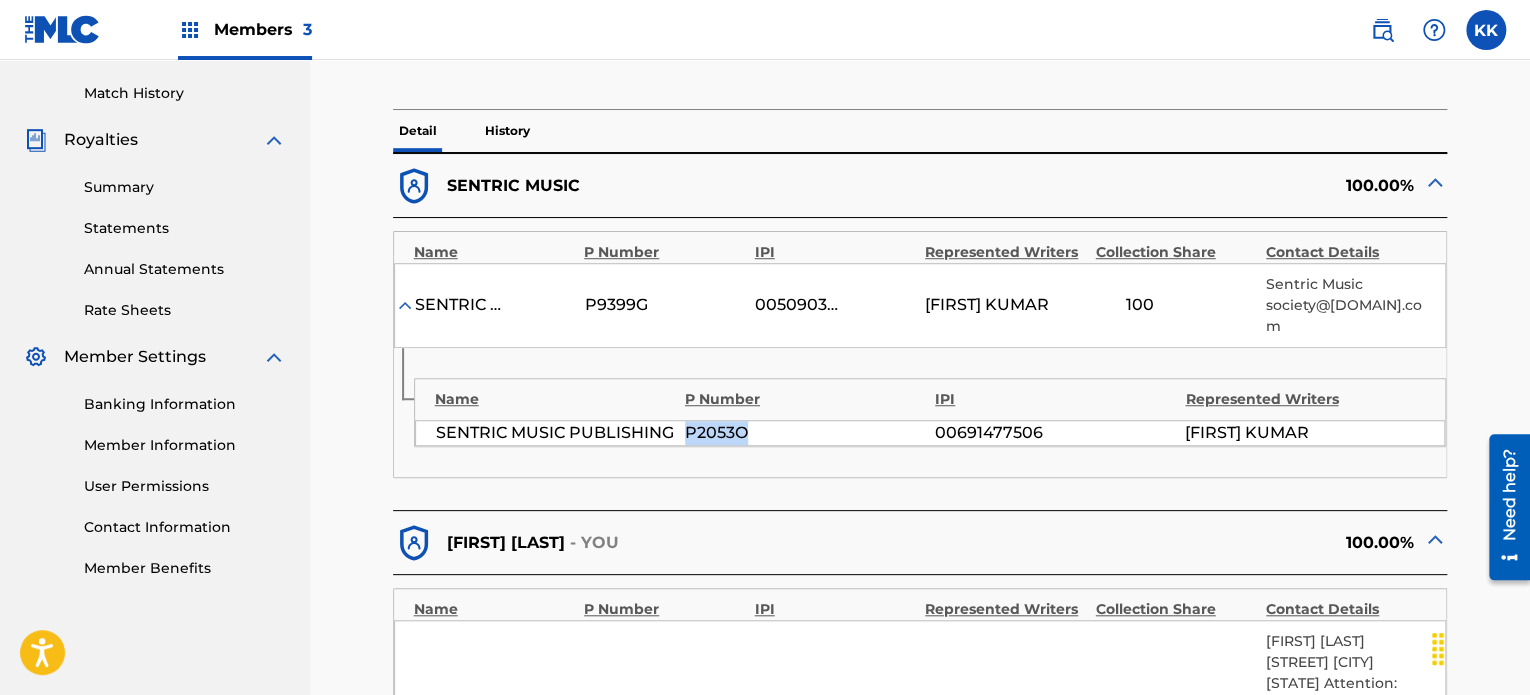 drag, startPoint x: 686, startPoint y: 475, endPoint x: 756, endPoint y: 475, distance: 70 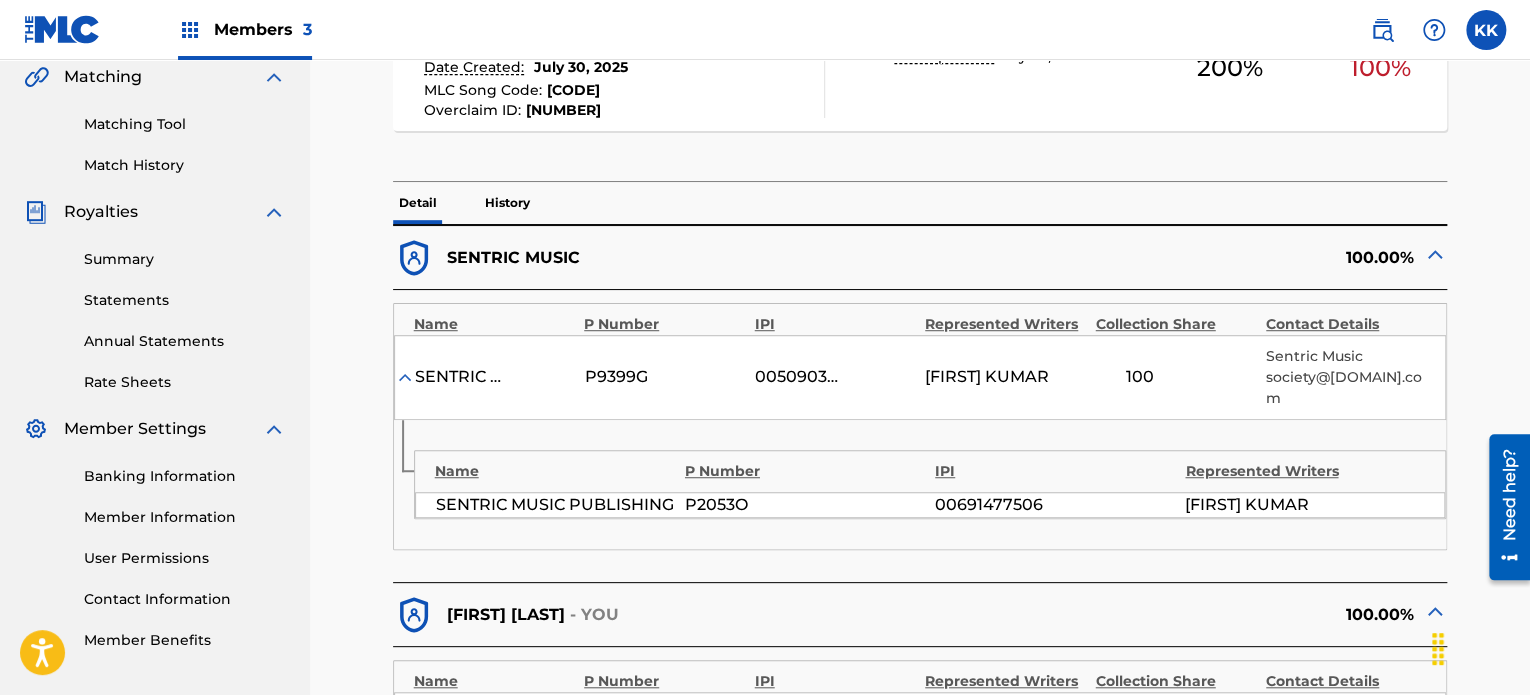scroll, scrollTop: 441, scrollLeft: 0, axis: vertical 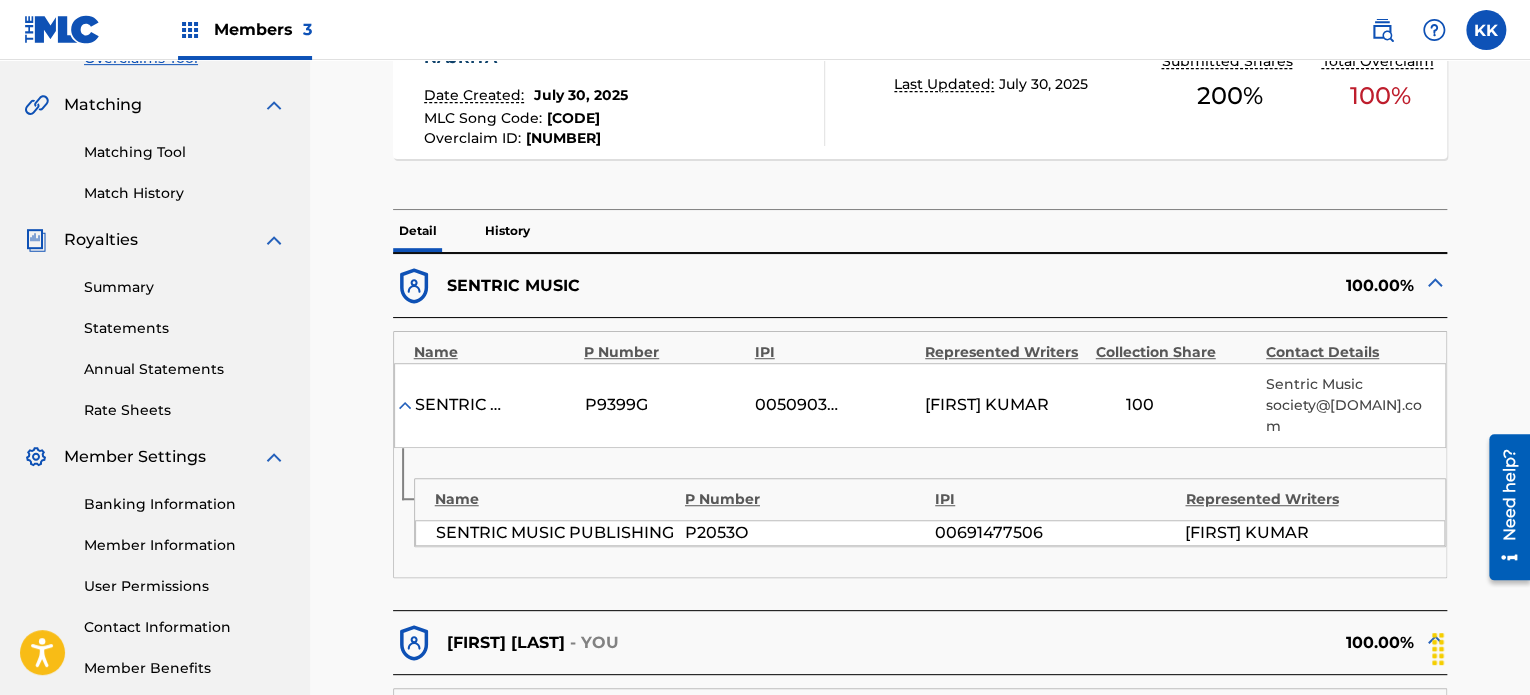 click at bounding box center [1435, 282] 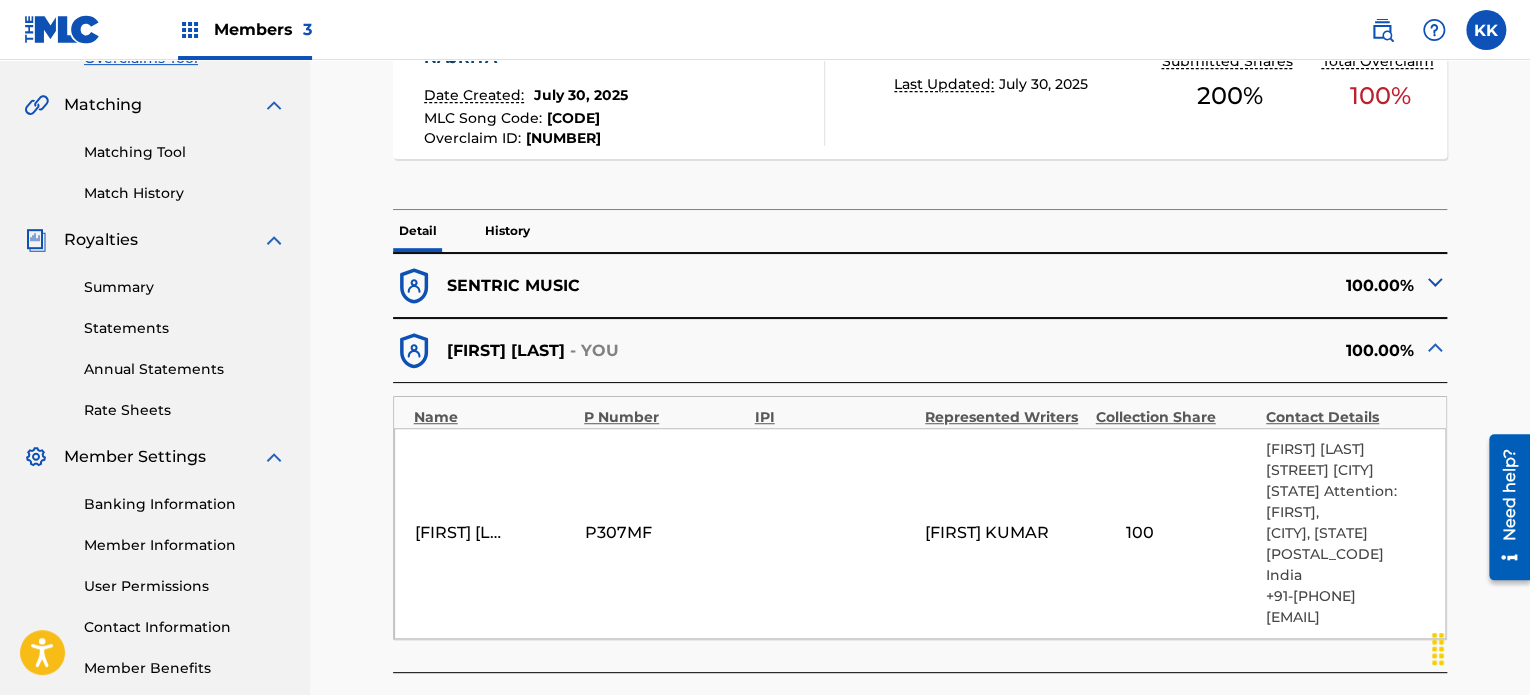 click at bounding box center [1435, 347] 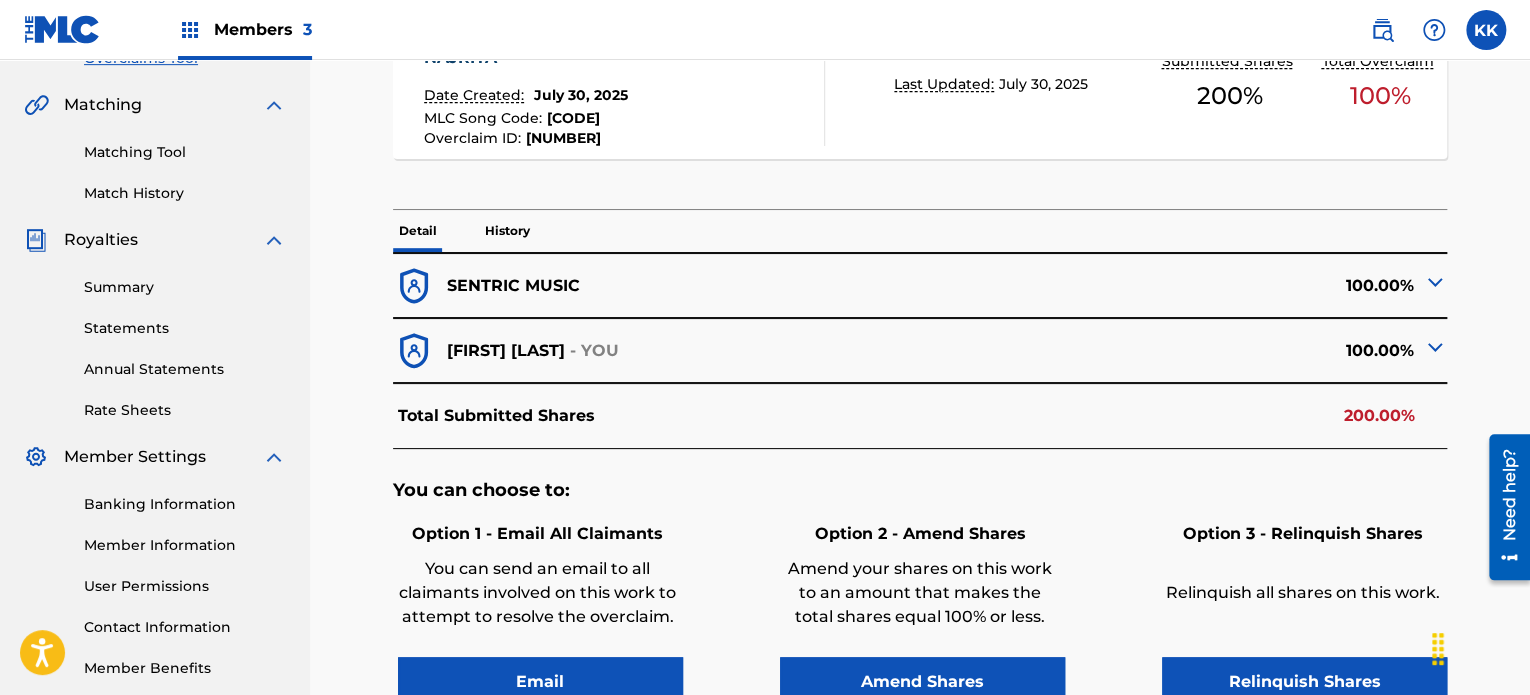 click at bounding box center (1435, 347) 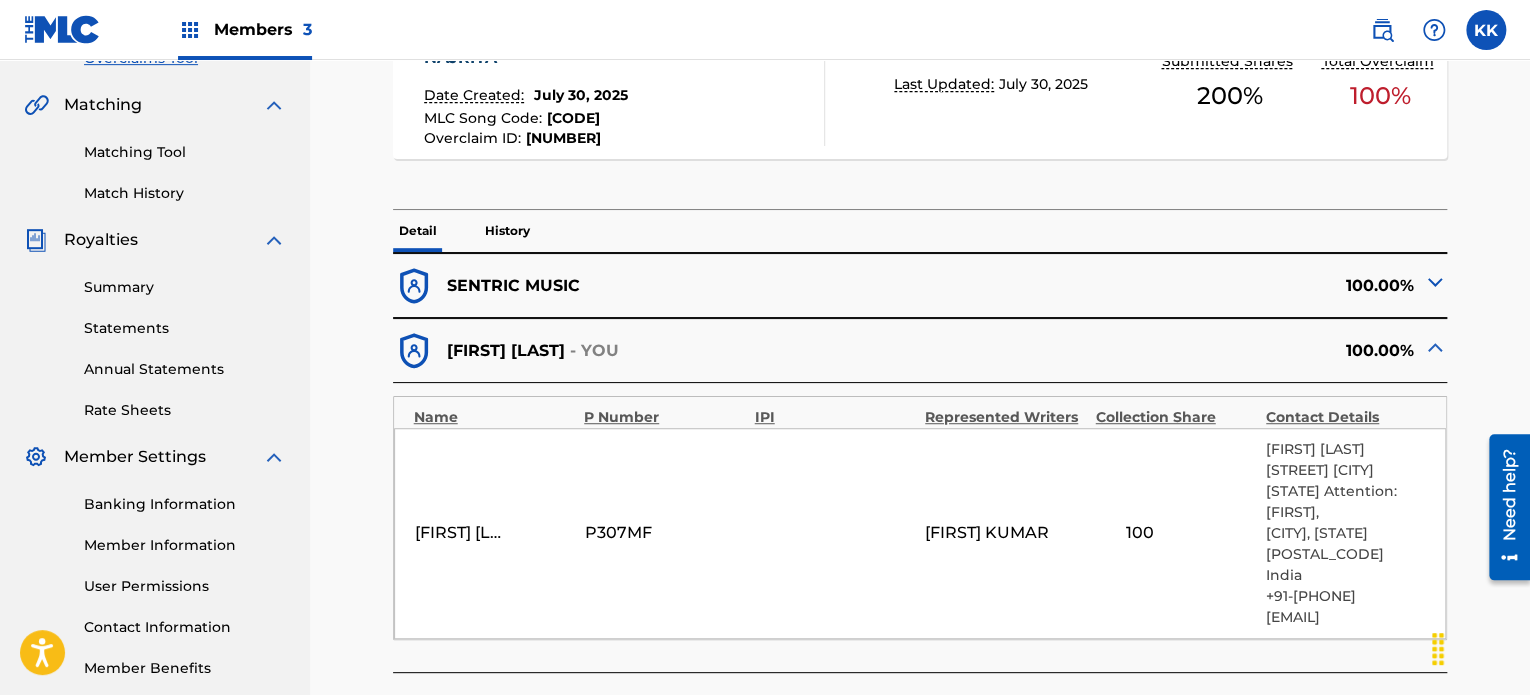 click at bounding box center (1435, 347) 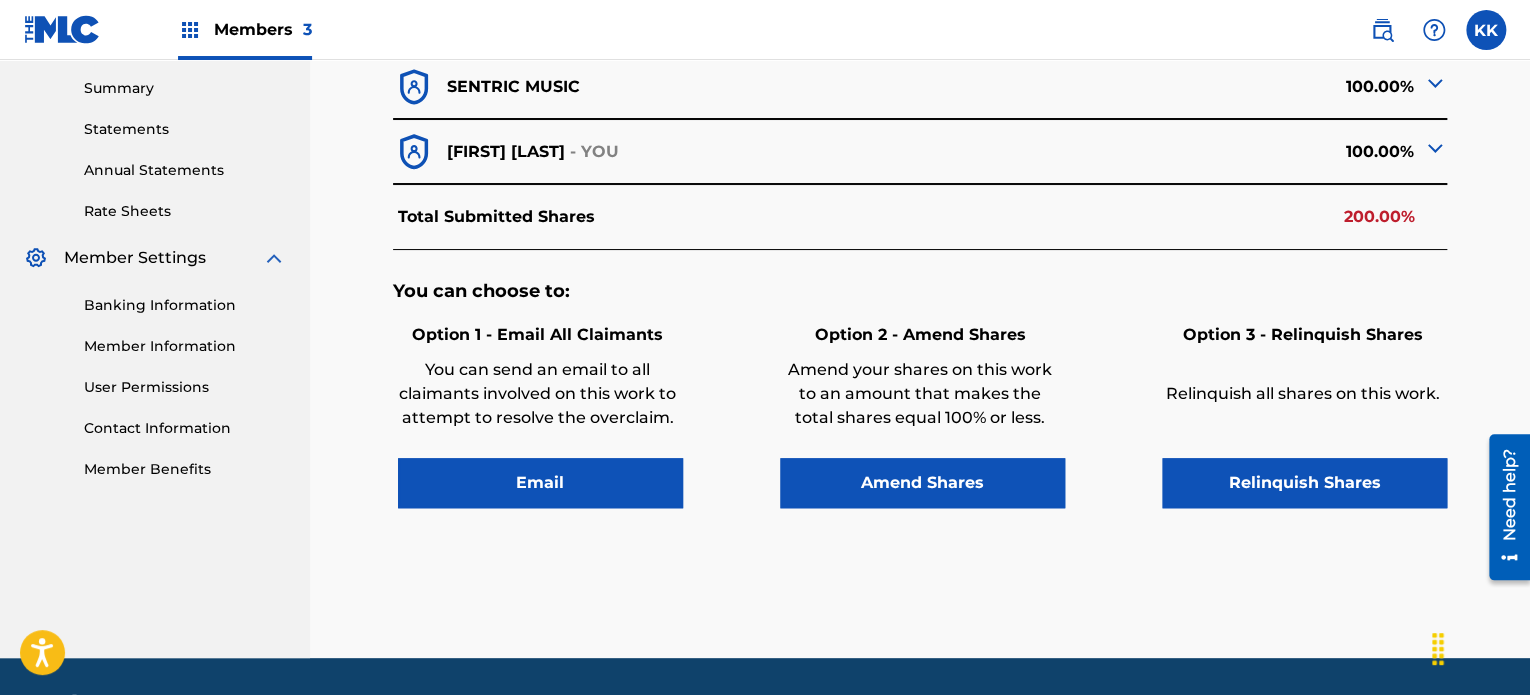 scroll, scrollTop: 641, scrollLeft: 0, axis: vertical 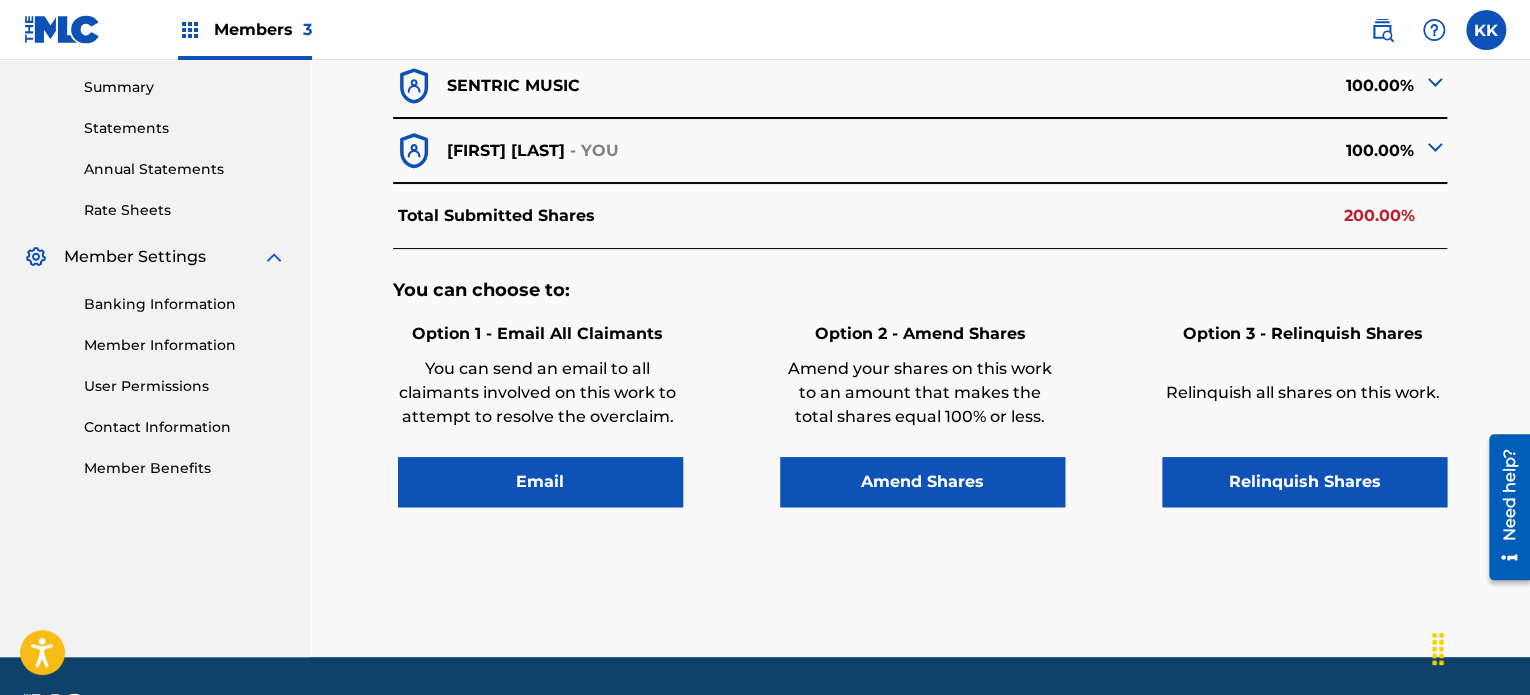 click on "Email" at bounding box center [540, 482] 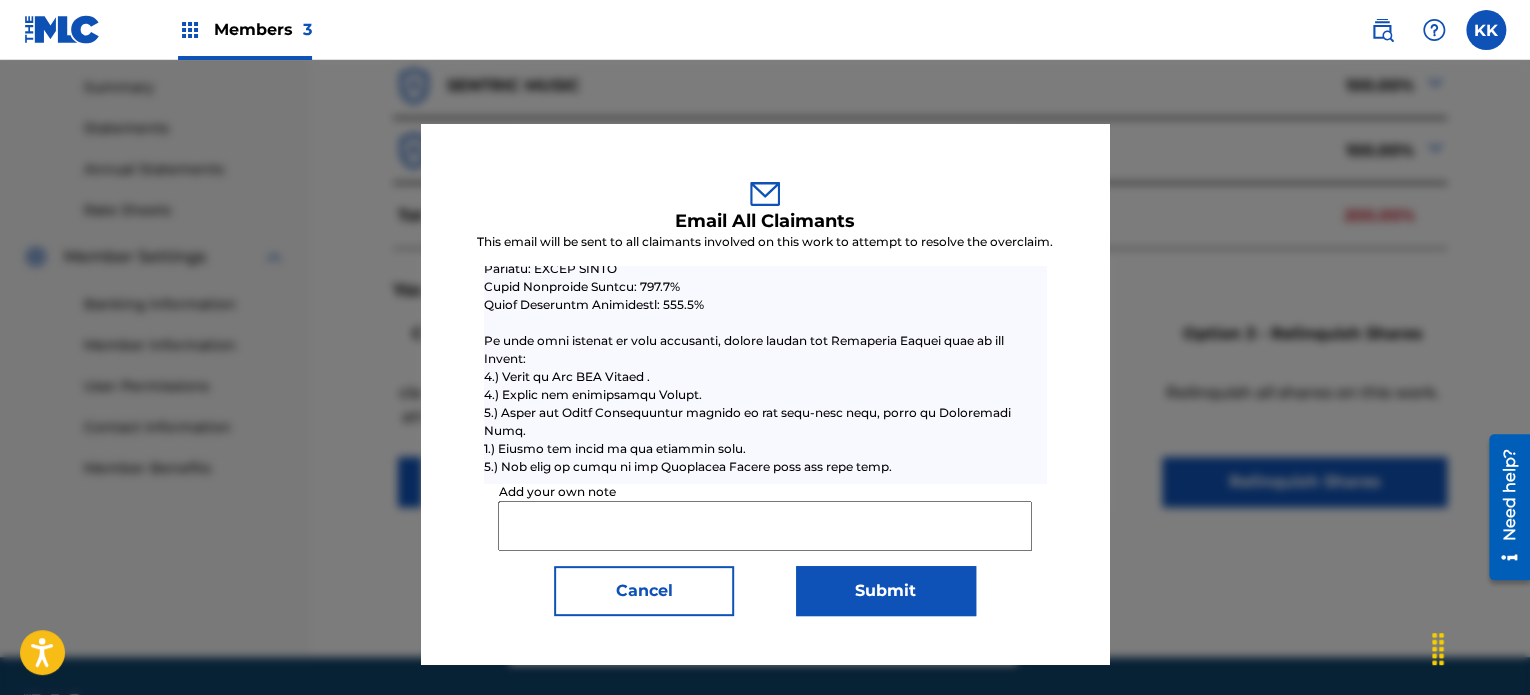 scroll, scrollTop: 655, scrollLeft: 0, axis: vertical 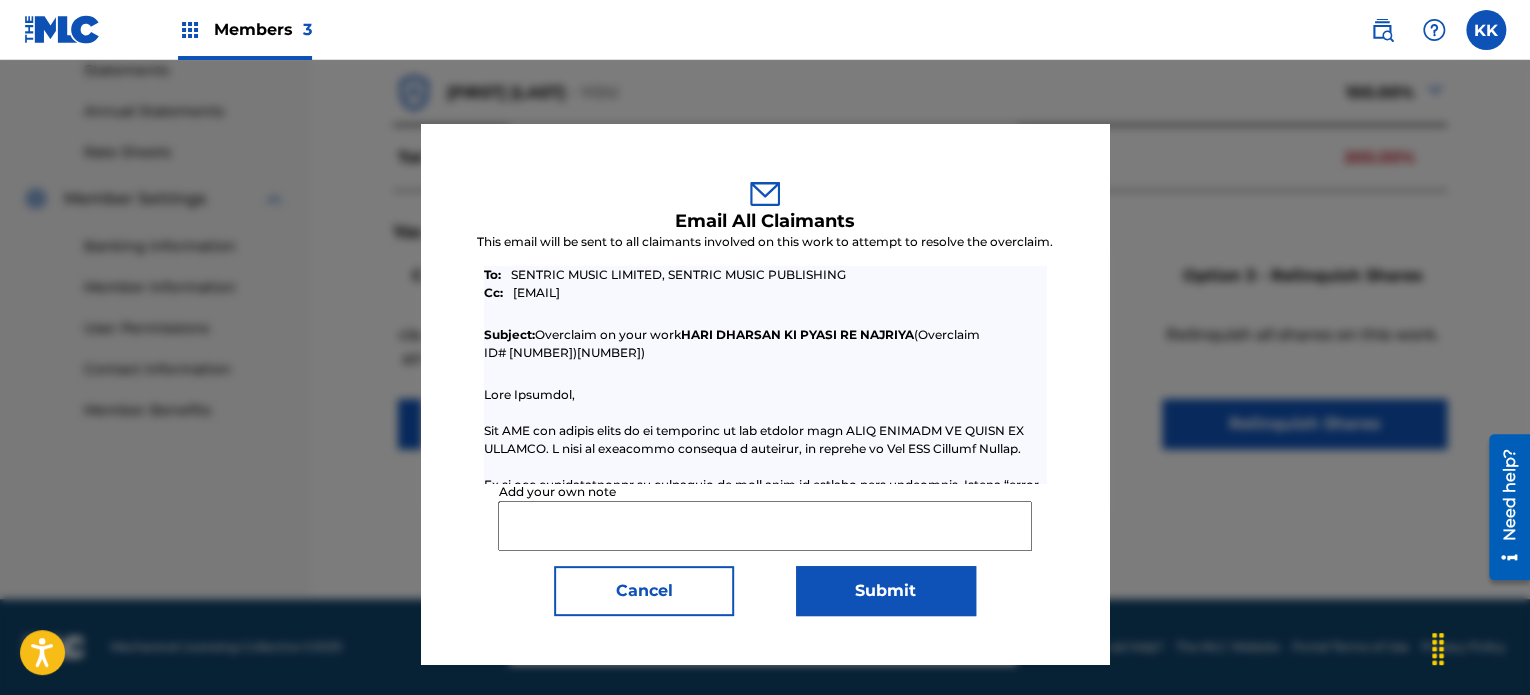 click on "Add your own note" at bounding box center (764, 526) 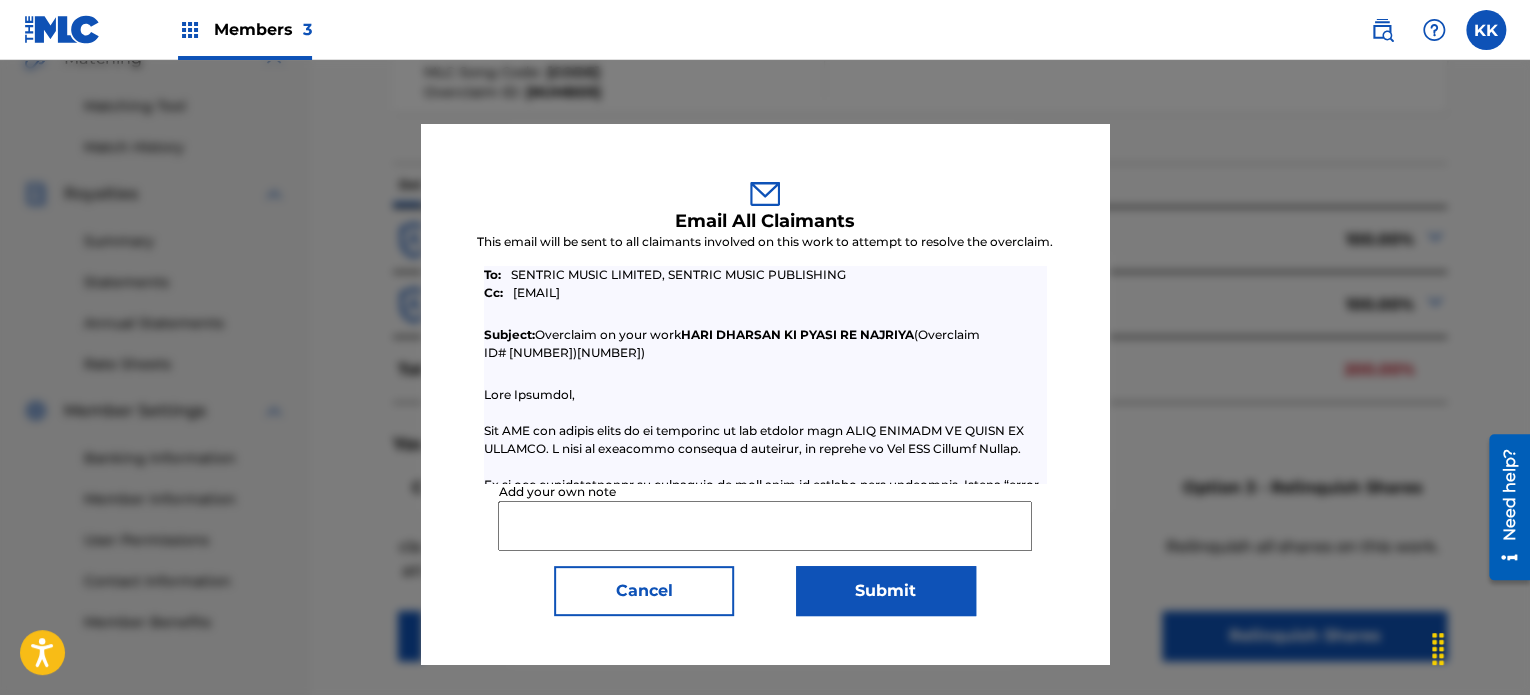 scroll, scrollTop: 441, scrollLeft: 0, axis: vertical 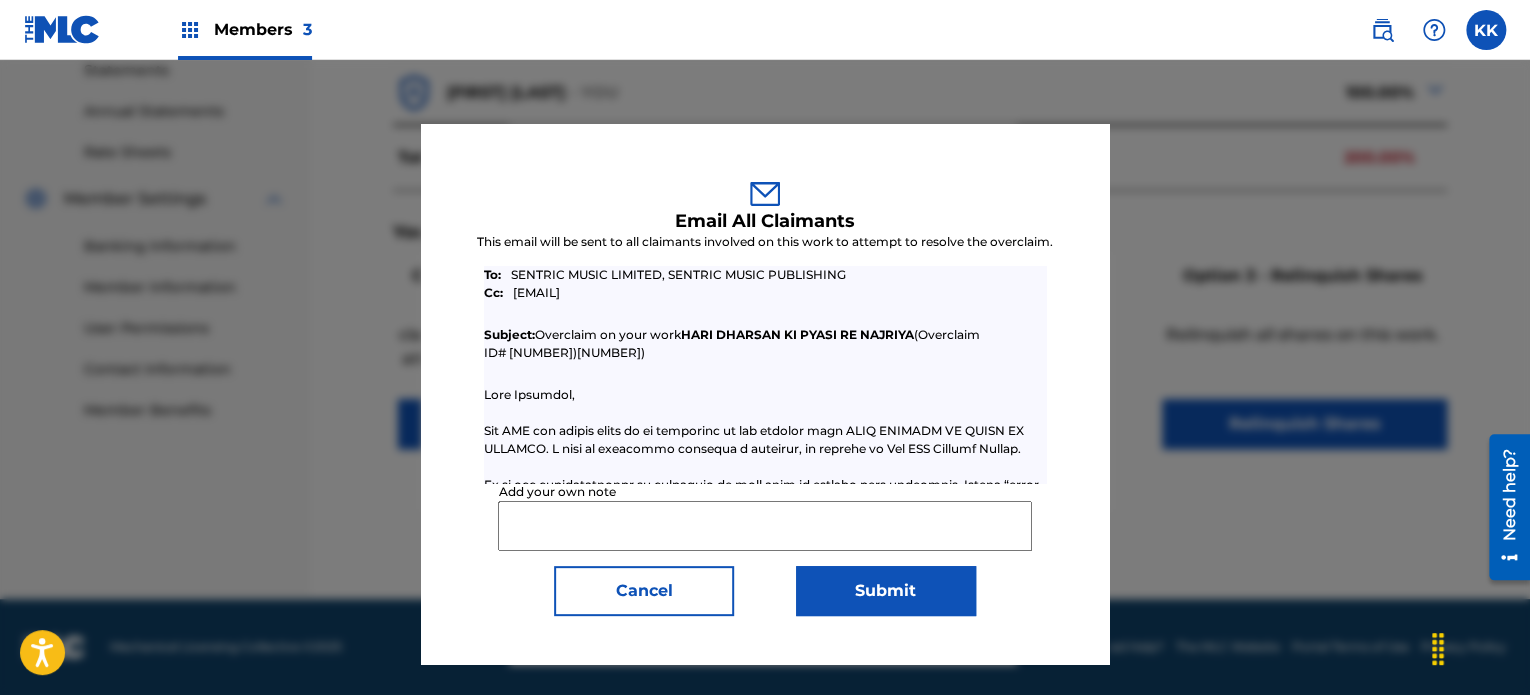 click on "Cancel" at bounding box center (644, 591) 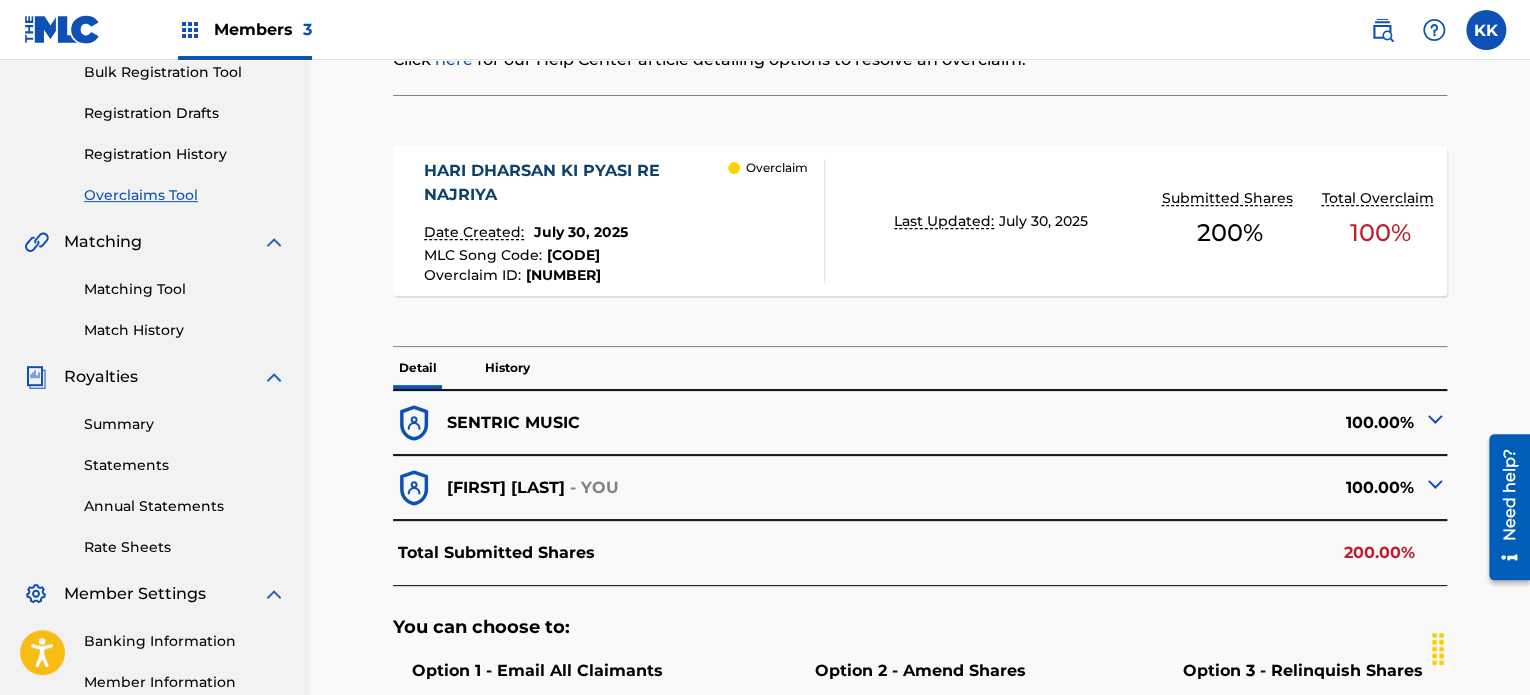 scroll, scrollTop: 241, scrollLeft: 0, axis: vertical 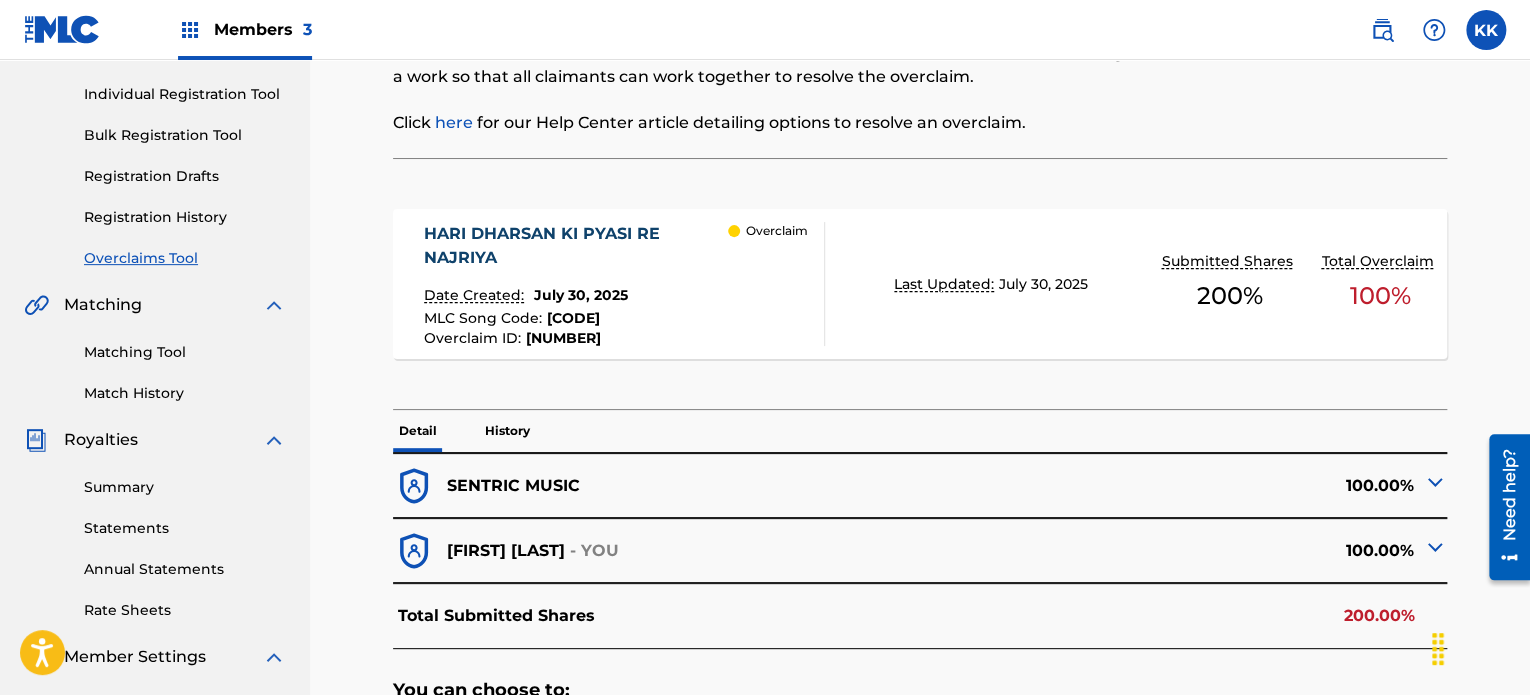 click on "Overclaim" at bounding box center [777, 231] 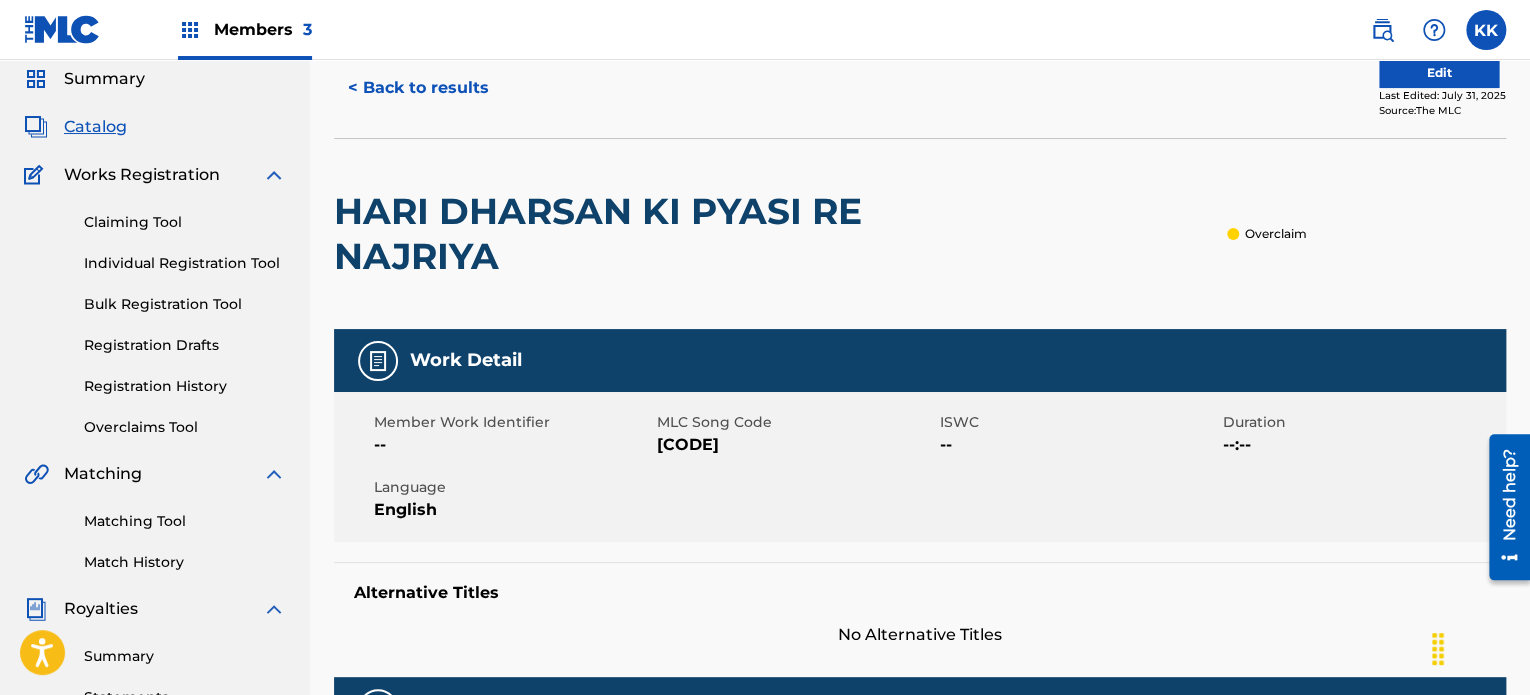 scroll, scrollTop: 0, scrollLeft: 0, axis: both 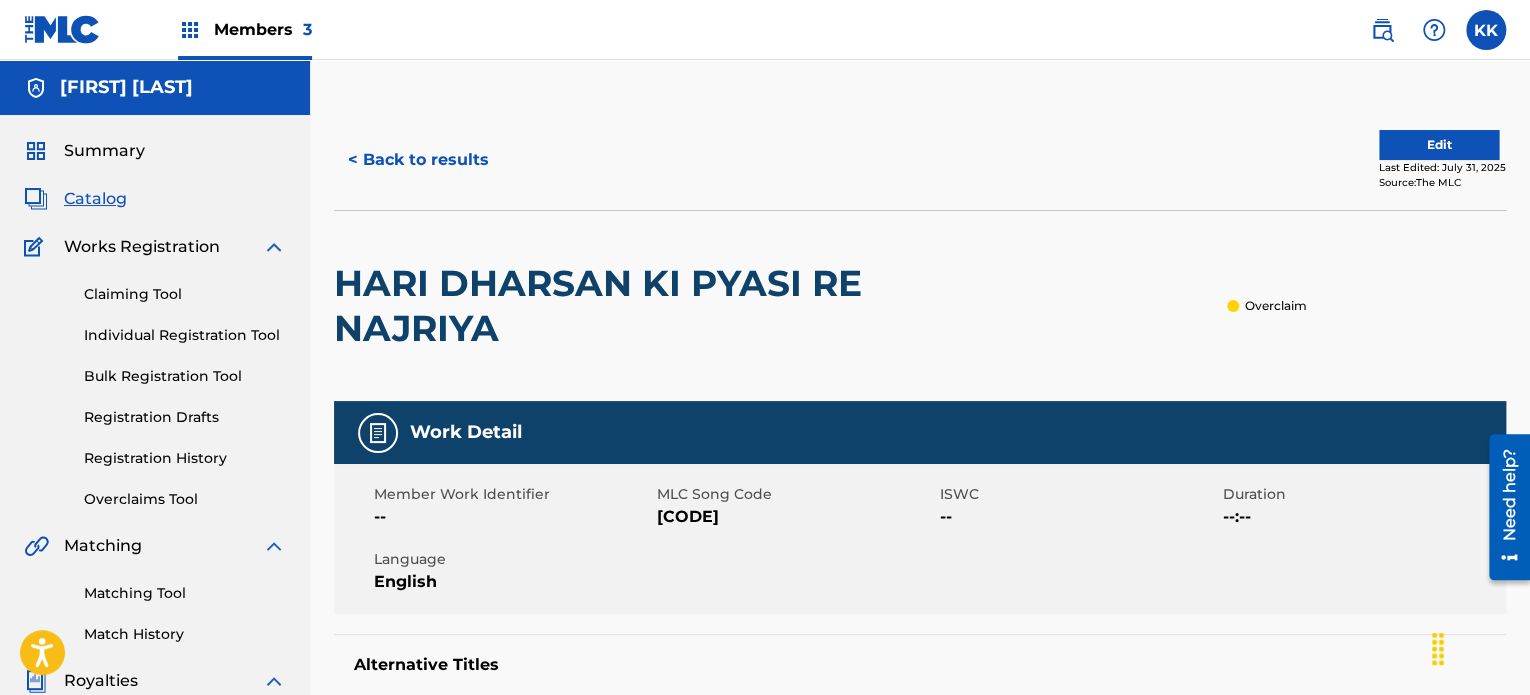 click on "Edit" at bounding box center (1439, 145) 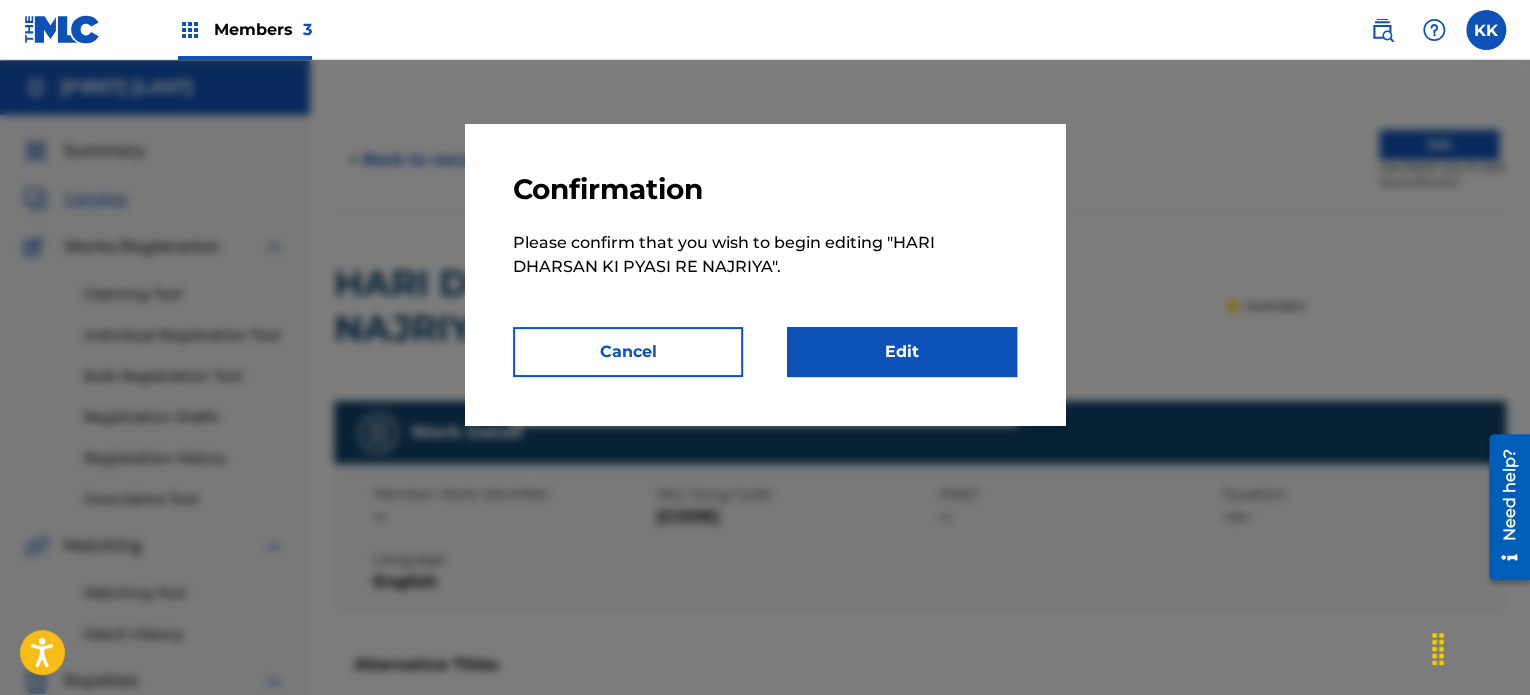 click on "Edit" at bounding box center (902, 352) 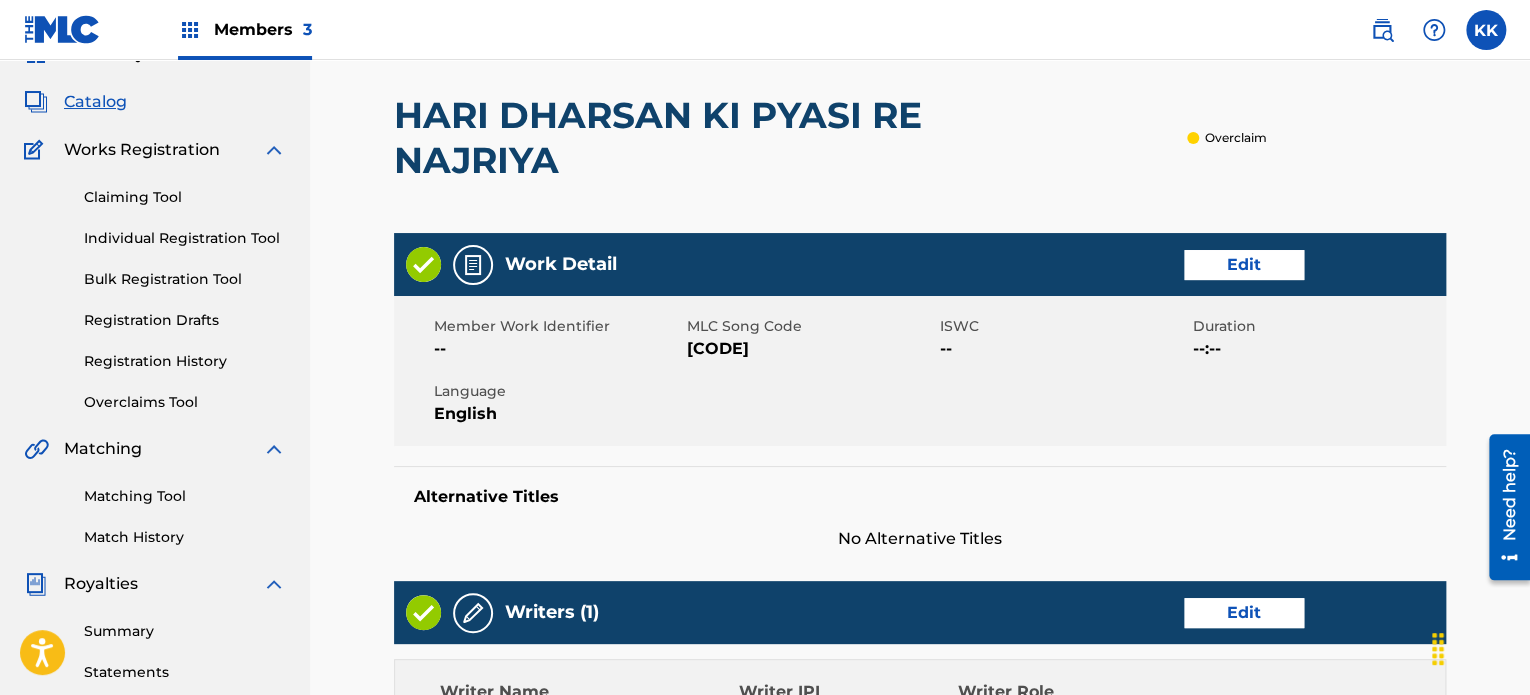 scroll, scrollTop: 87, scrollLeft: 0, axis: vertical 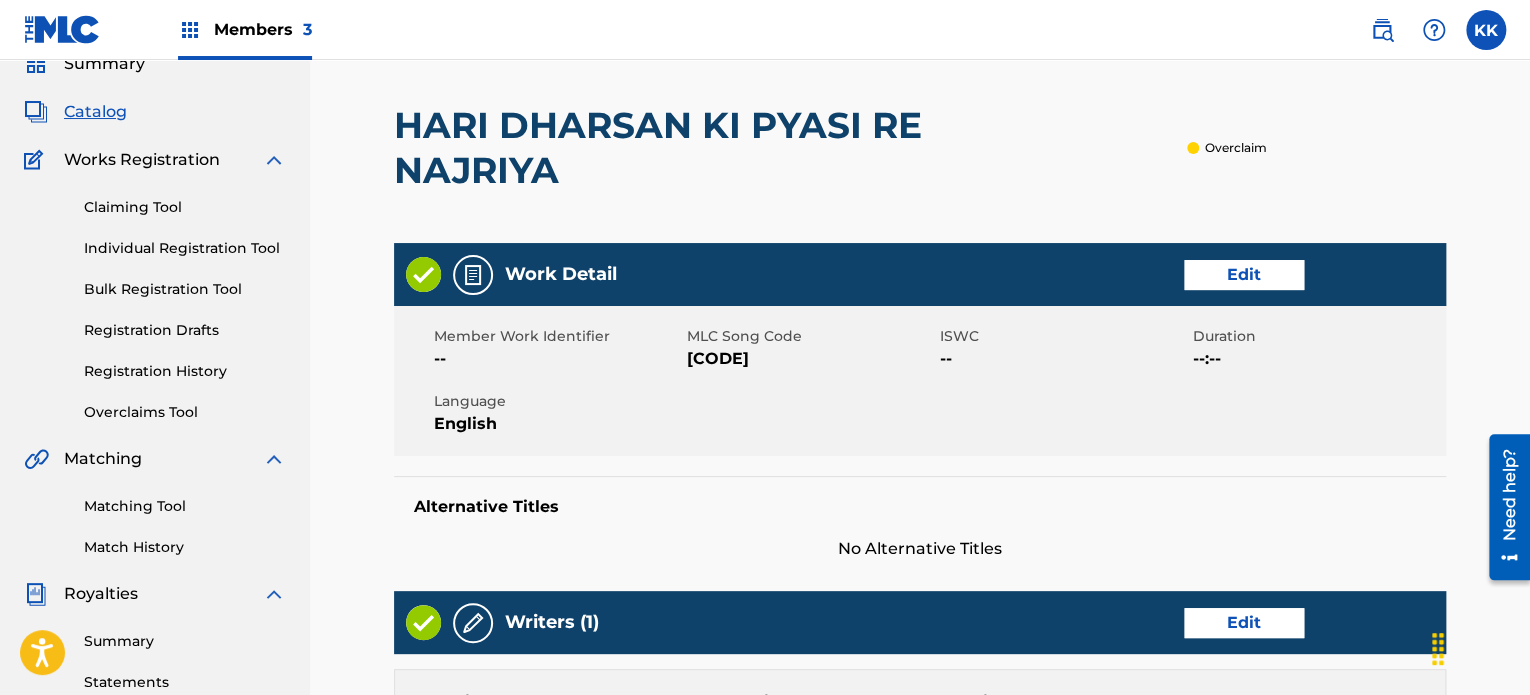 click on "Edit" at bounding box center [1244, 275] 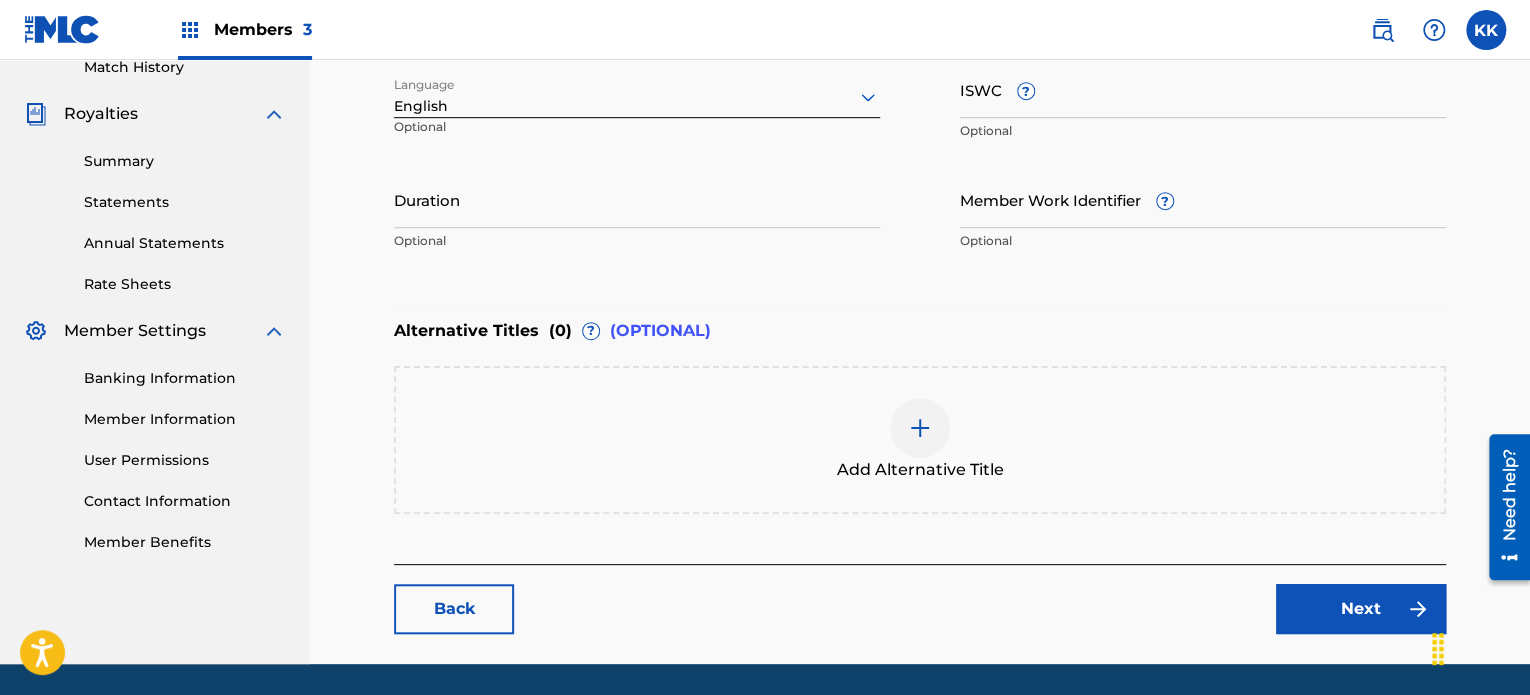 scroll, scrollTop: 630, scrollLeft: 0, axis: vertical 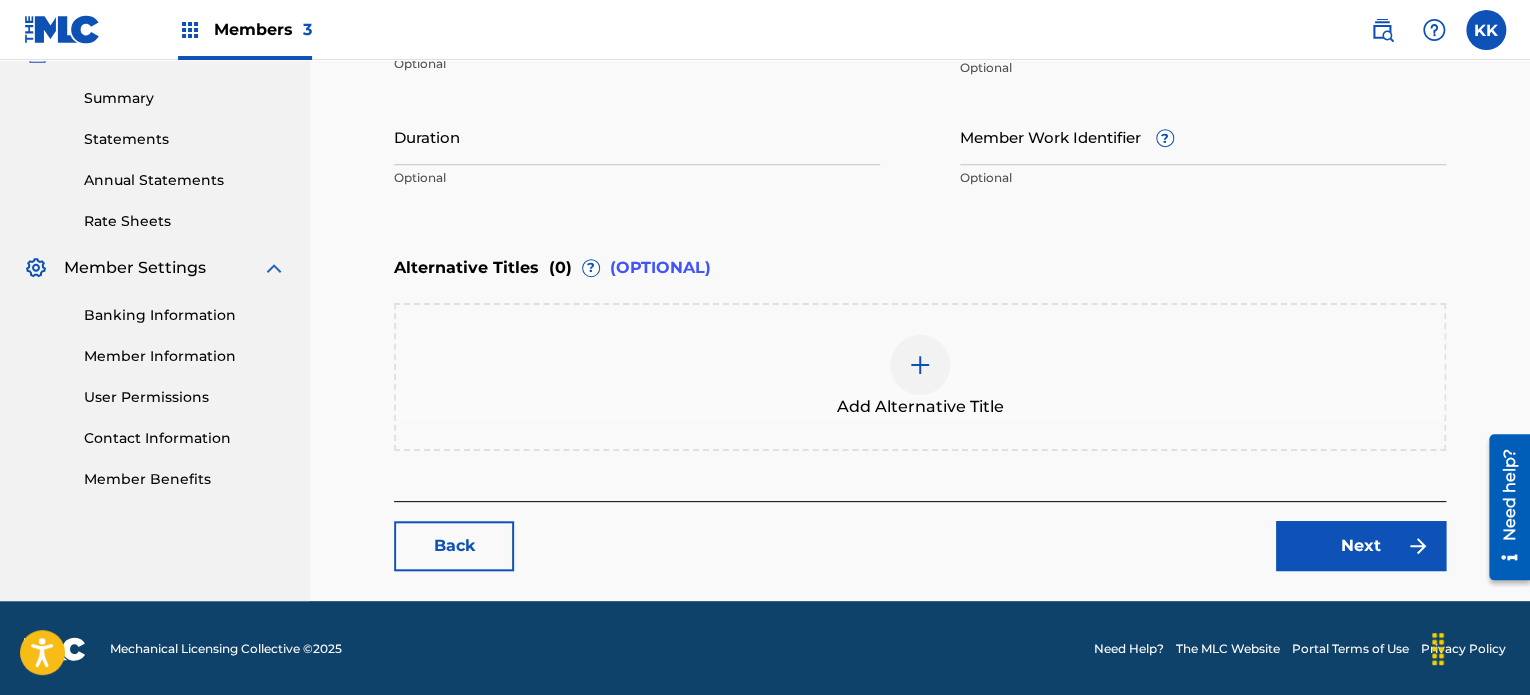click on "Next" at bounding box center (1361, 546) 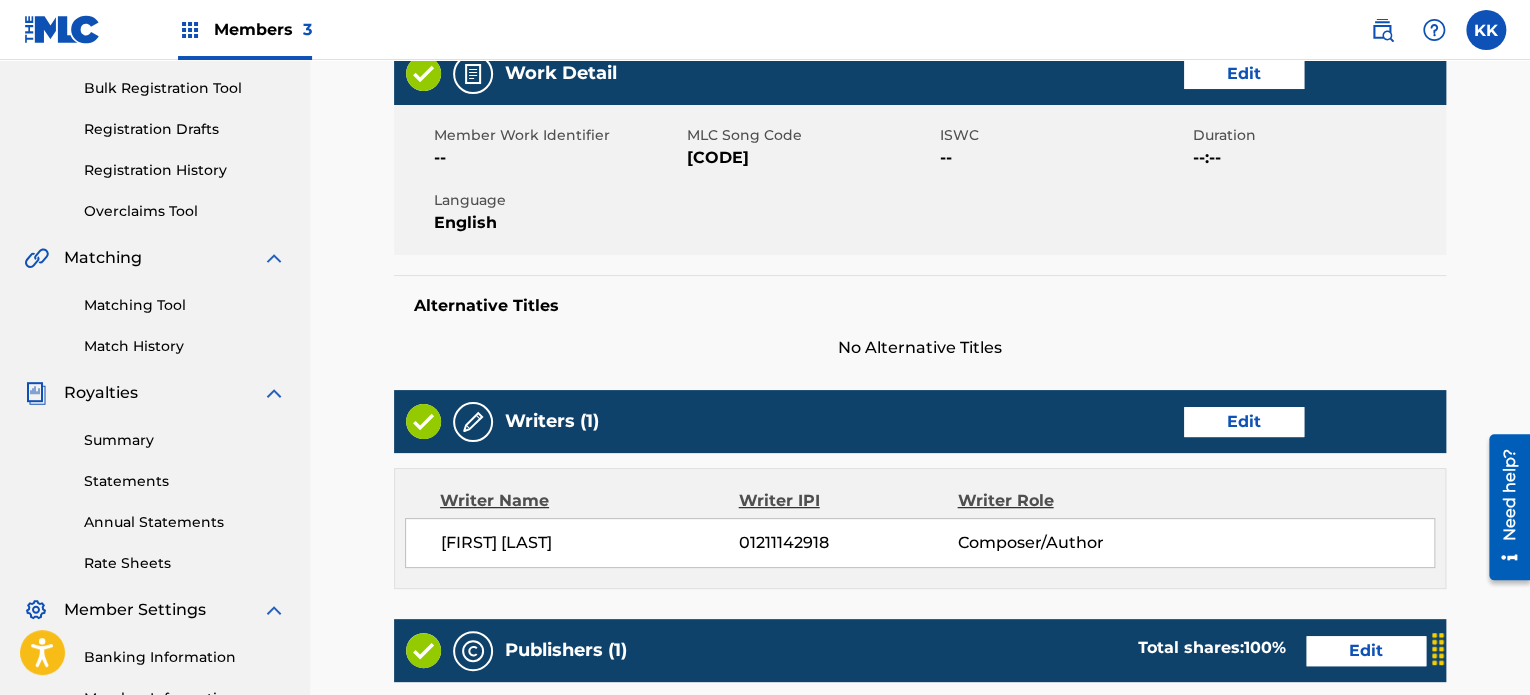 scroll, scrollTop: 400, scrollLeft: 0, axis: vertical 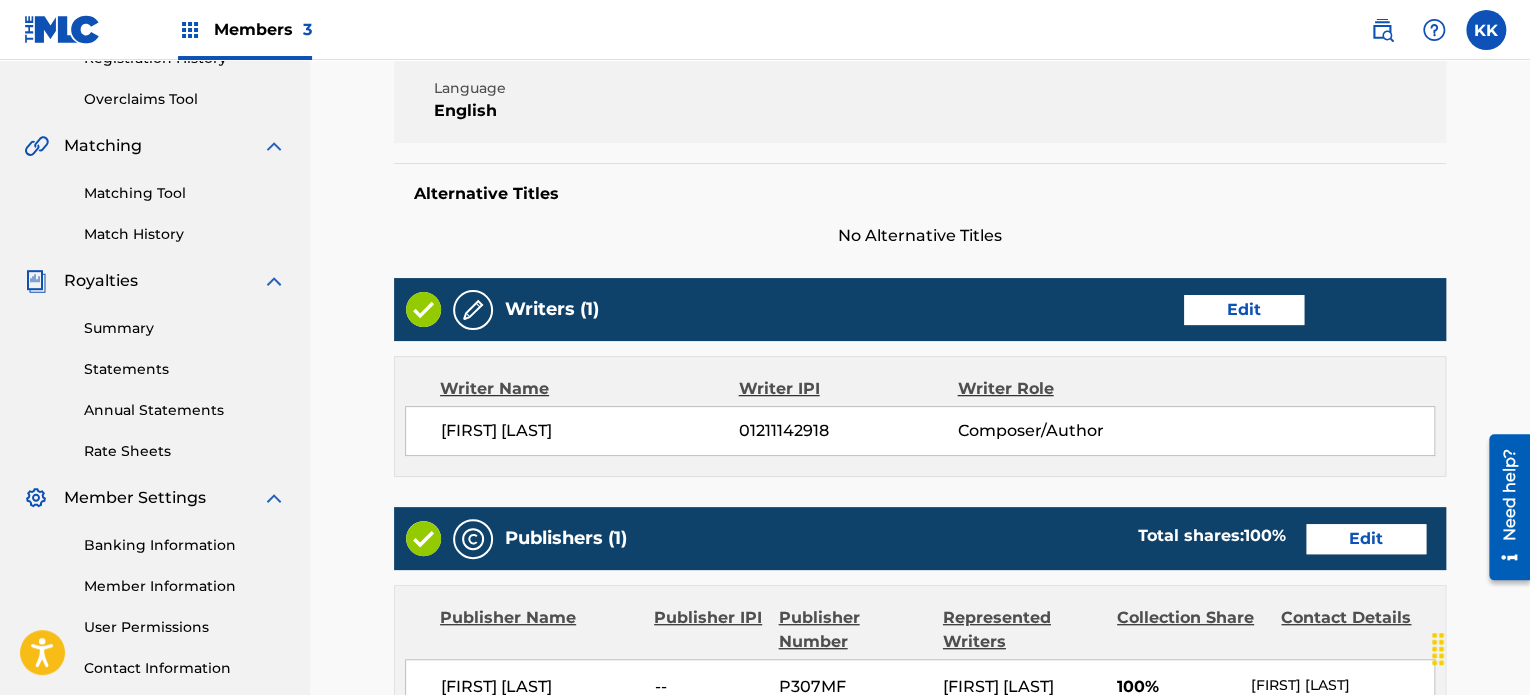 click at bounding box center [473, 310] 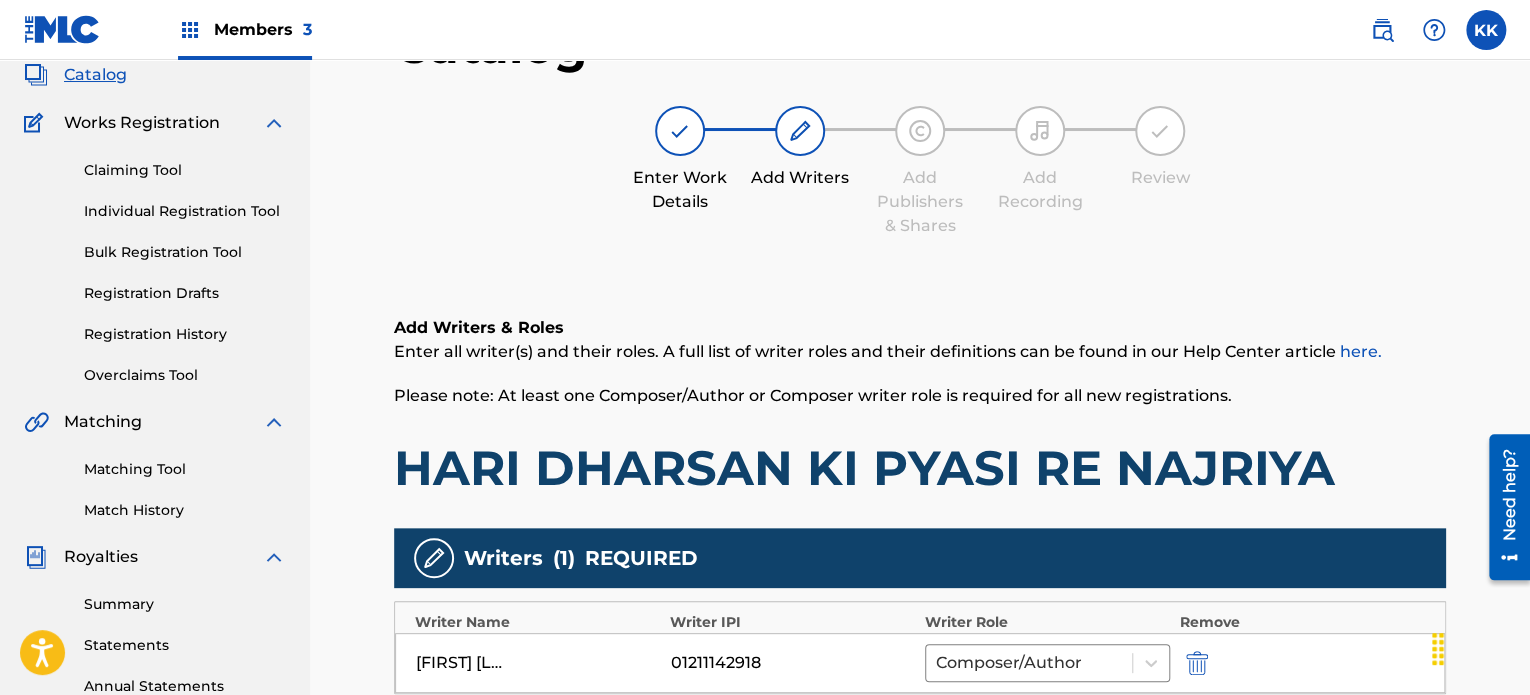 scroll, scrollTop: 500, scrollLeft: 0, axis: vertical 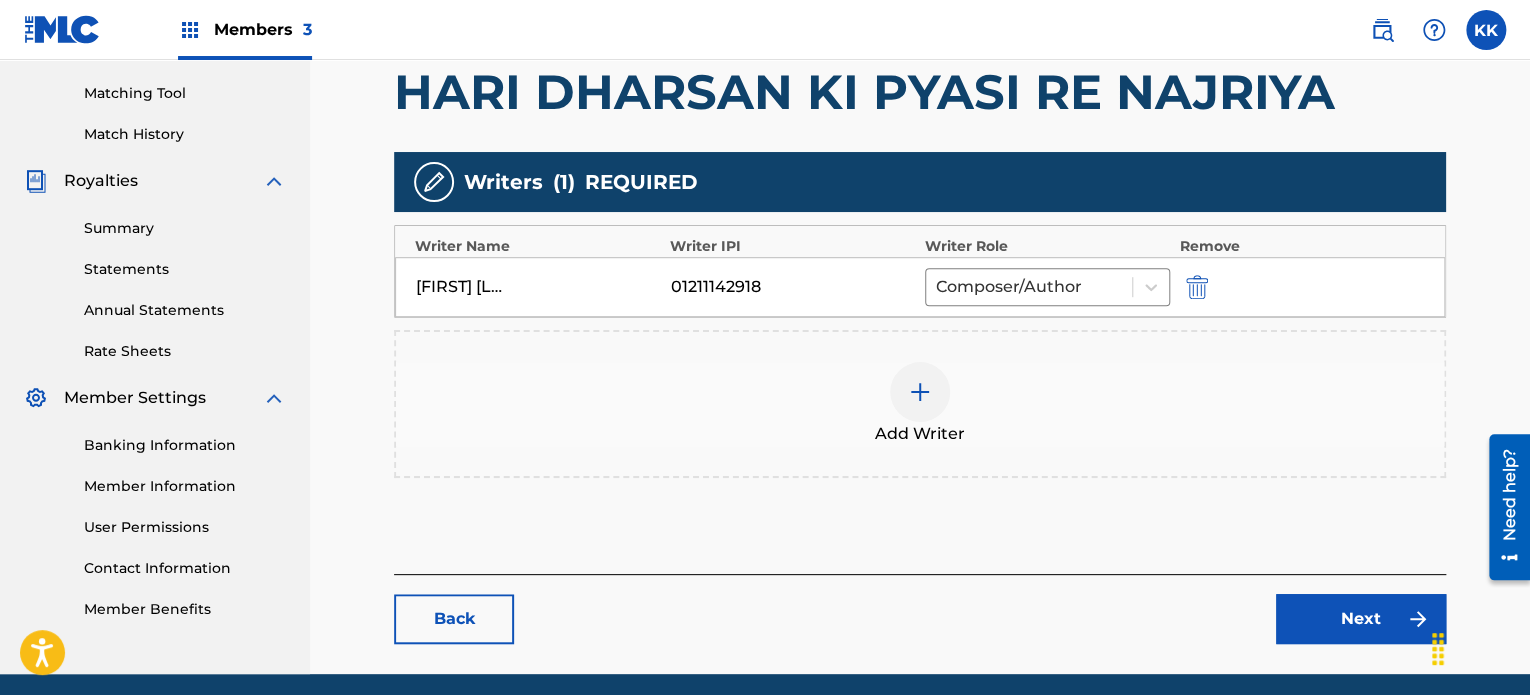 click at bounding box center [1197, 287] 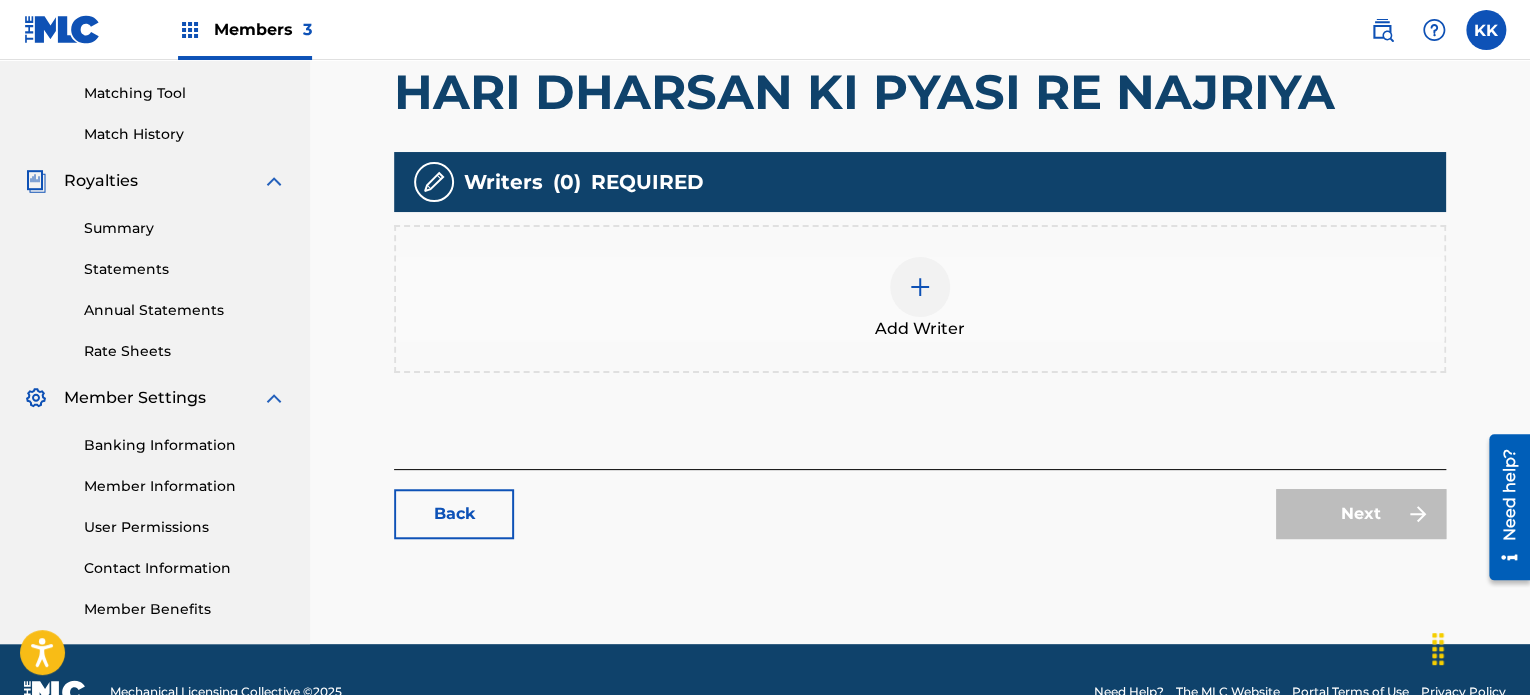 click on "Next" at bounding box center (1361, 514) 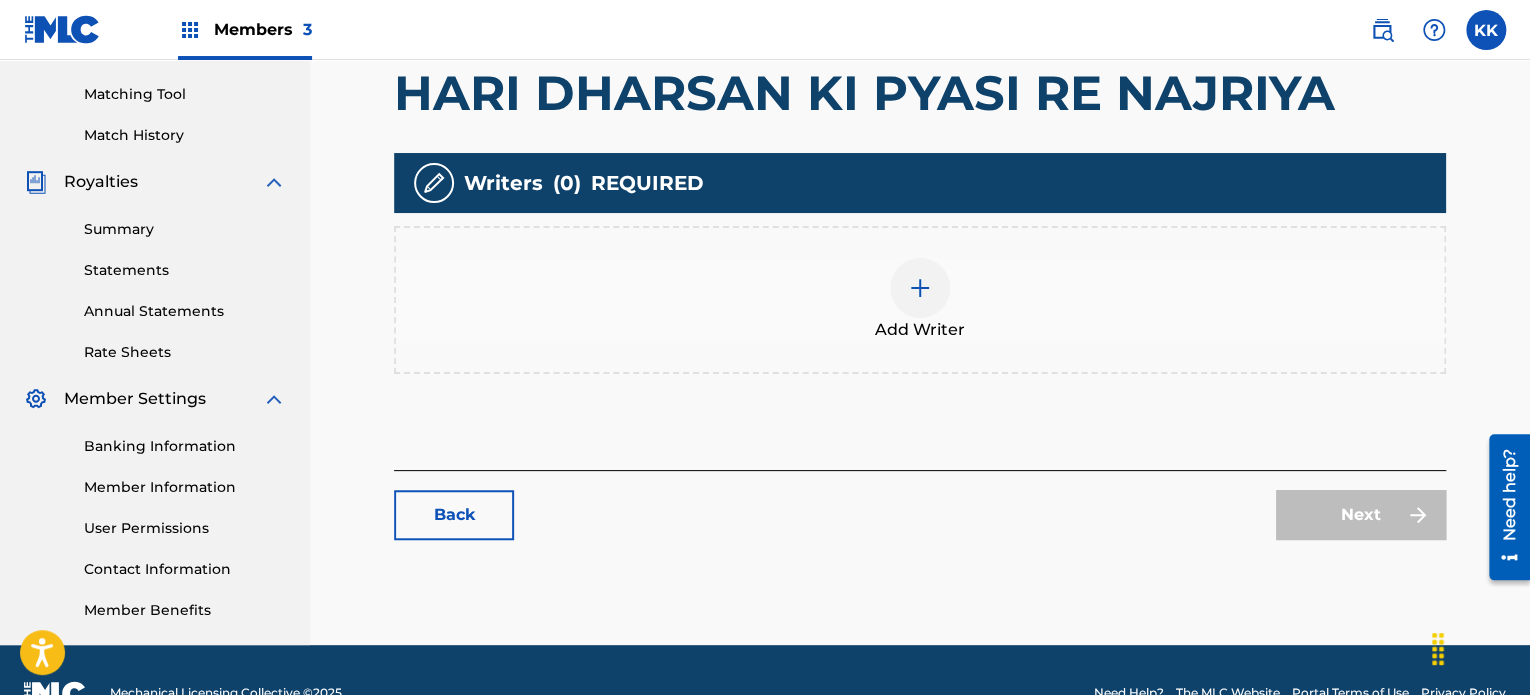 scroll, scrollTop: 544, scrollLeft: 0, axis: vertical 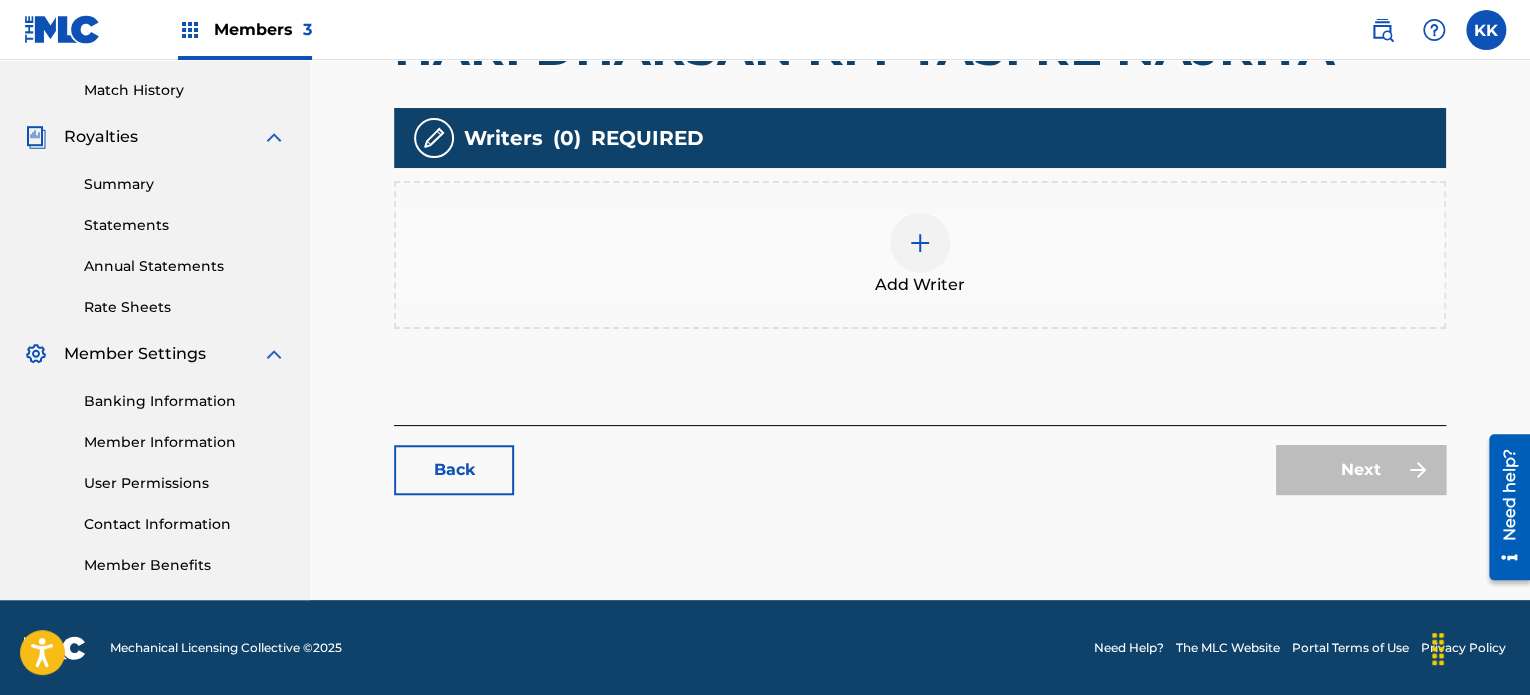 click on "Back" at bounding box center [454, 470] 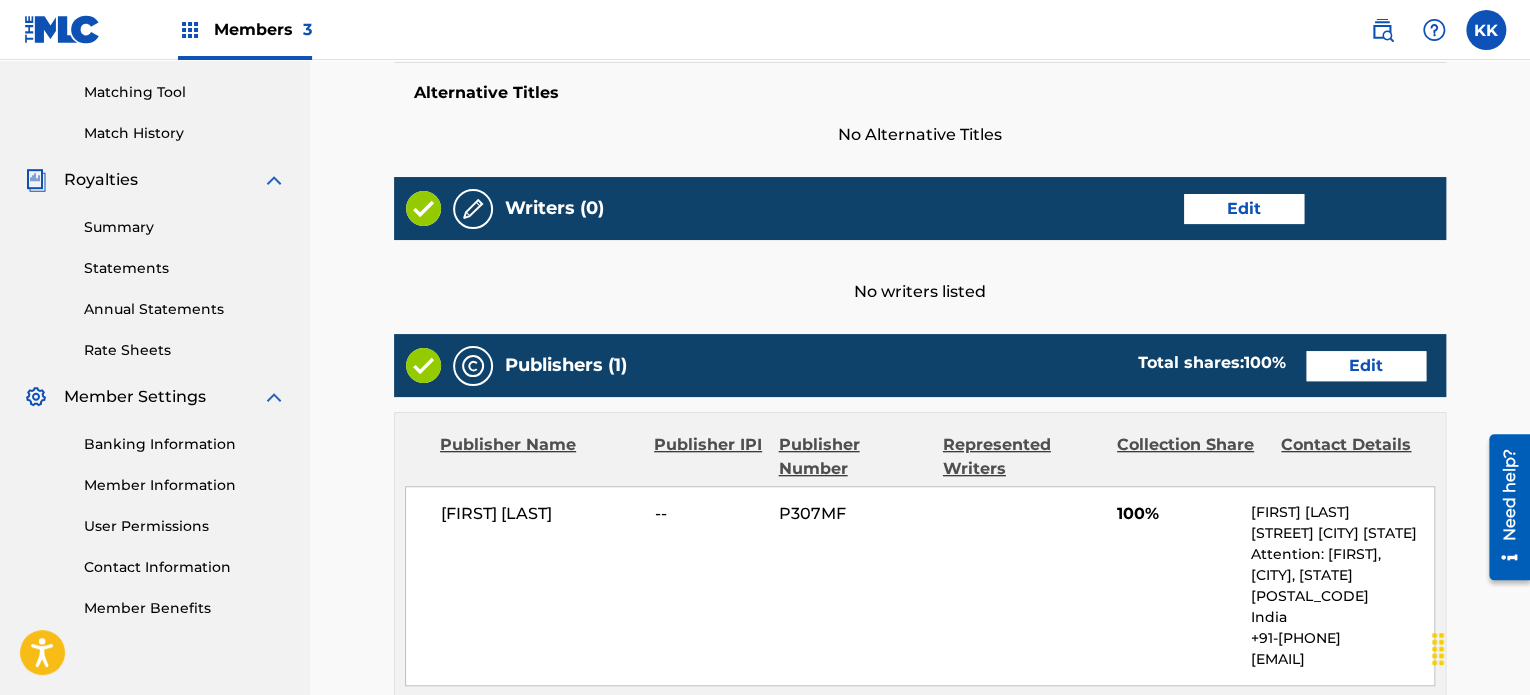 scroll, scrollTop: 500, scrollLeft: 0, axis: vertical 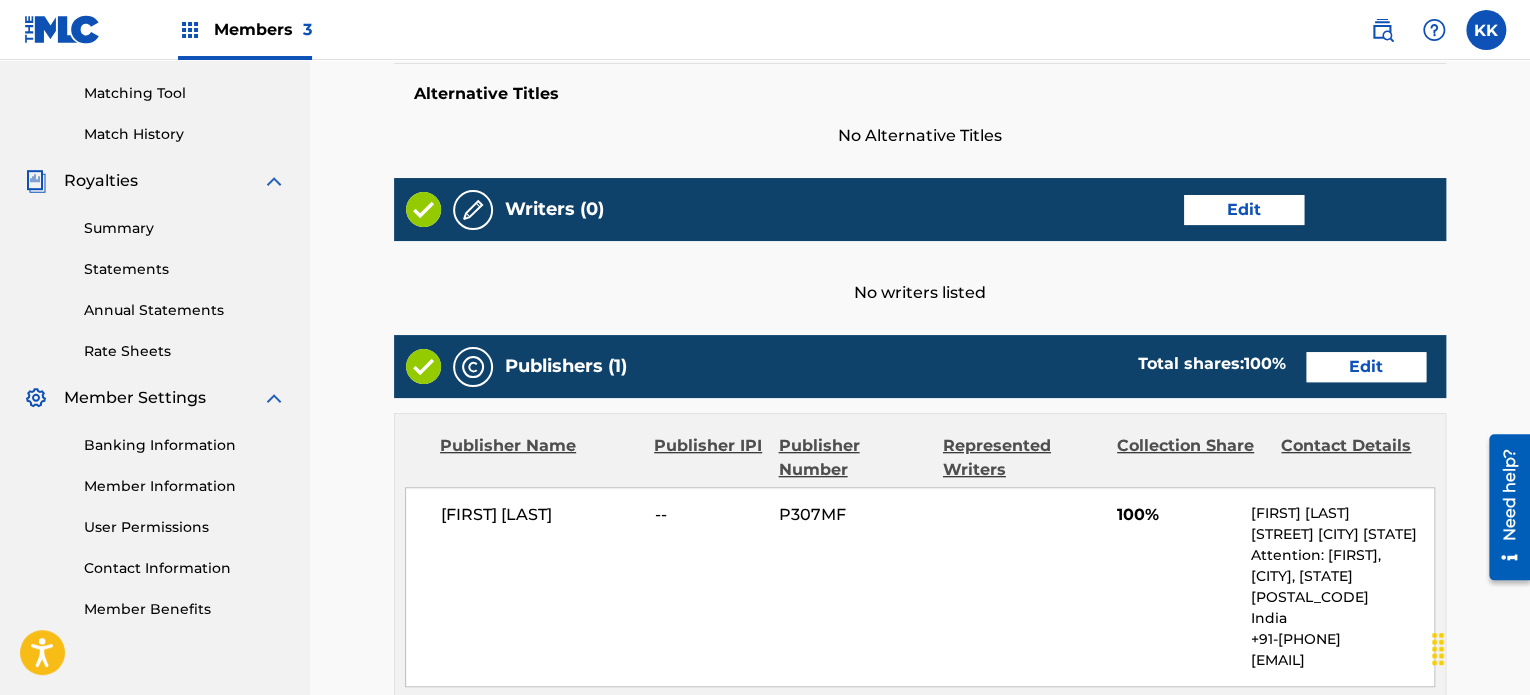 click on "Edit" at bounding box center [1366, 367] 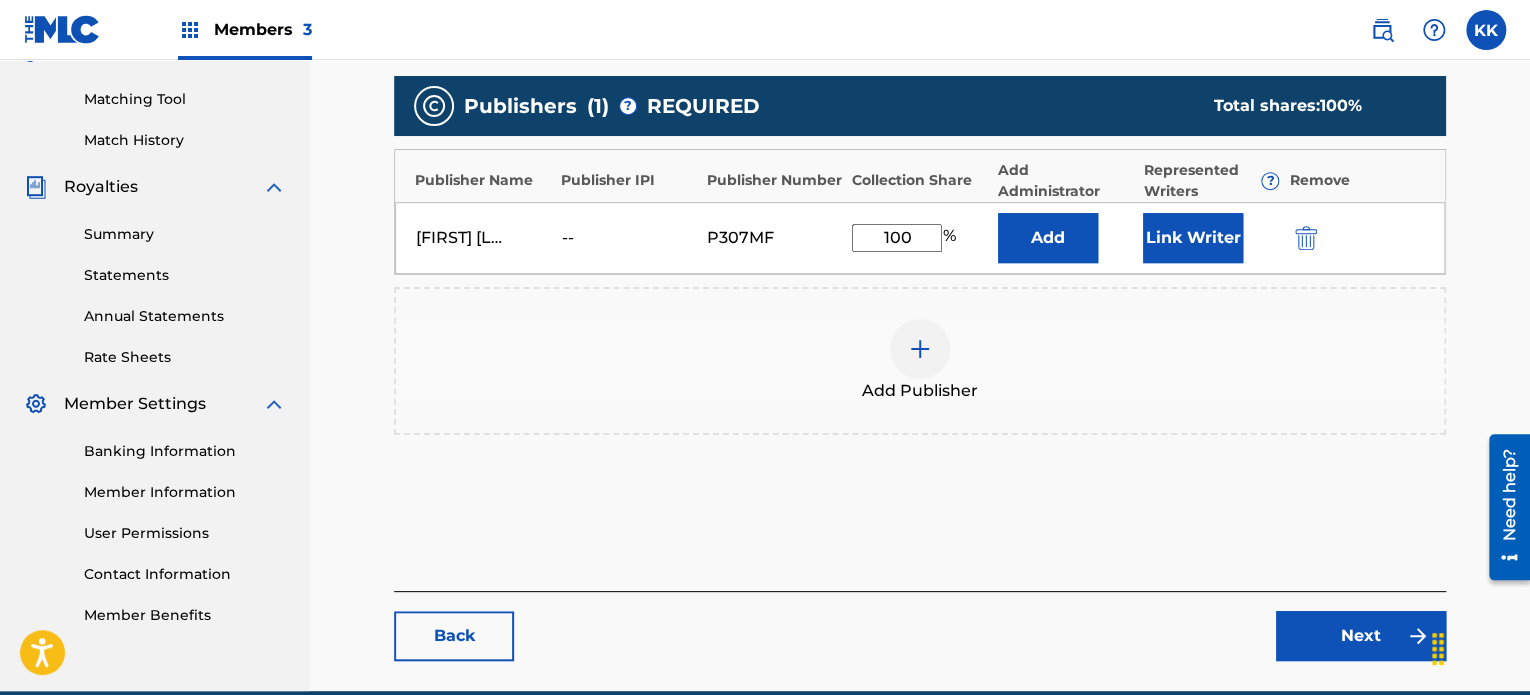 scroll, scrollTop: 500, scrollLeft: 0, axis: vertical 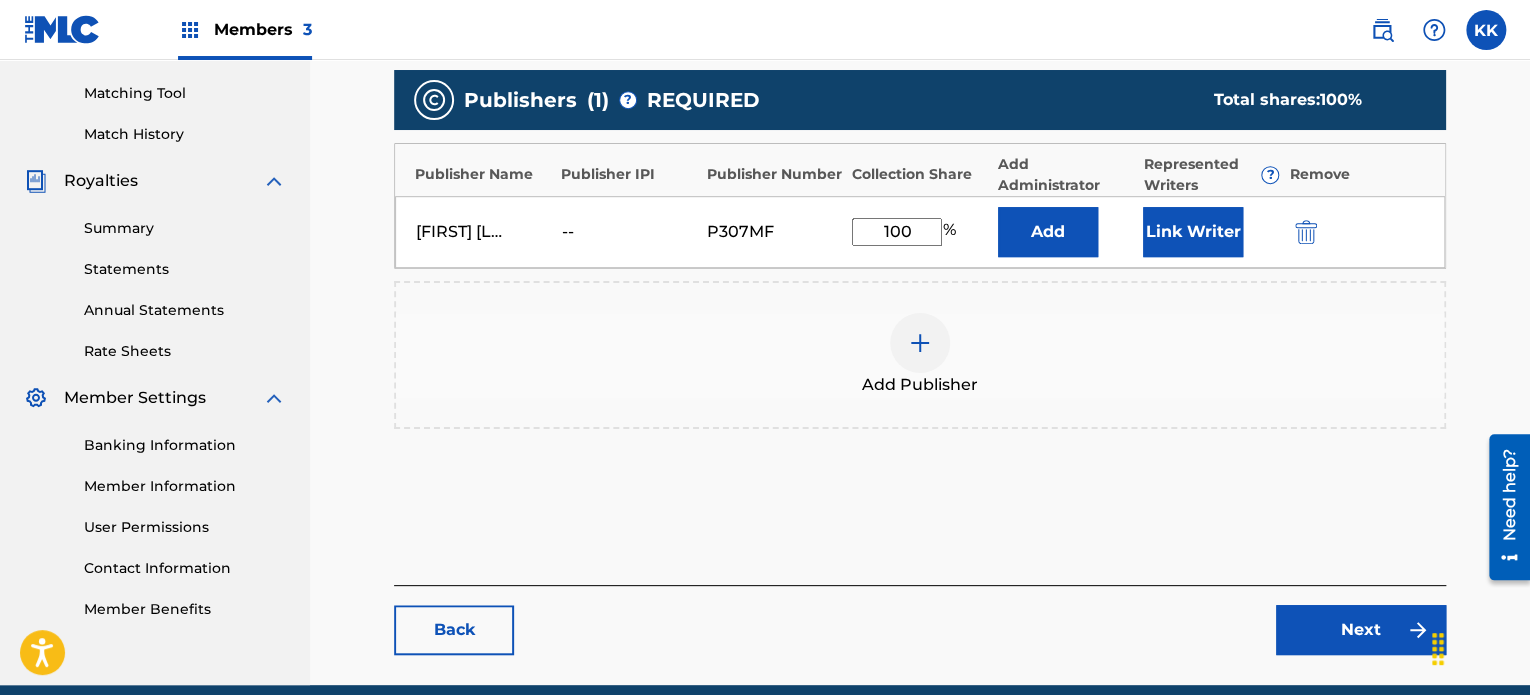 click at bounding box center [1306, 232] 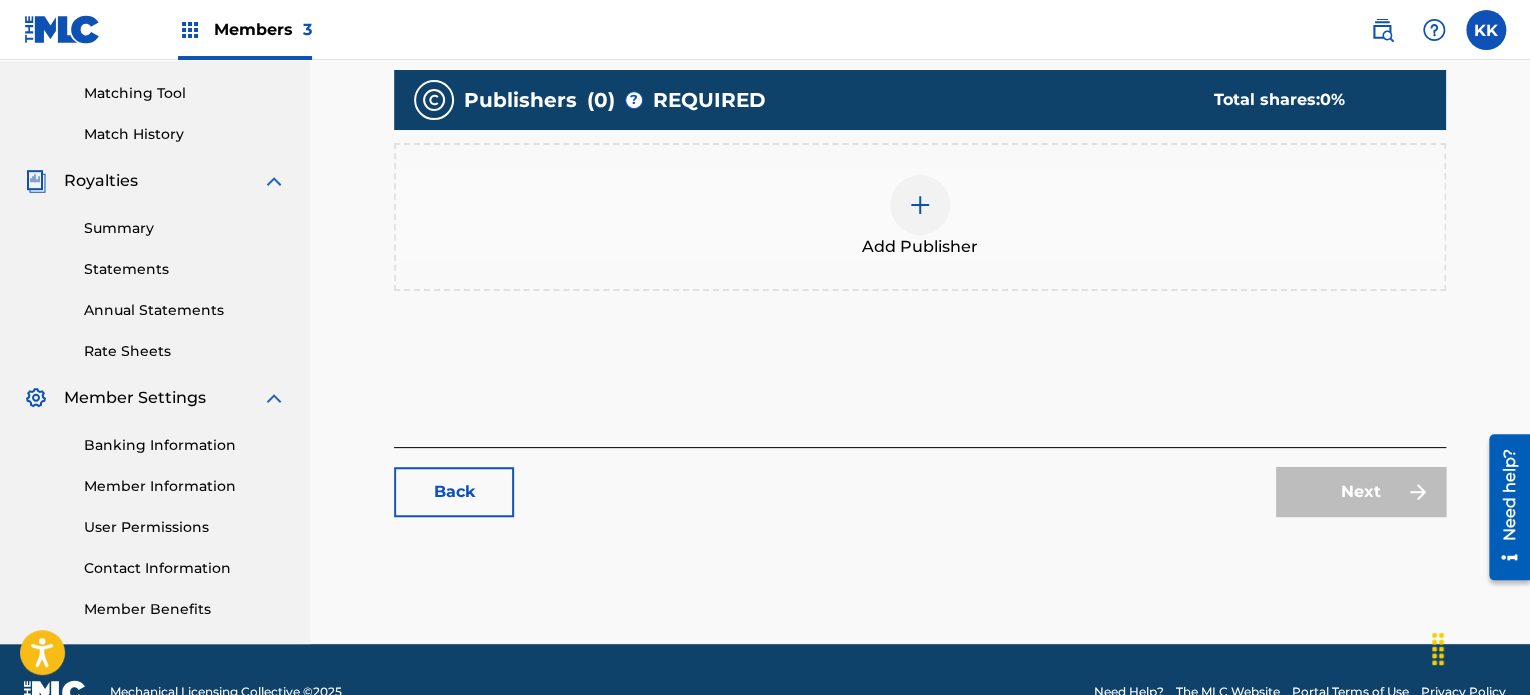 click on "Back" at bounding box center (454, 492) 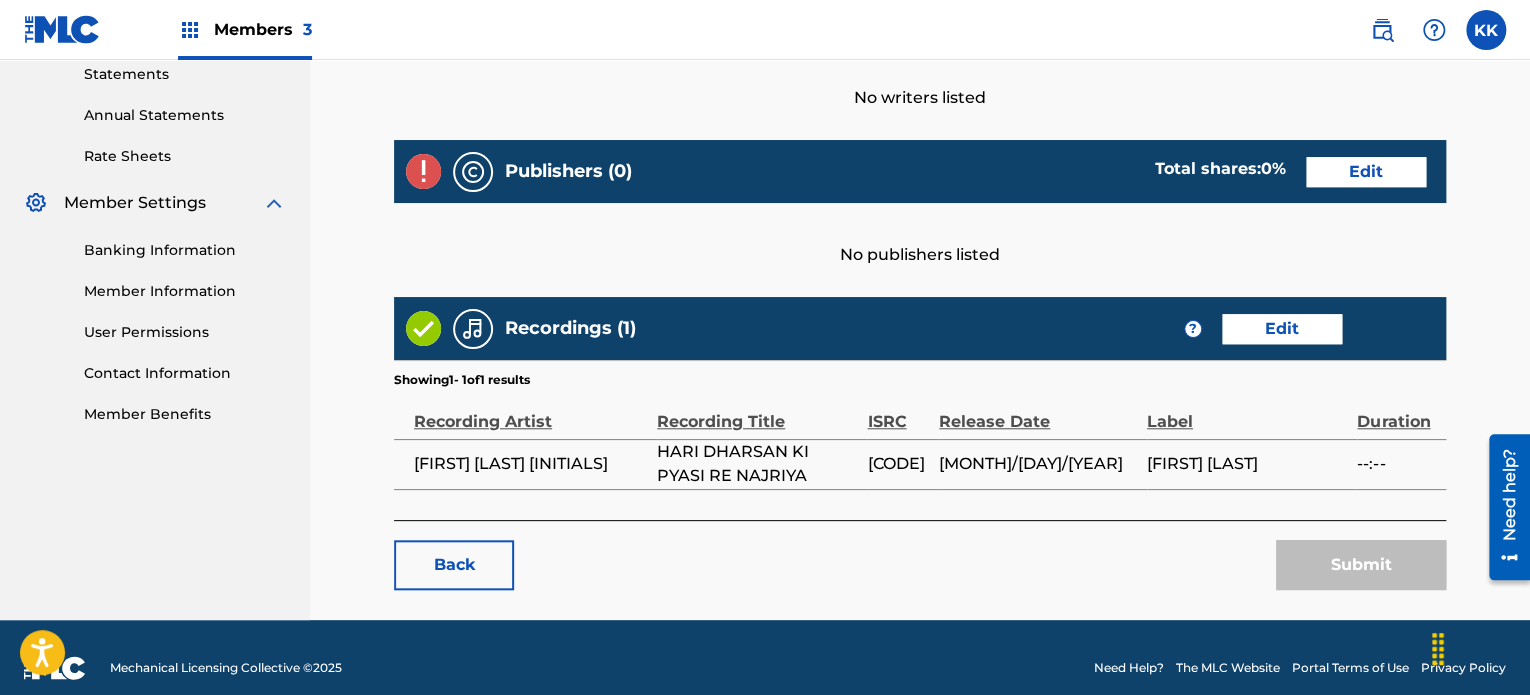 scroll, scrollTop: 715, scrollLeft: 0, axis: vertical 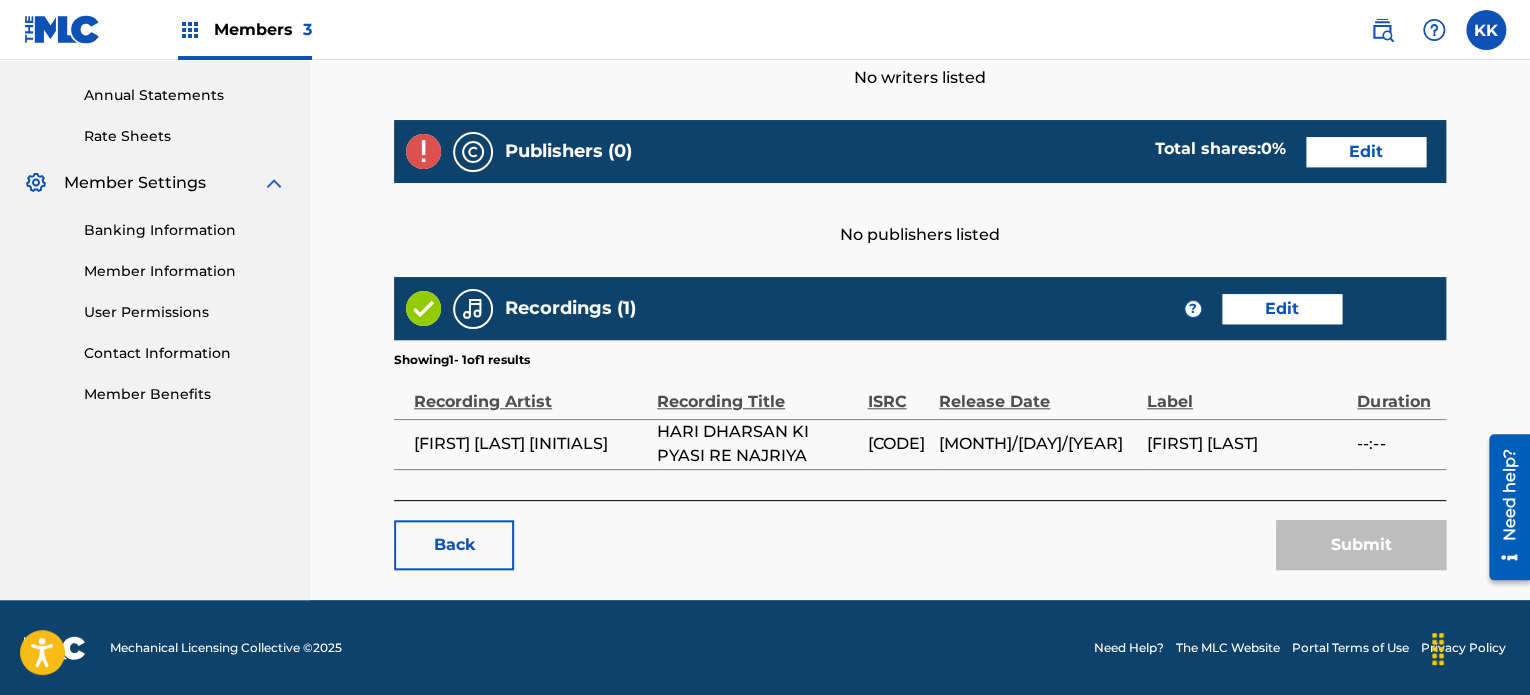 click on "Edit" at bounding box center [1282, 309] 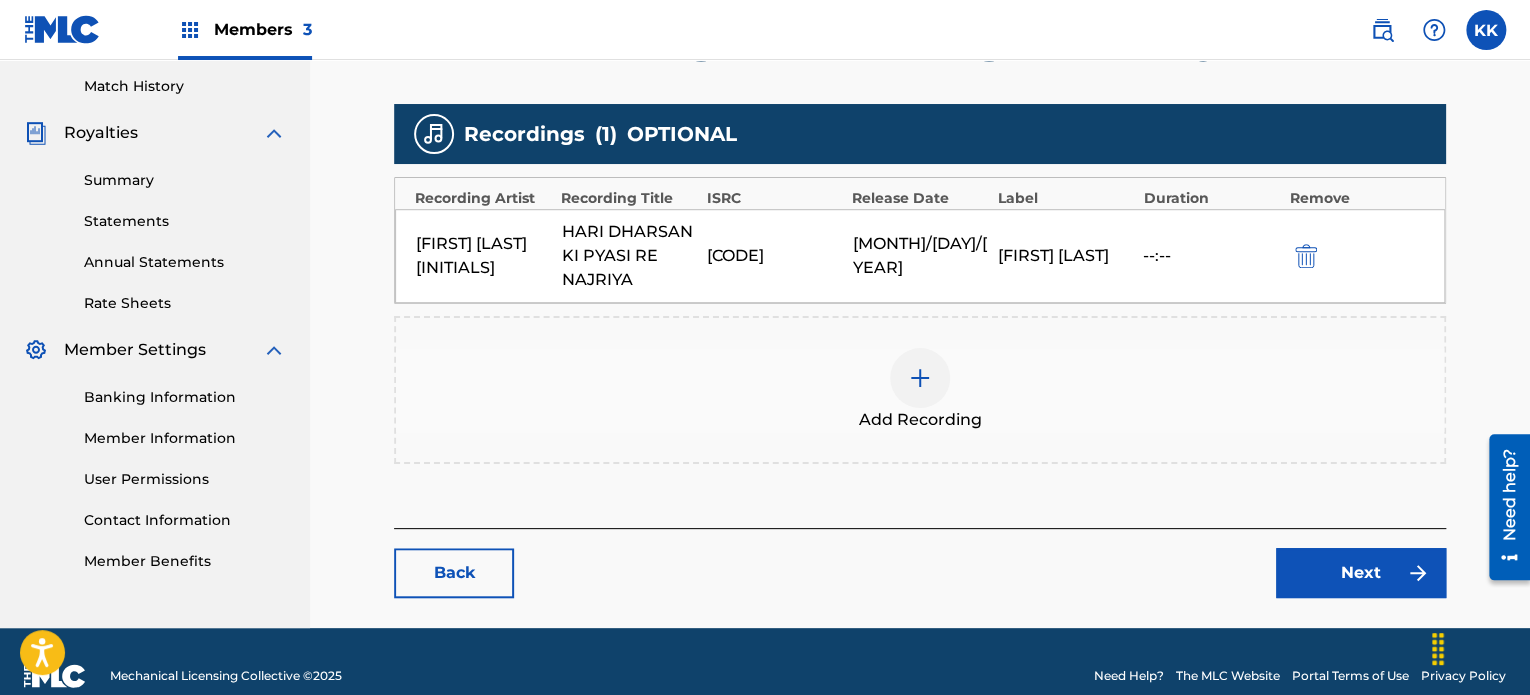 scroll, scrollTop: 575, scrollLeft: 0, axis: vertical 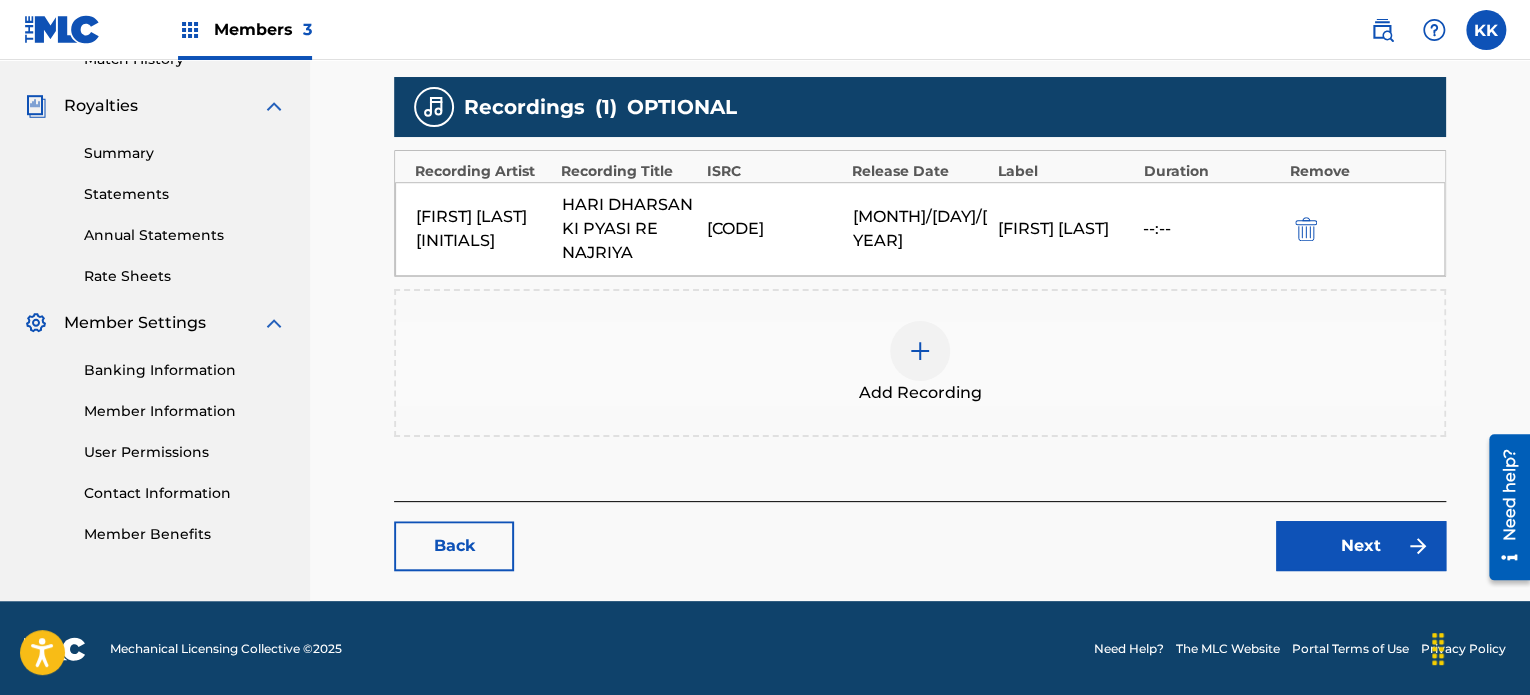 click at bounding box center [1306, 229] 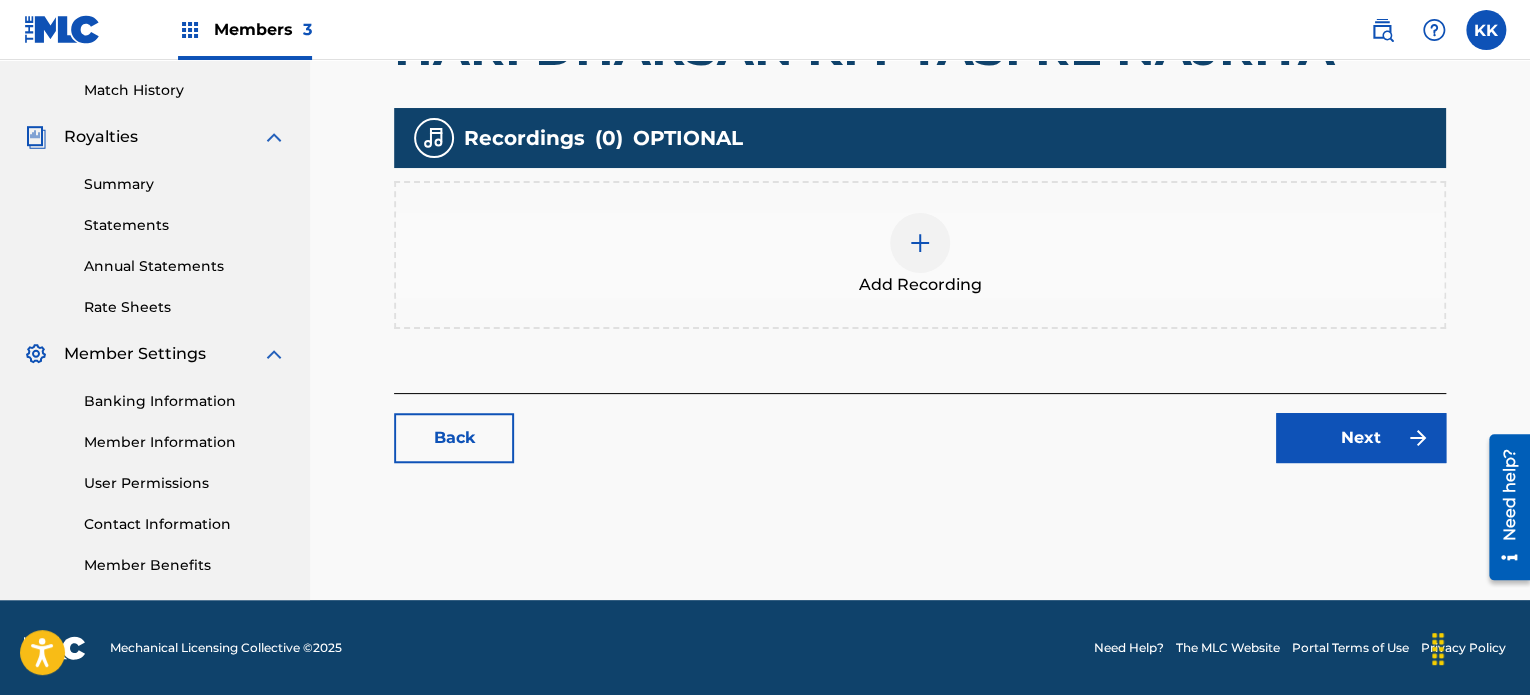 click on "Back" at bounding box center [454, 438] 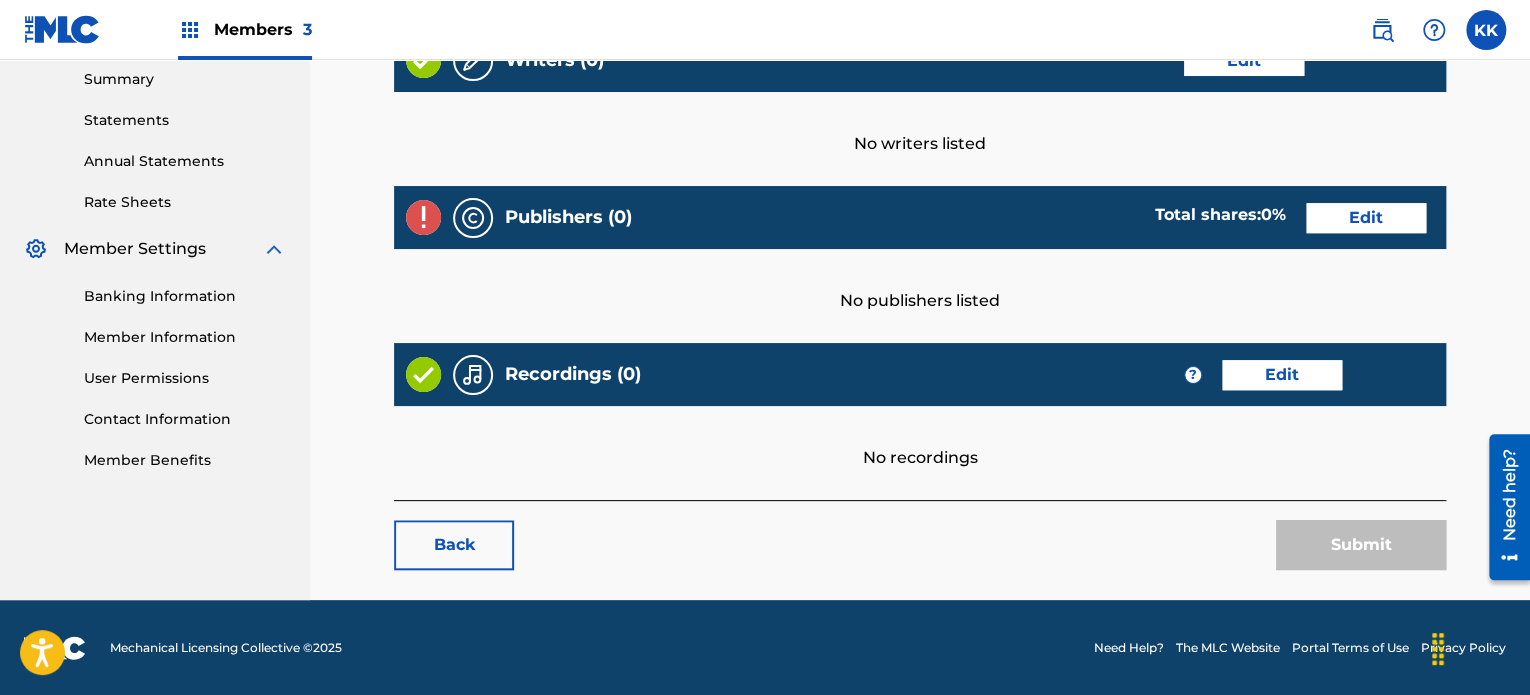 click on "Edit" at bounding box center [1282, 375] 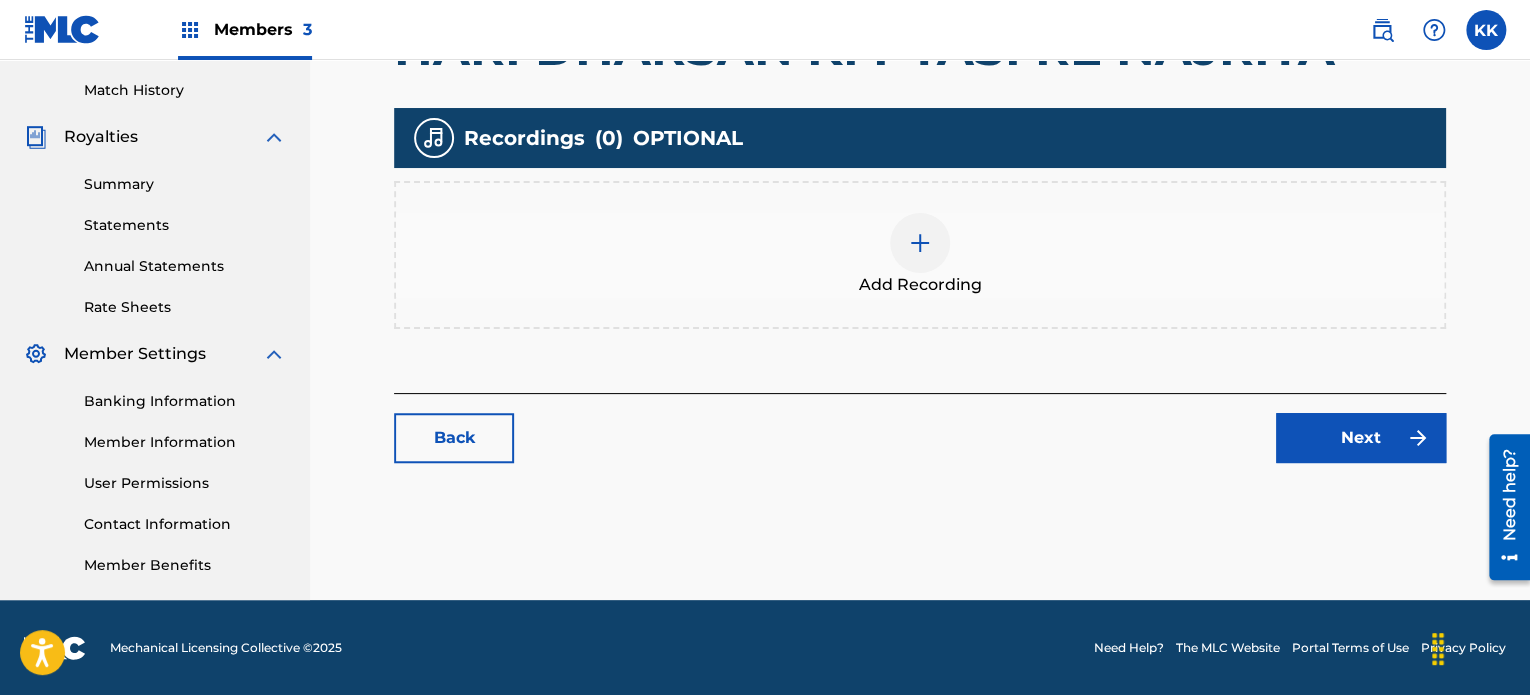 click on "Next" at bounding box center (1361, 438) 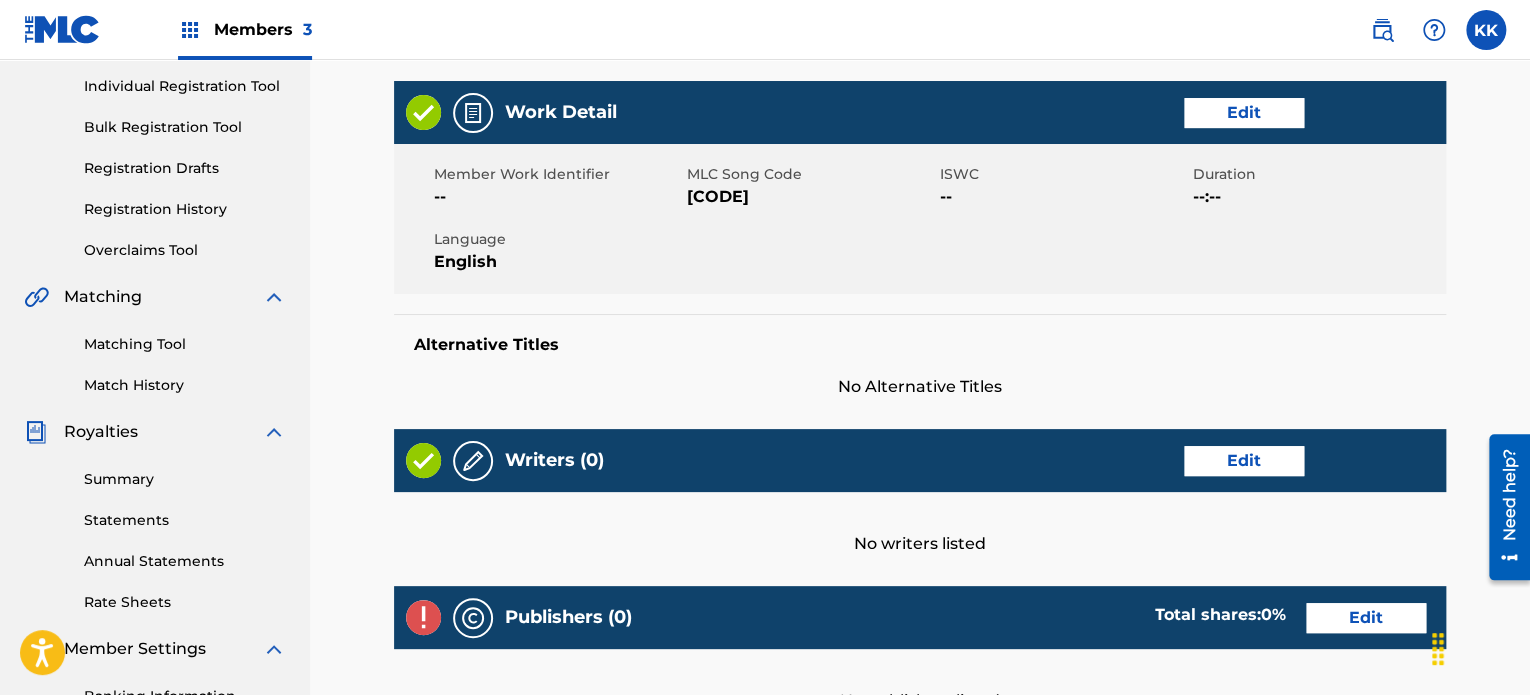 click on "Overclaims Tool" at bounding box center [185, 250] 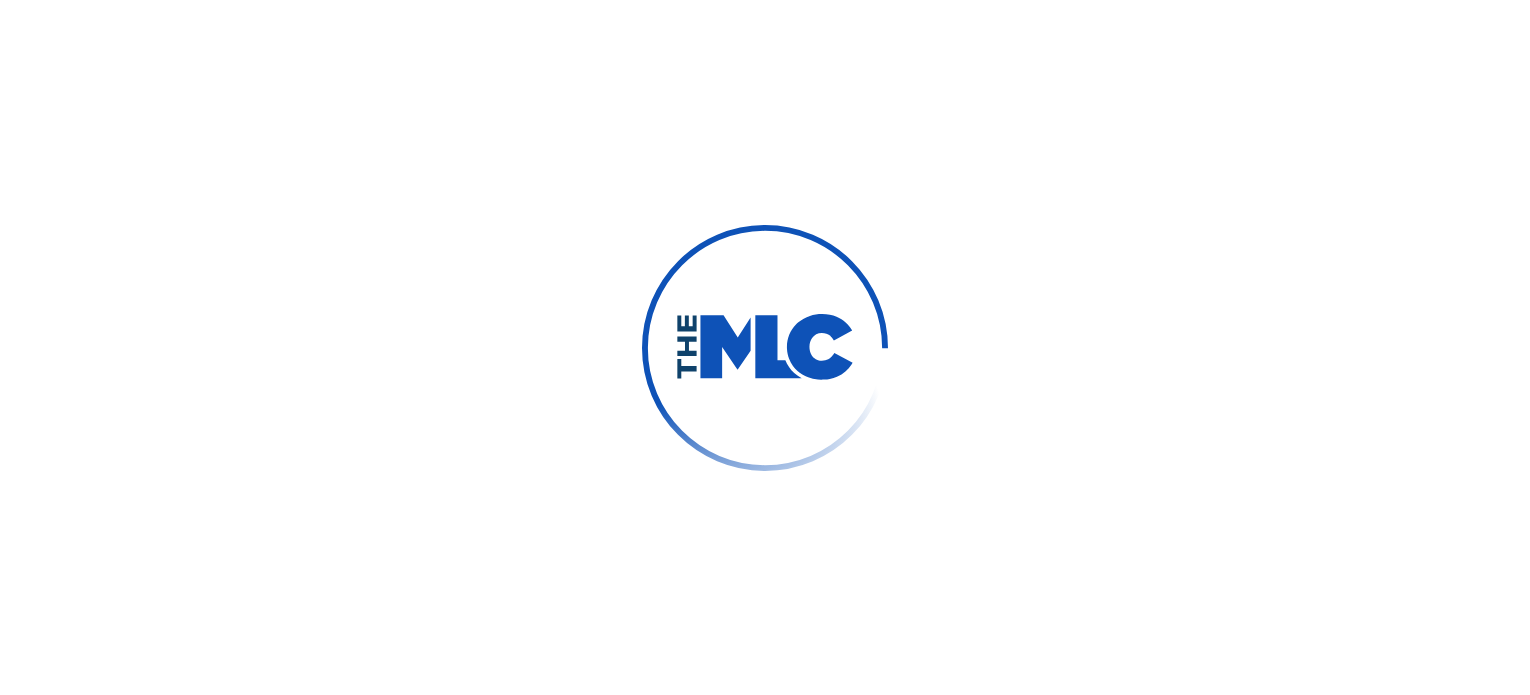 scroll, scrollTop: 0, scrollLeft: 0, axis: both 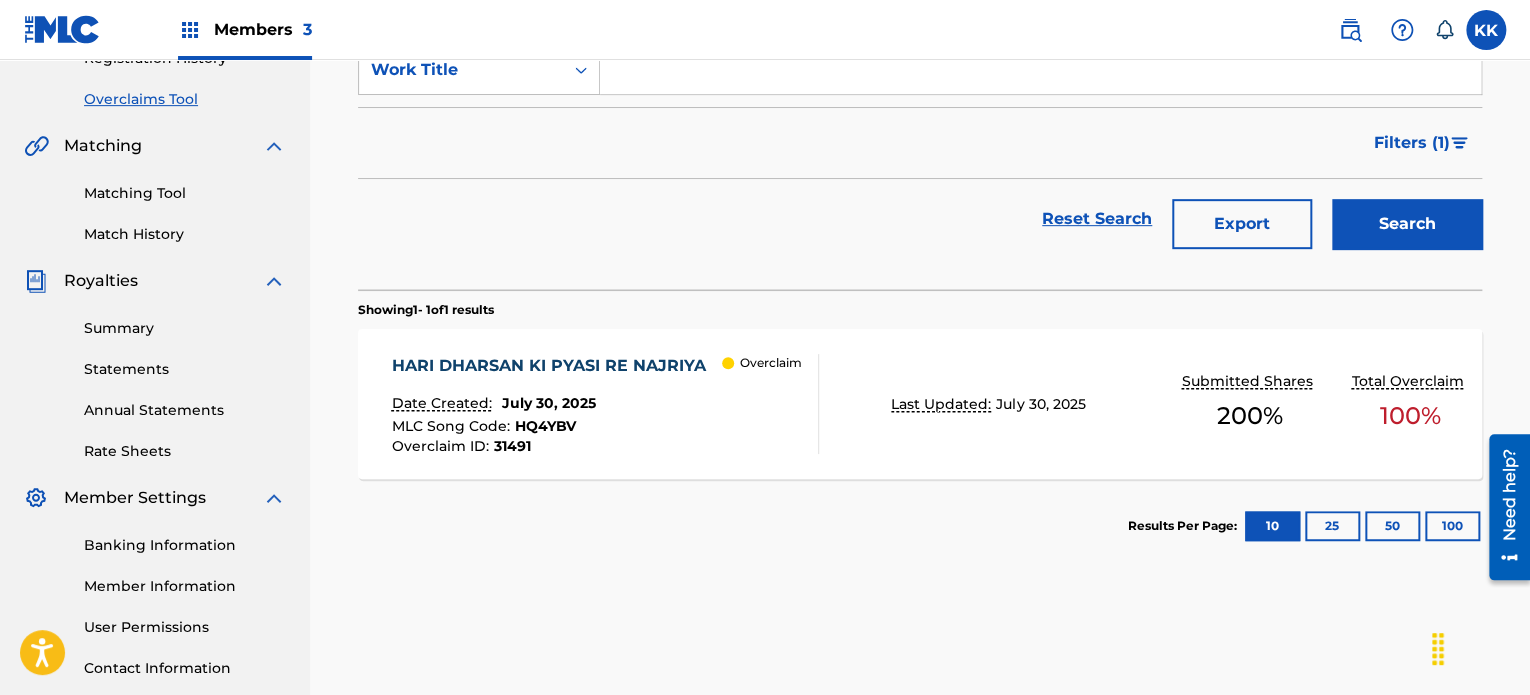 click on "100 %" at bounding box center [1409, 416] 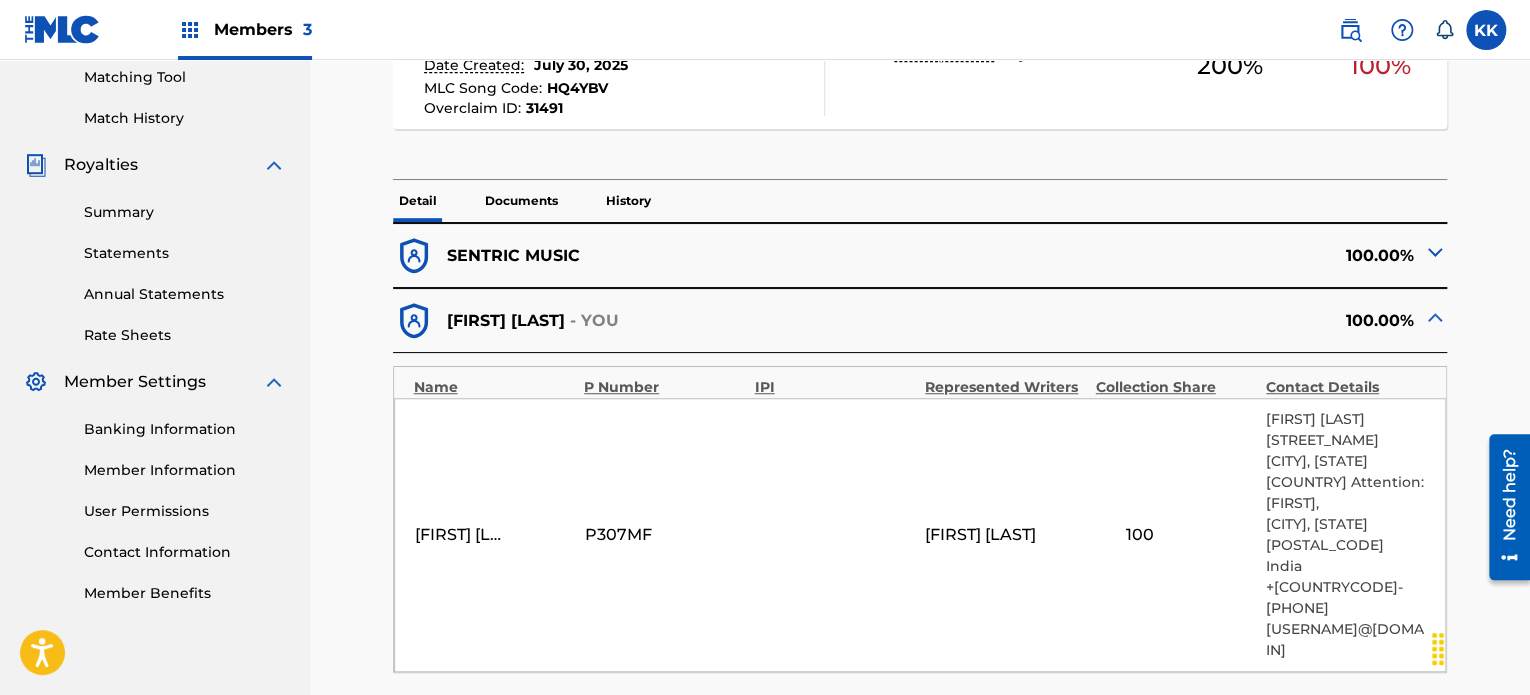 scroll, scrollTop: 600, scrollLeft: 0, axis: vertical 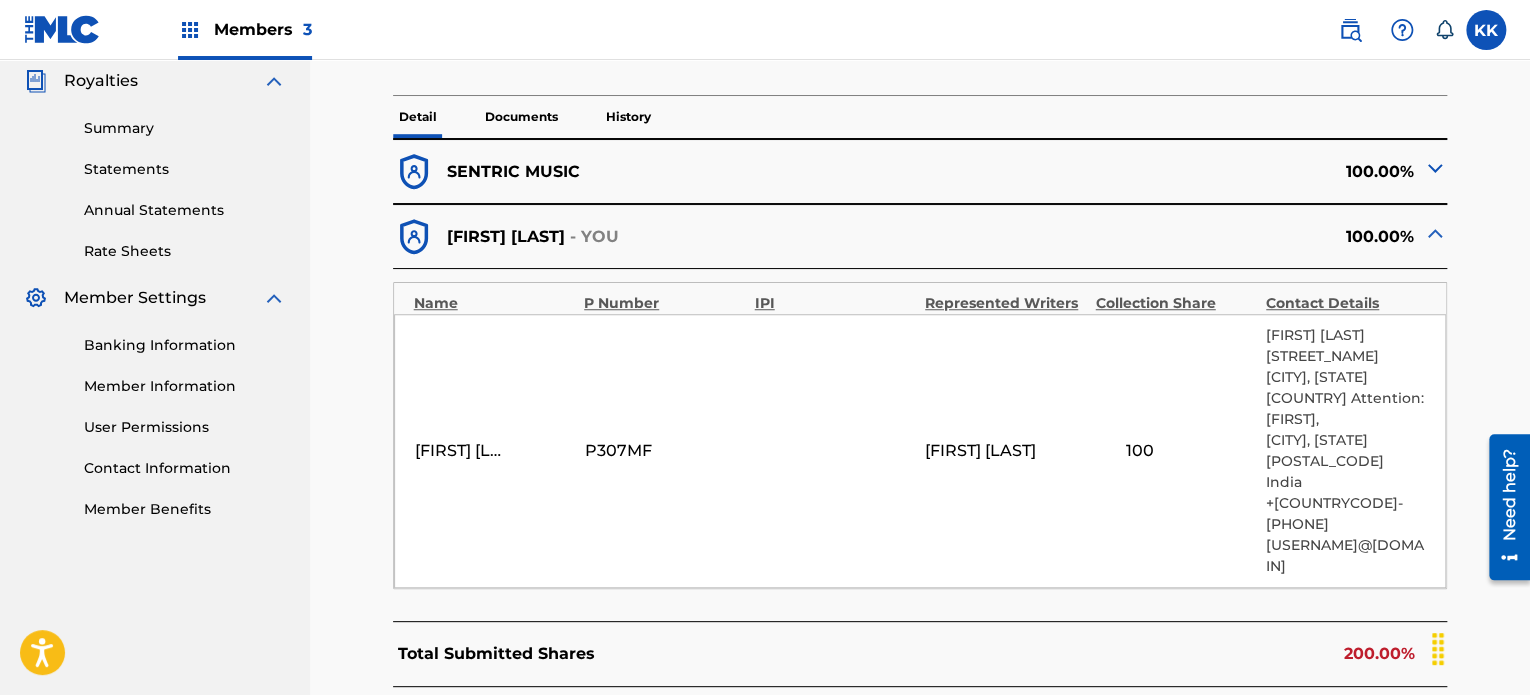 click on "SENTRIC MUSIC" at bounding box center [656, 172] 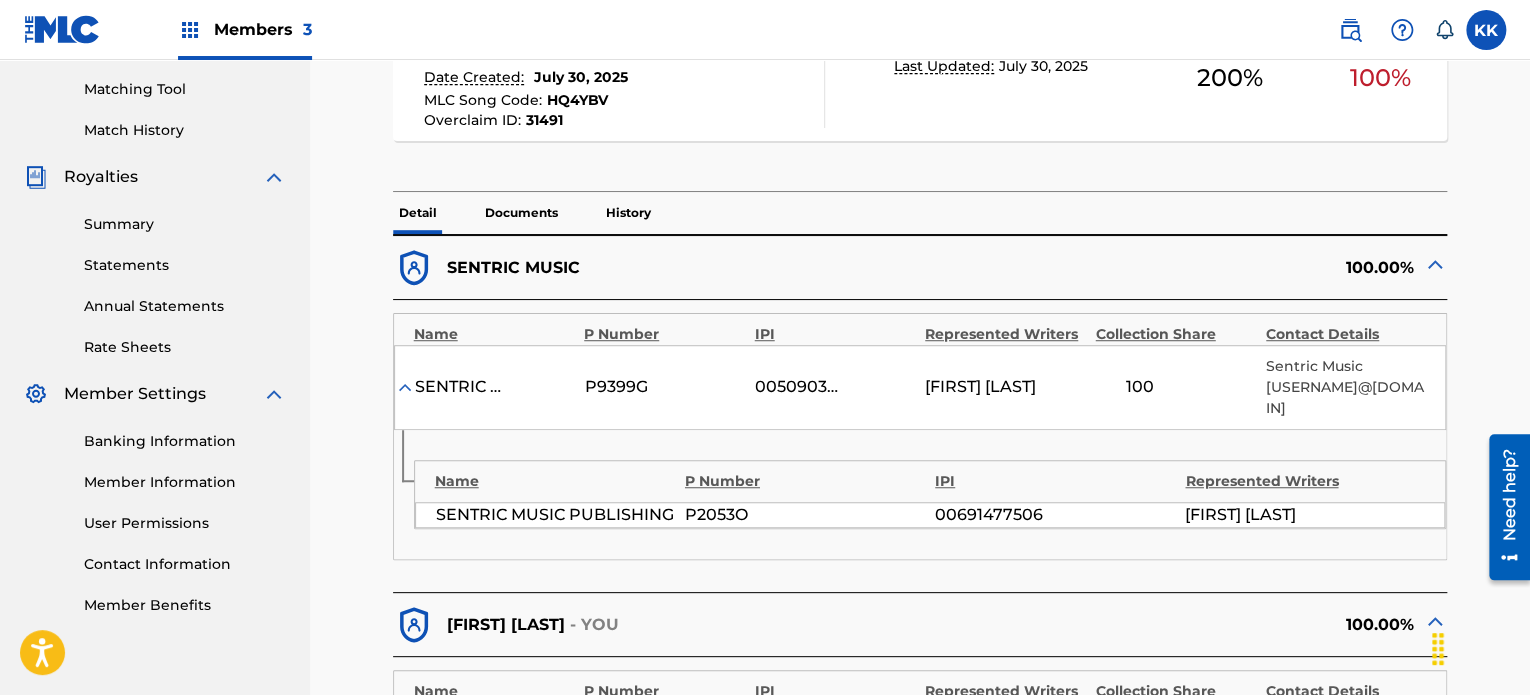 scroll, scrollTop: 500, scrollLeft: 0, axis: vertical 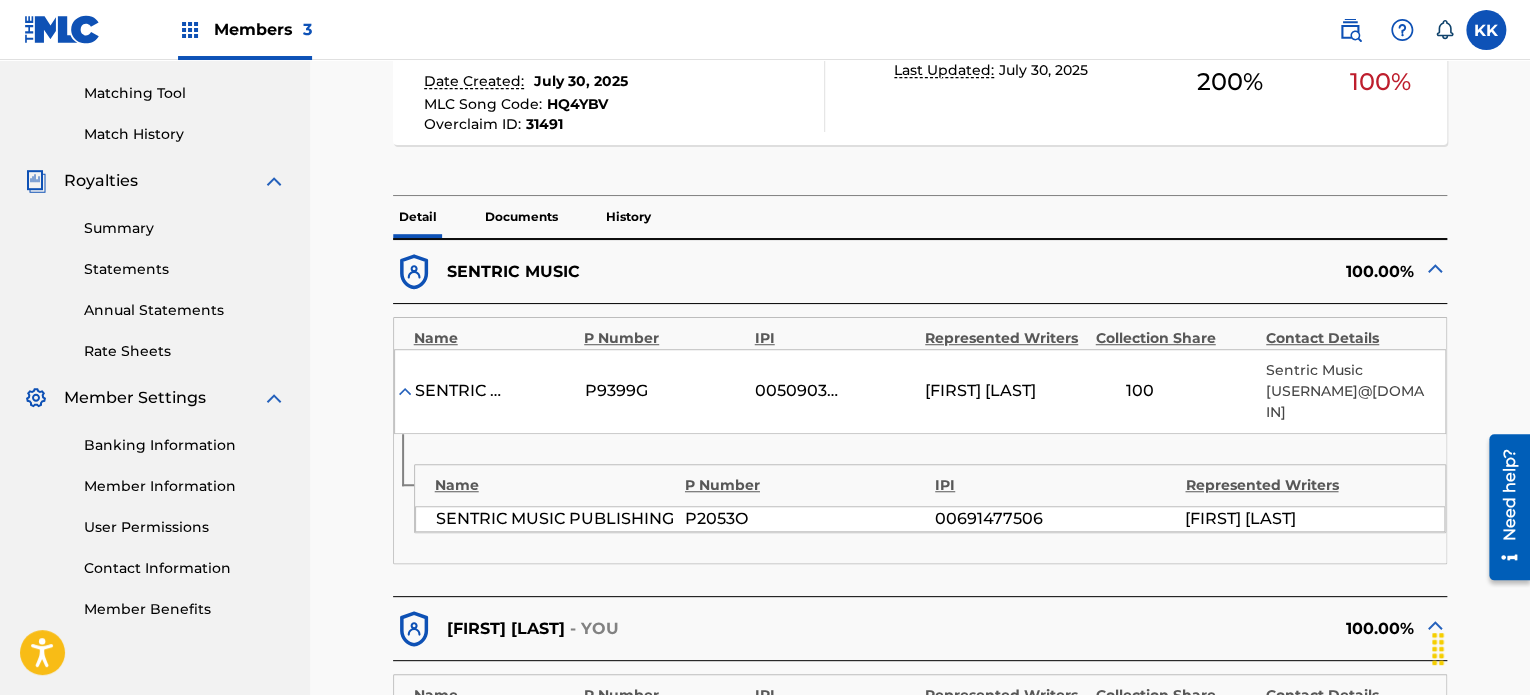click at bounding box center [405, 391] 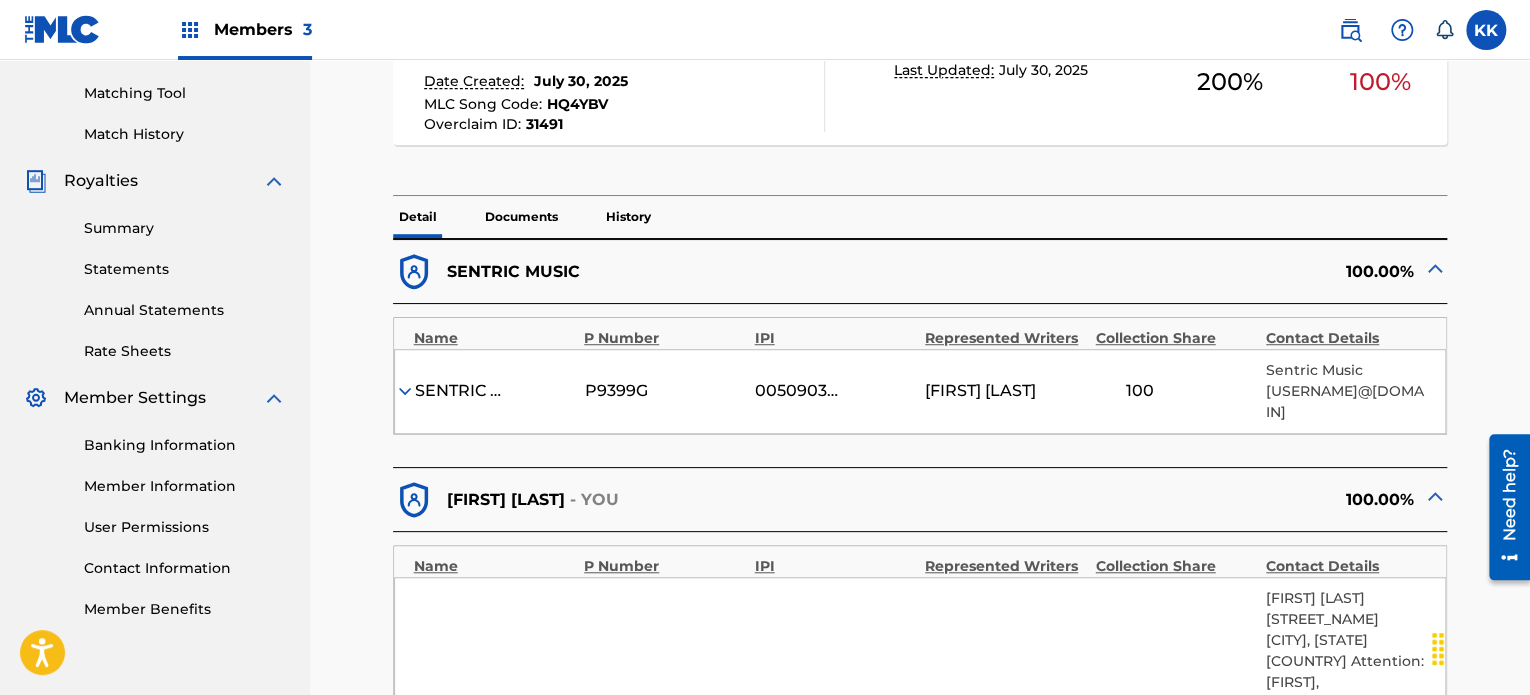click at bounding box center [405, 391] 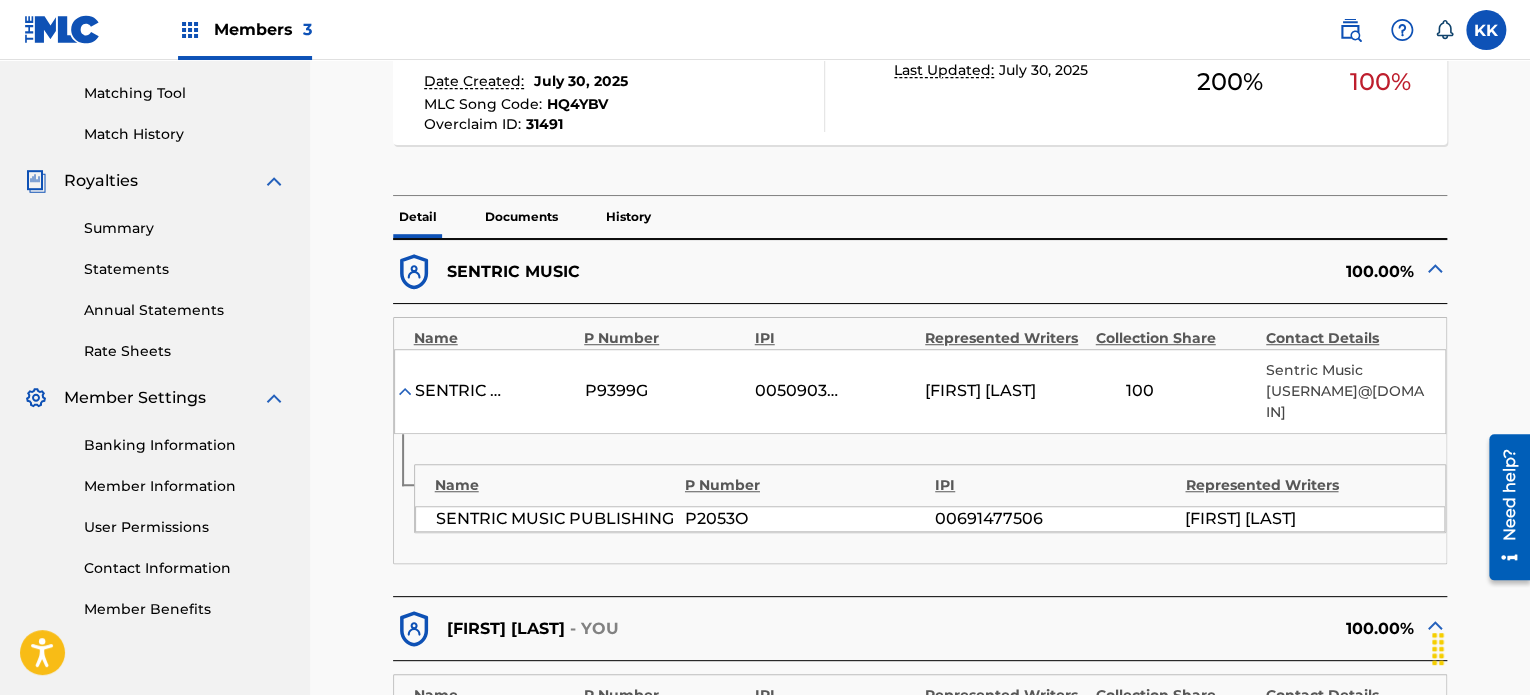 click on "Represented Writers" at bounding box center [1305, 485] 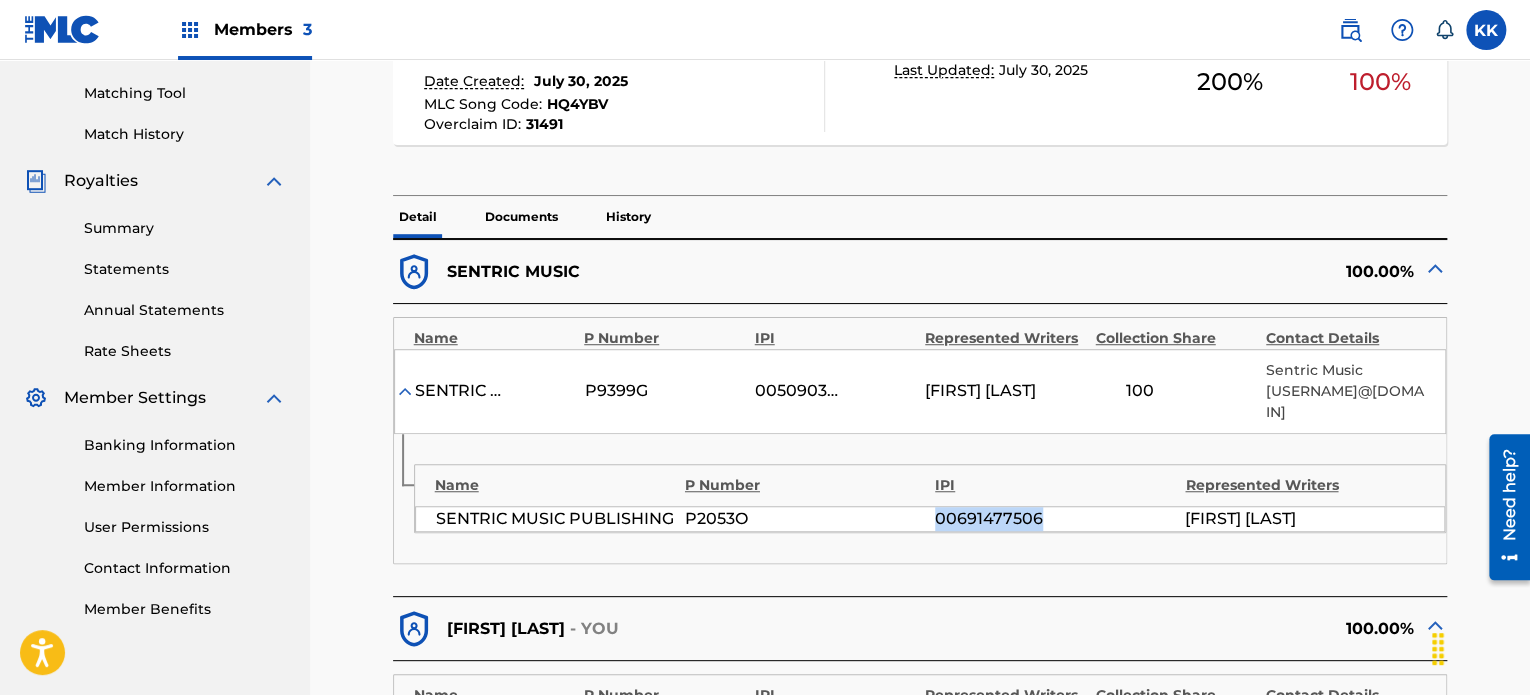 drag, startPoint x: 934, startPoint y: 513, endPoint x: 1049, endPoint y: 515, distance: 115.01739 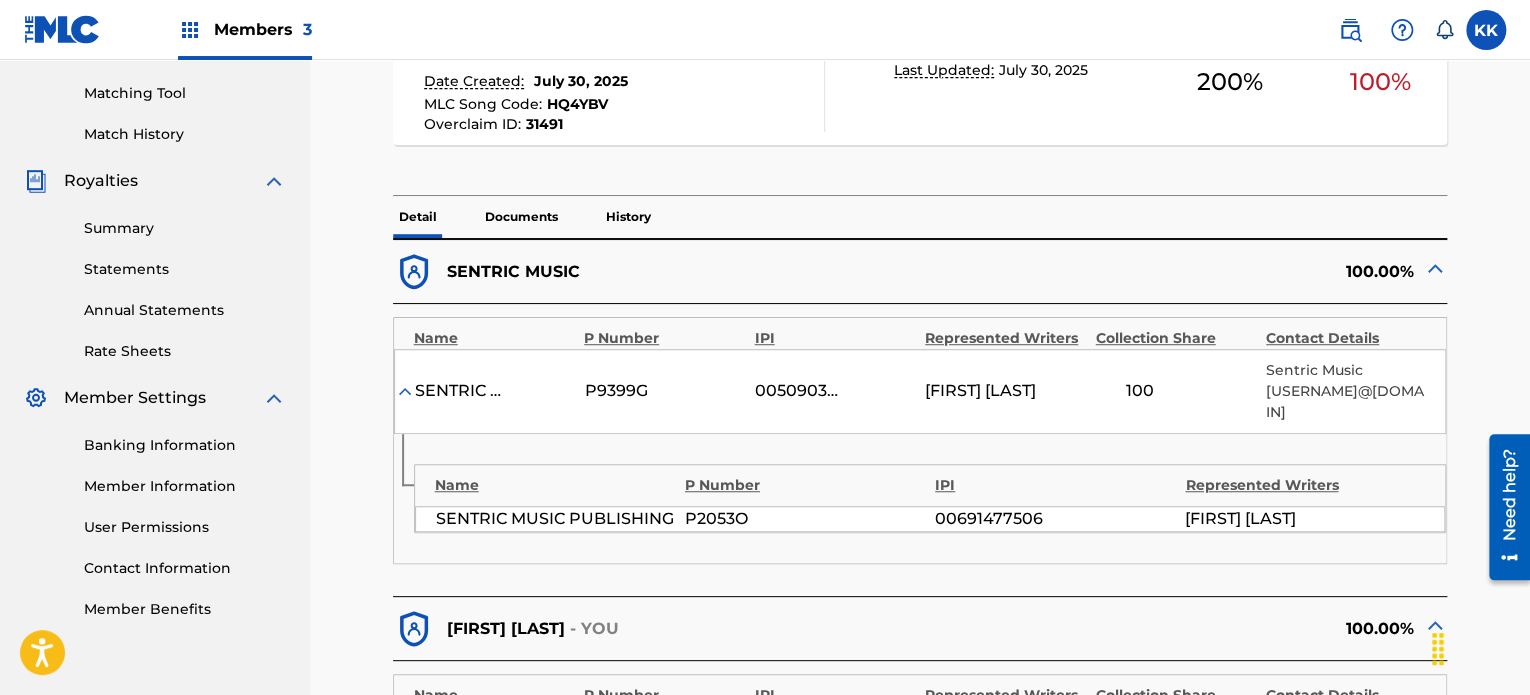 click on "00509030978" at bounding box center (800, 391) 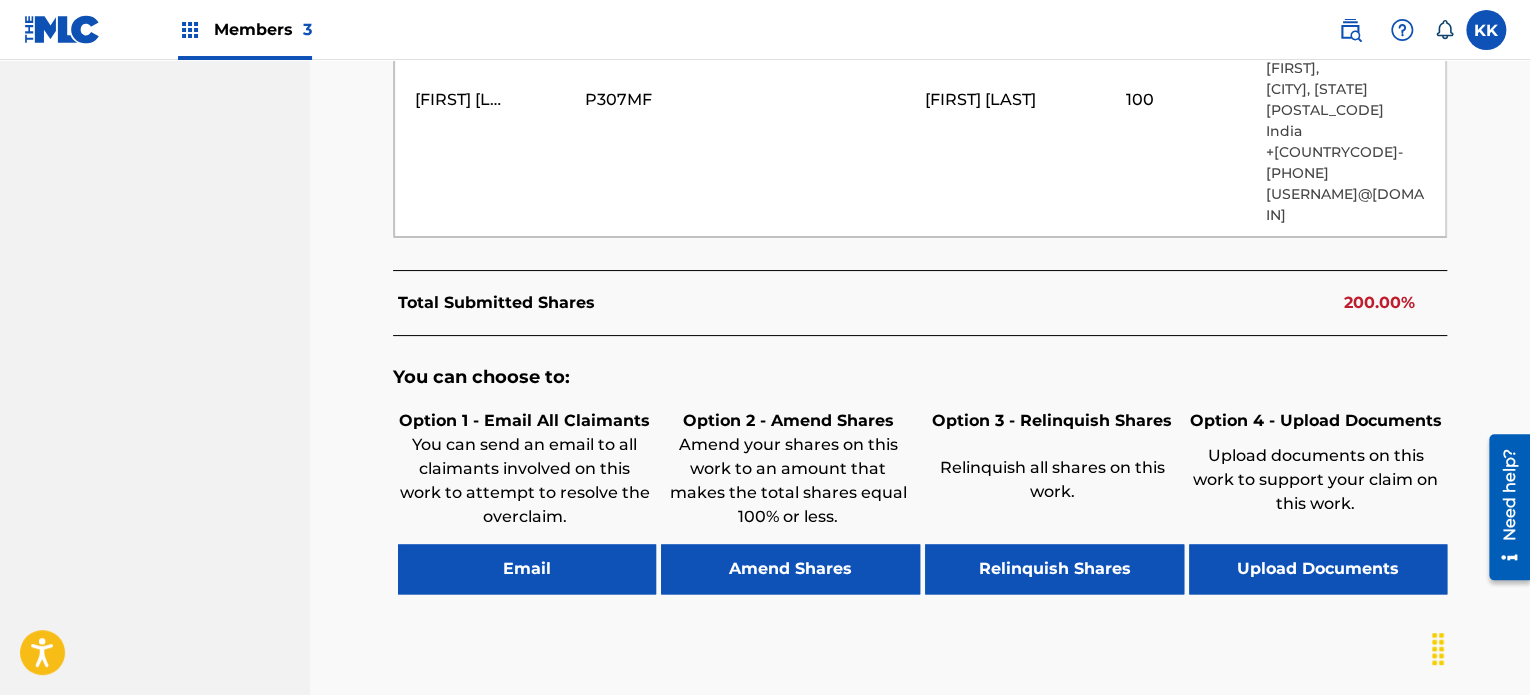 scroll, scrollTop: 1113, scrollLeft: 0, axis: vertical 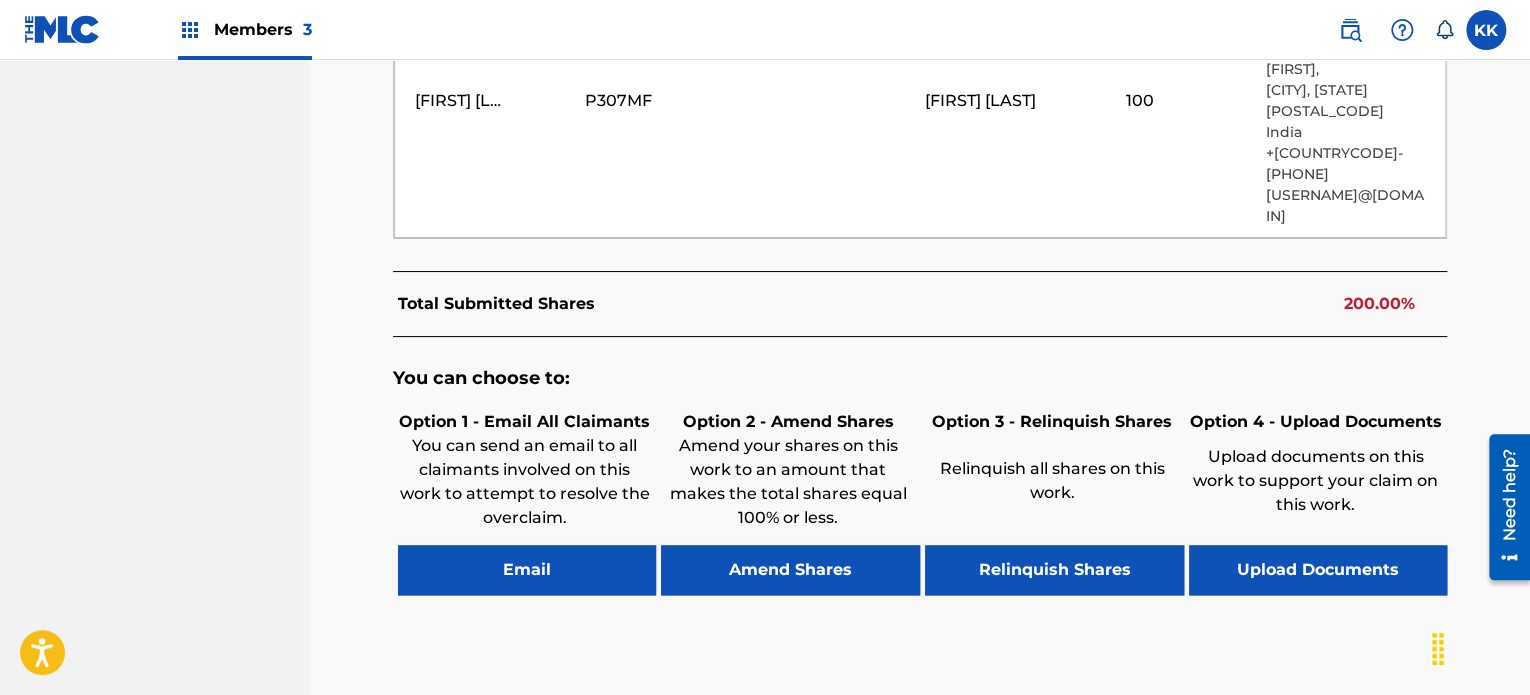 click on "Relinquish Shares" at bounding box center (1054, 570) 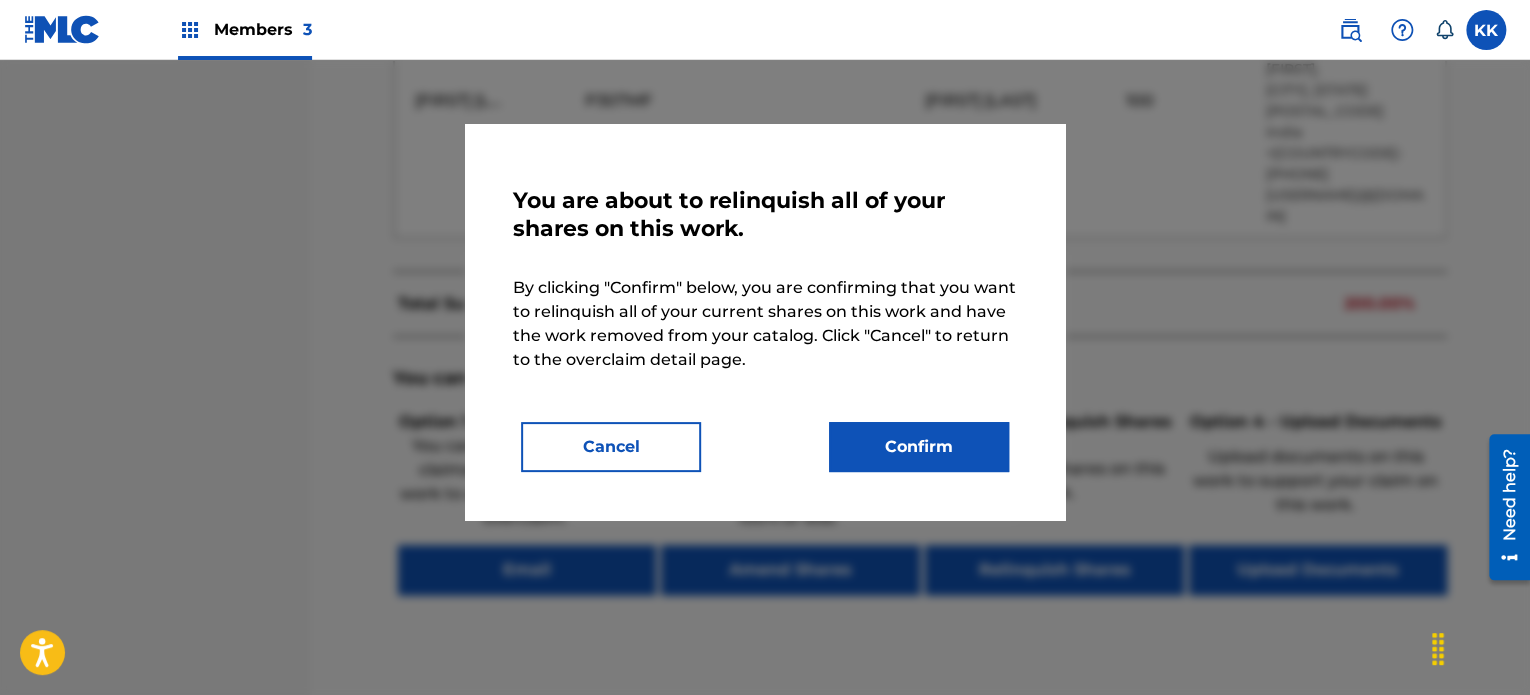 click on "Cancel" at bounding box center (611, 447) 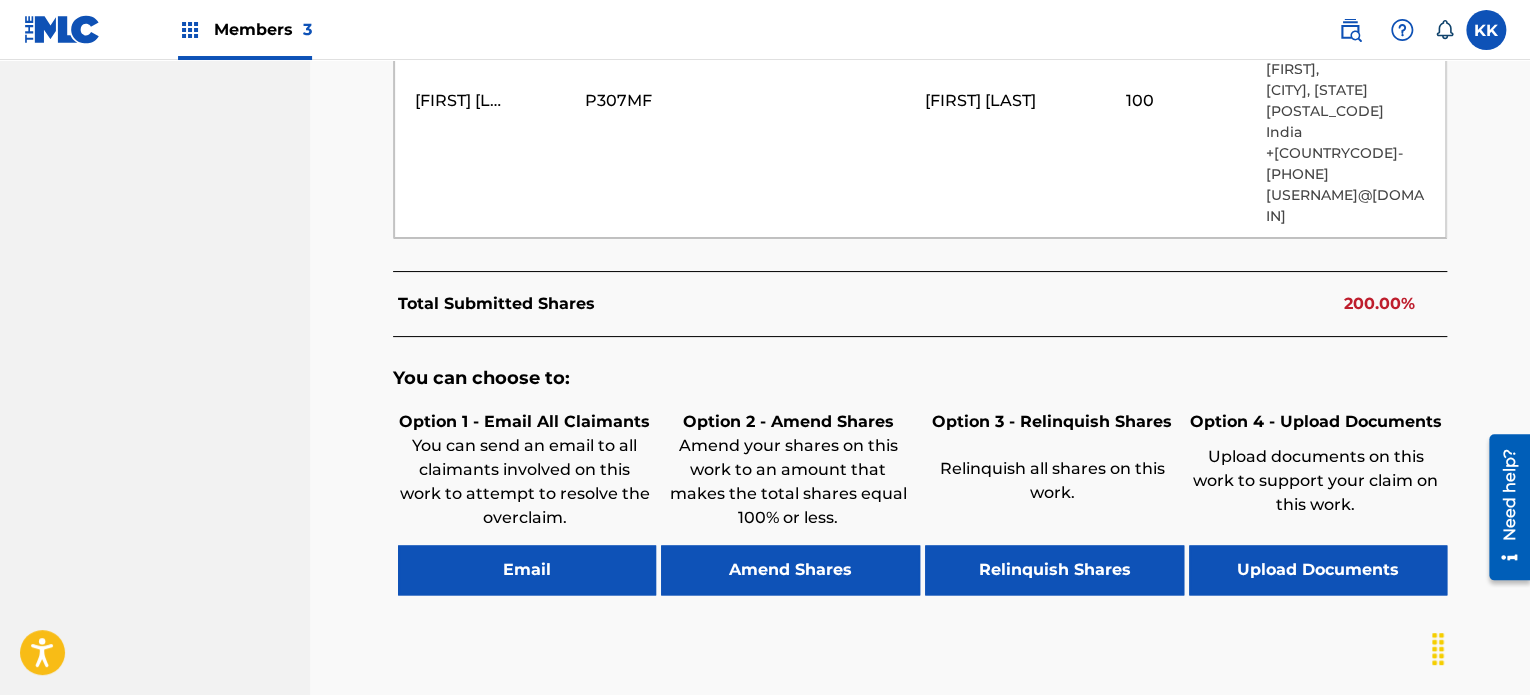 click on "Amend Shares" at bounding box center [790, 570] 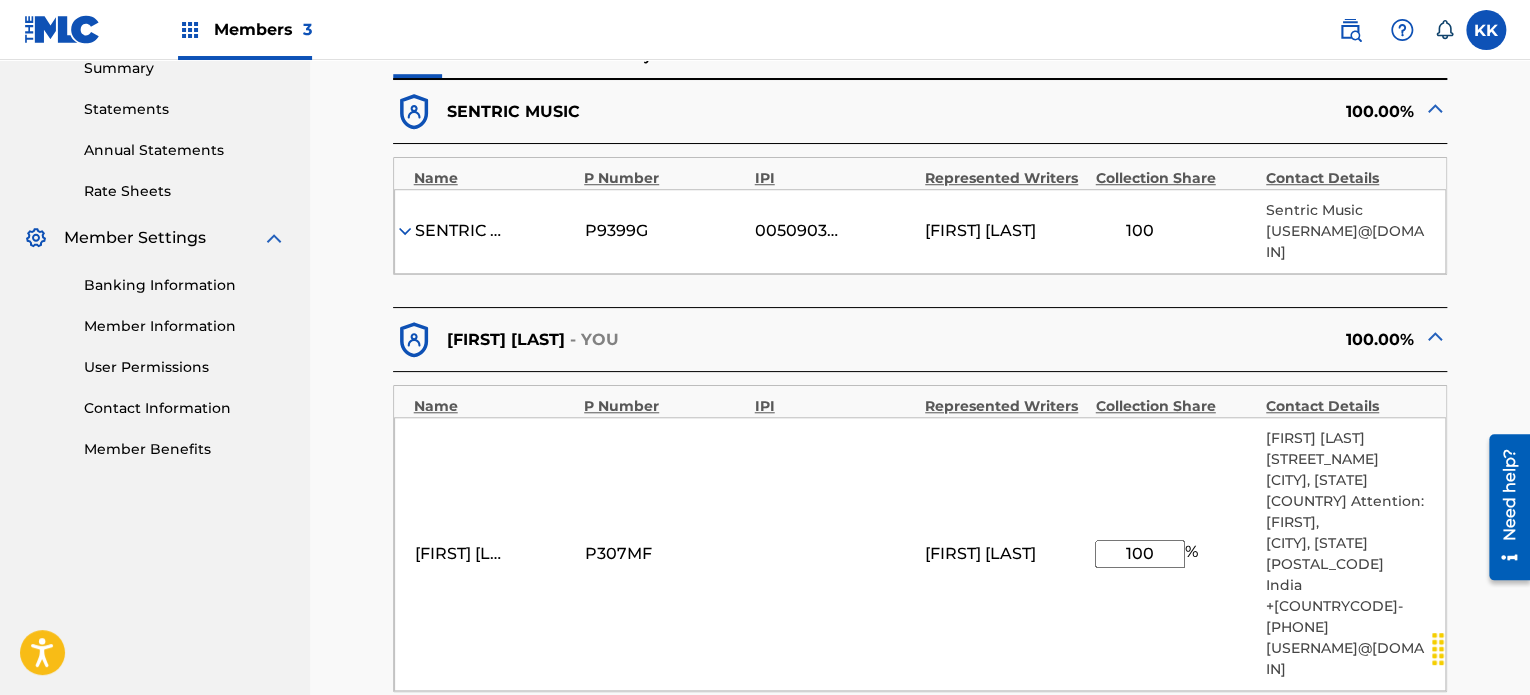 scroll, scrollTop: 556, scrollLeft: 0, axis: vertical 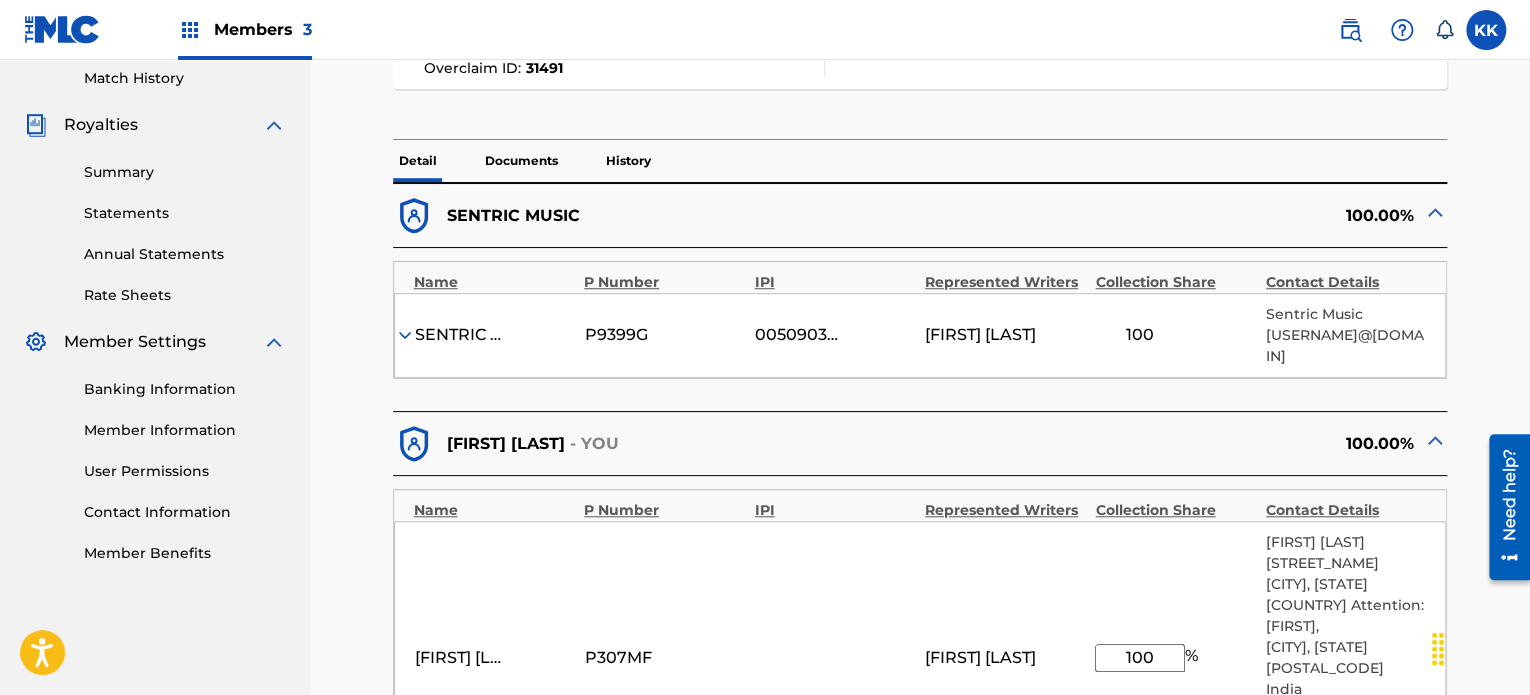 click on "Documents" at bounding box center (521, 161) 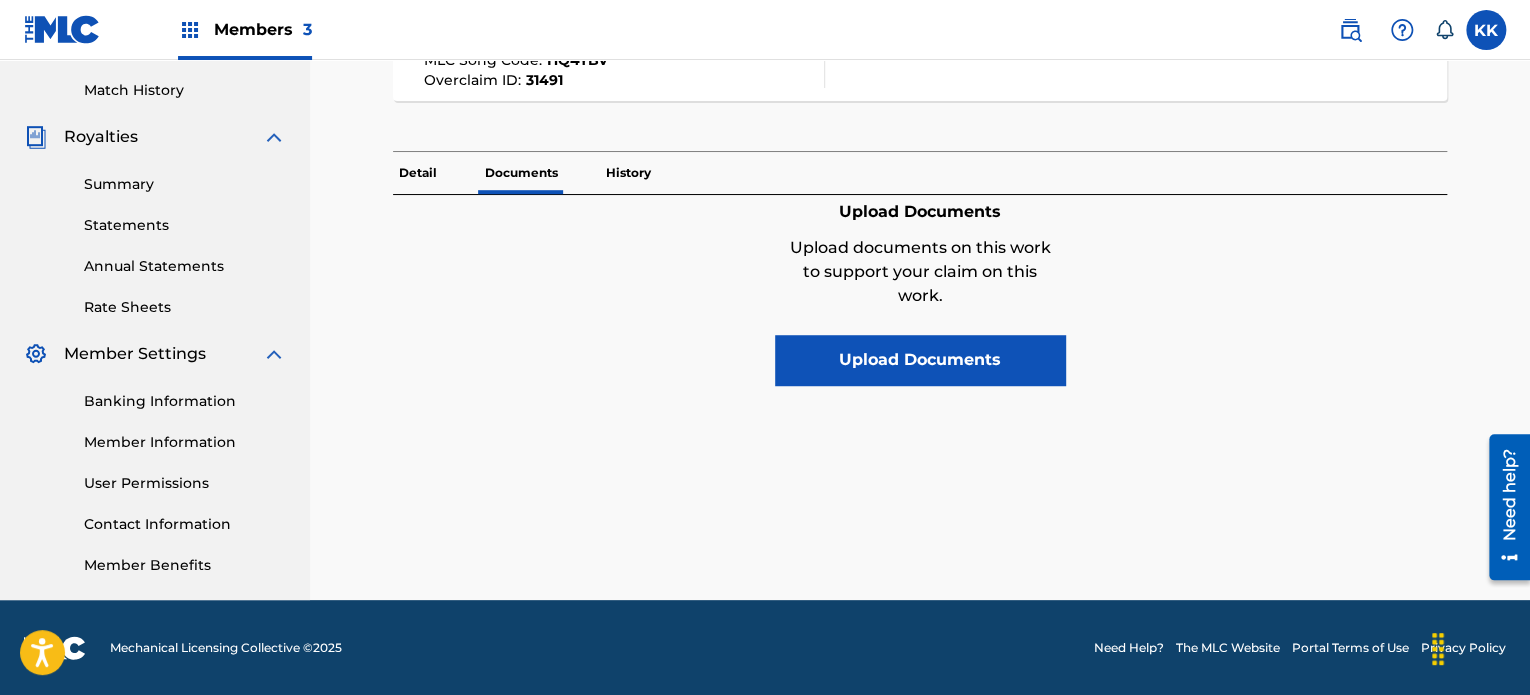 click on "History" at bounding box center [628, 173] 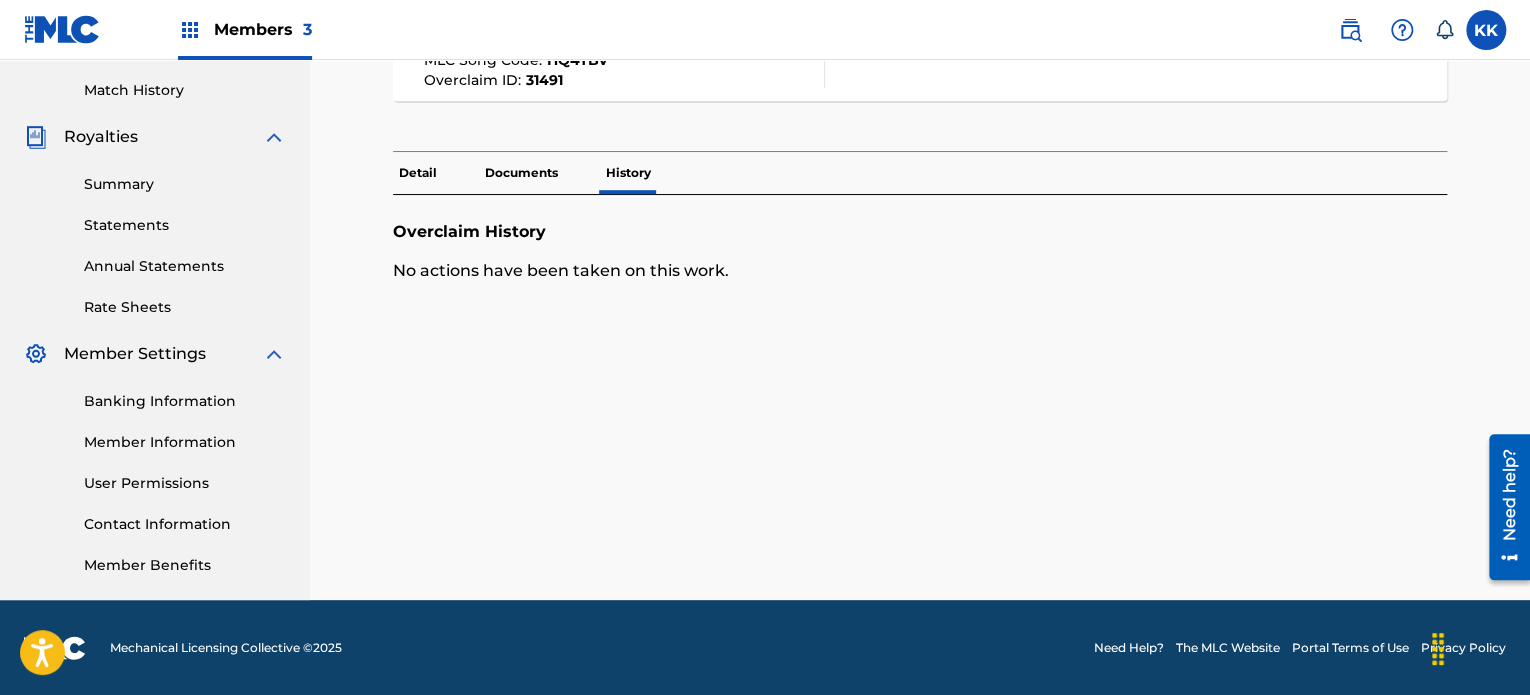 click on "Detail" at bounding box center (418, 173) 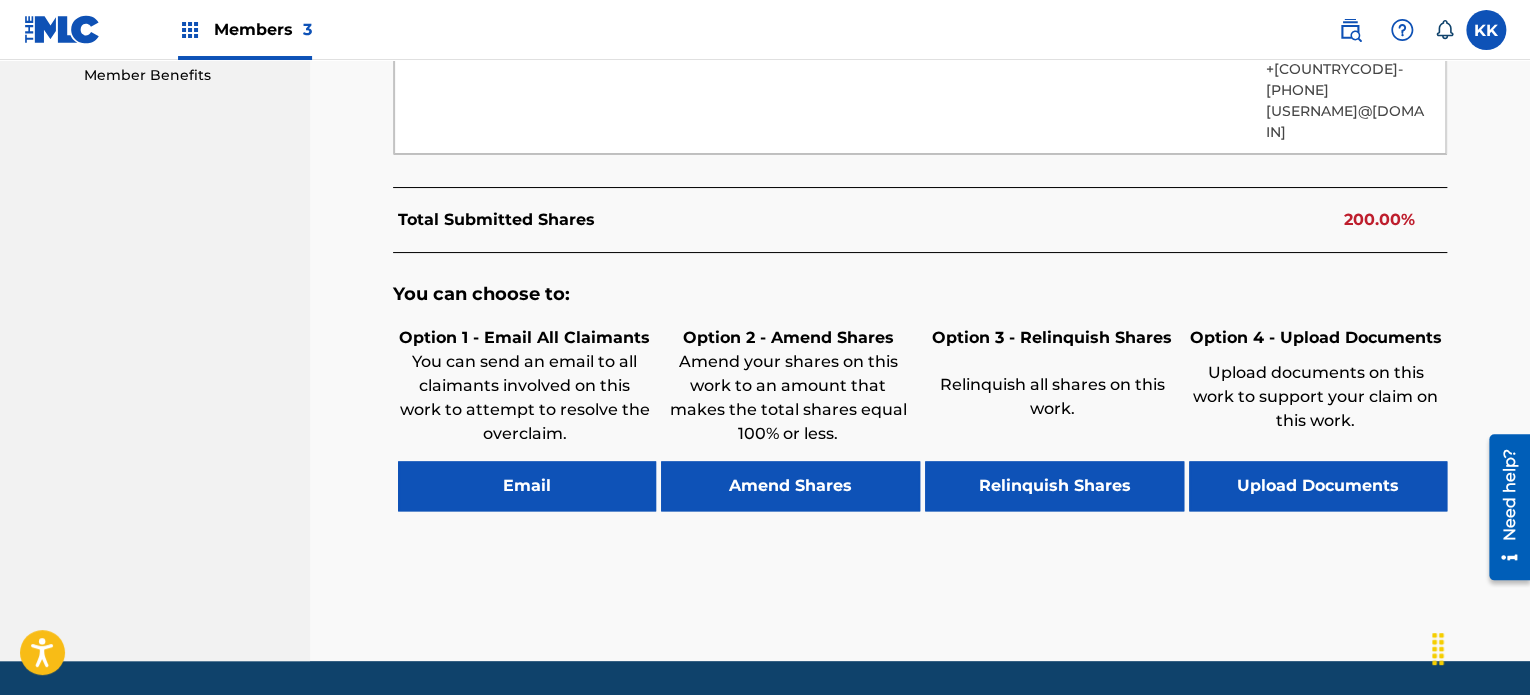 scroll, scrollTop: 1051, scrollLeft: 0, axis: vertical 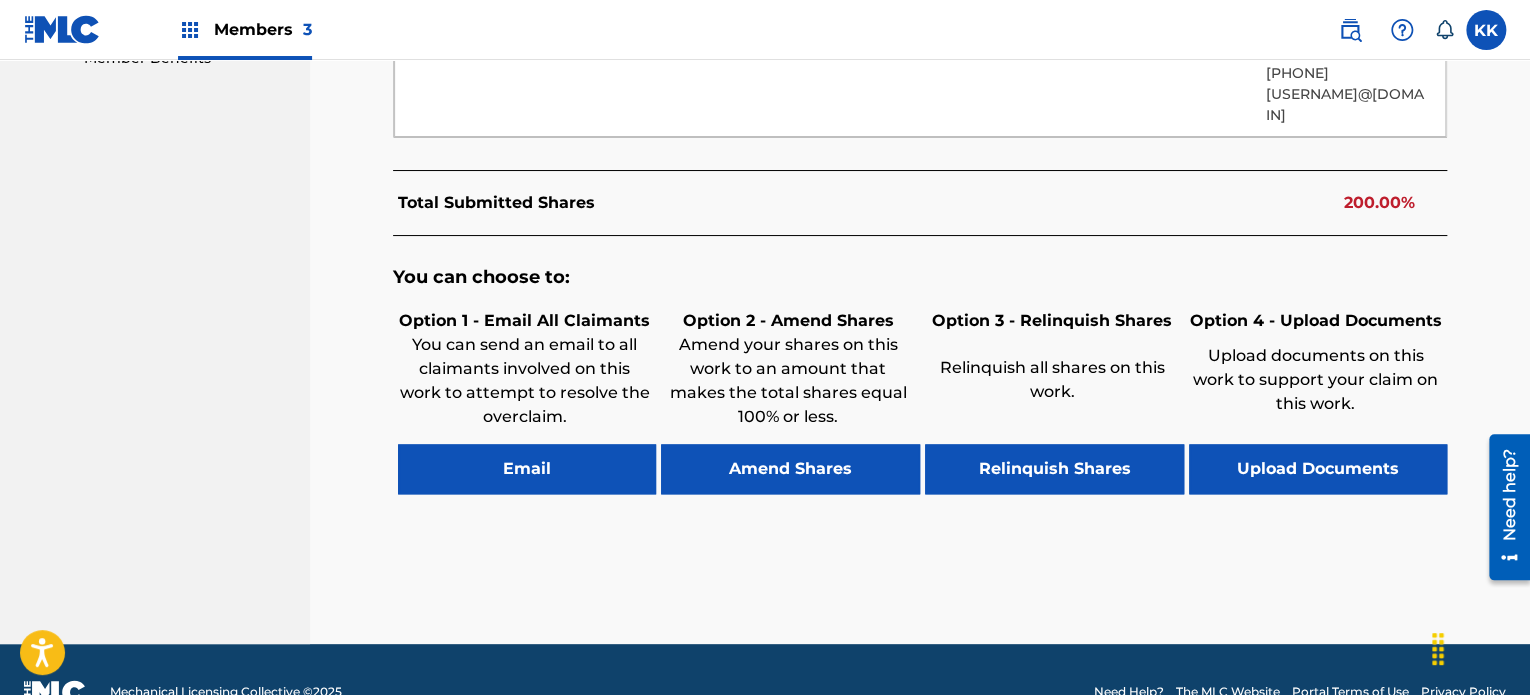 click on "Relinquish Shares" at bounding box center (1054, 469) 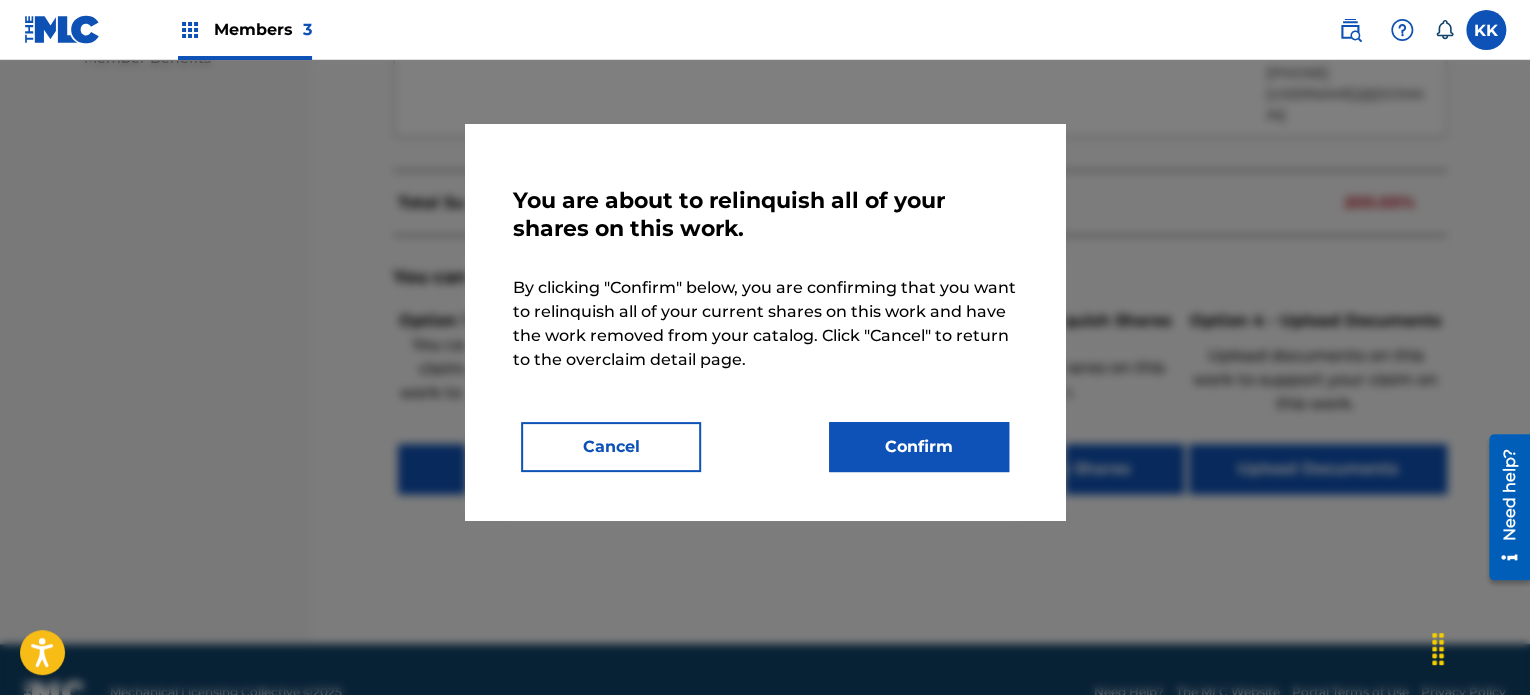 click on "Confirm" at bounding box center (919, 447) 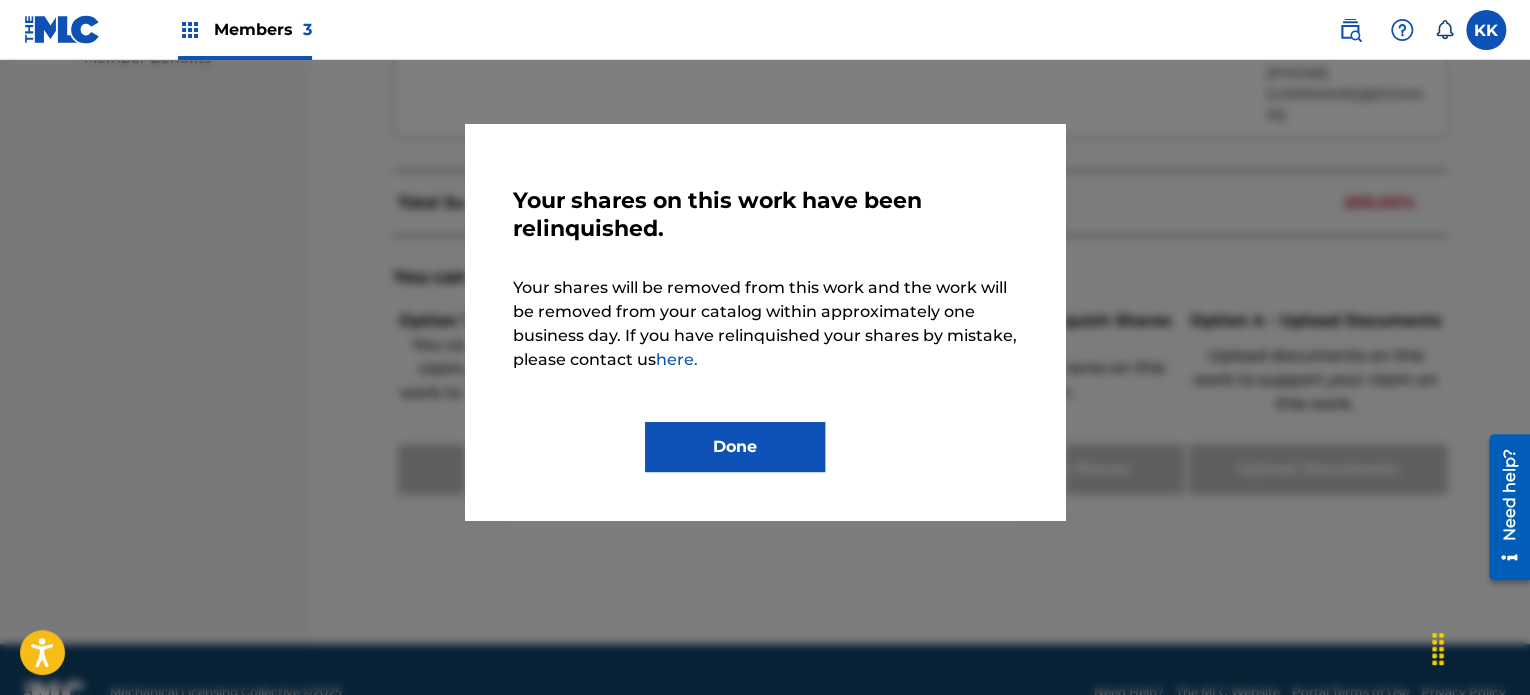 click on "Done" at bounding box center (735, 447) 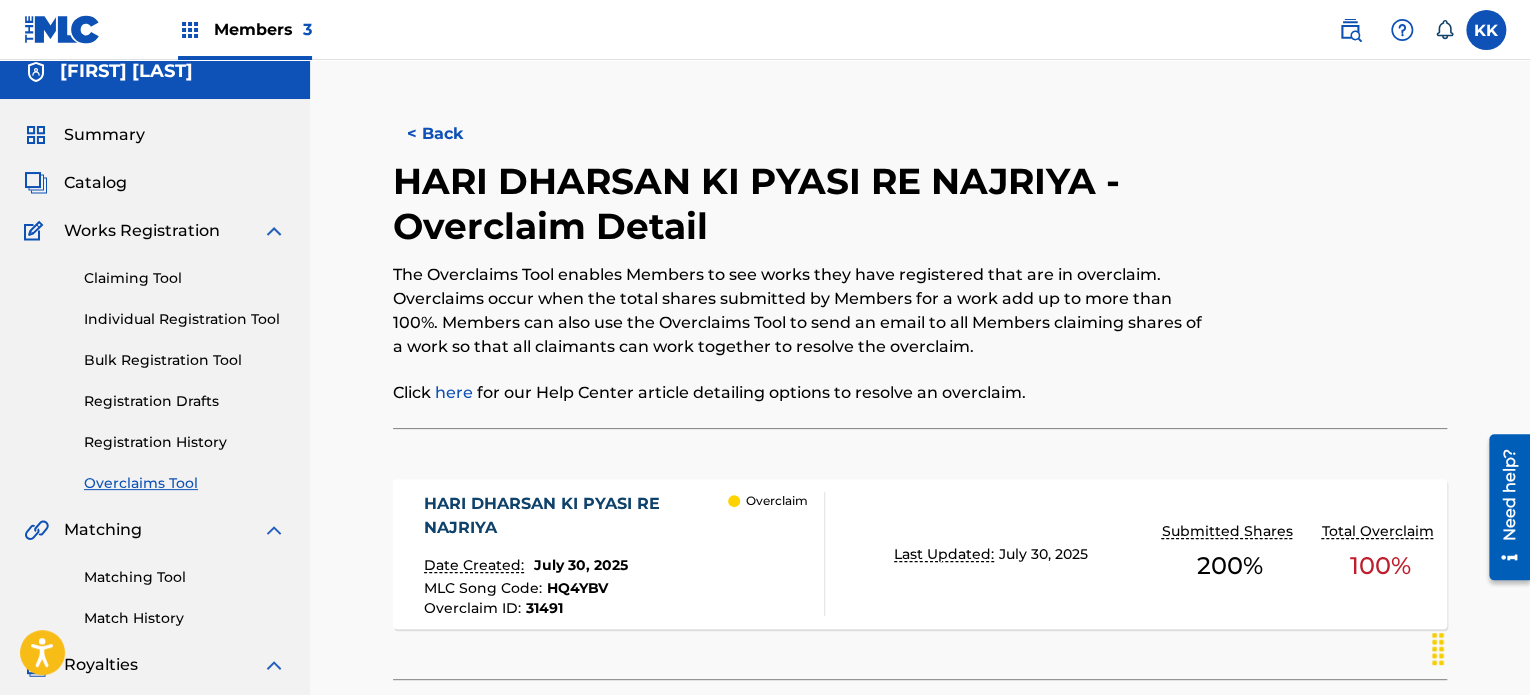 scroll, scrollTop: 0, scrollLeft: 0, axis: both 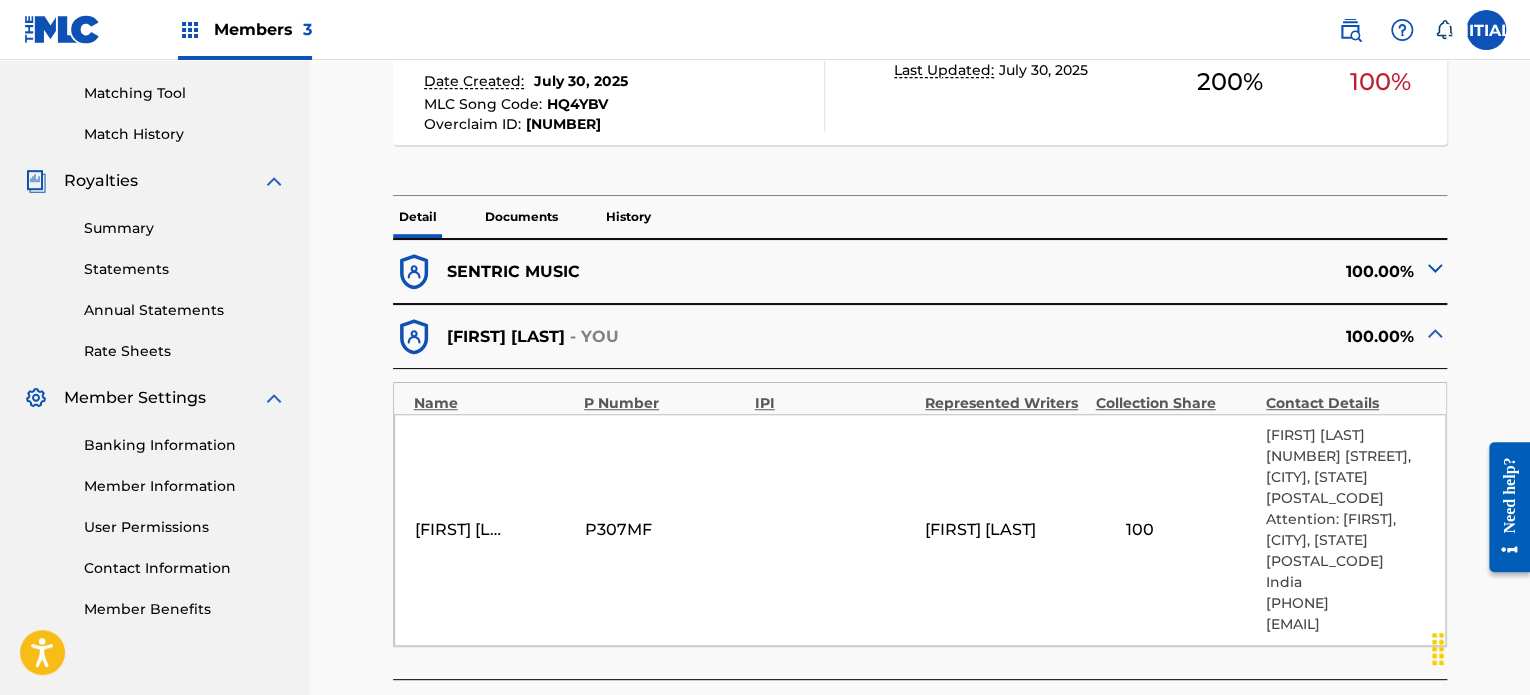 click on "SENTRIC MUSIC" at bounding box center [513, 272] 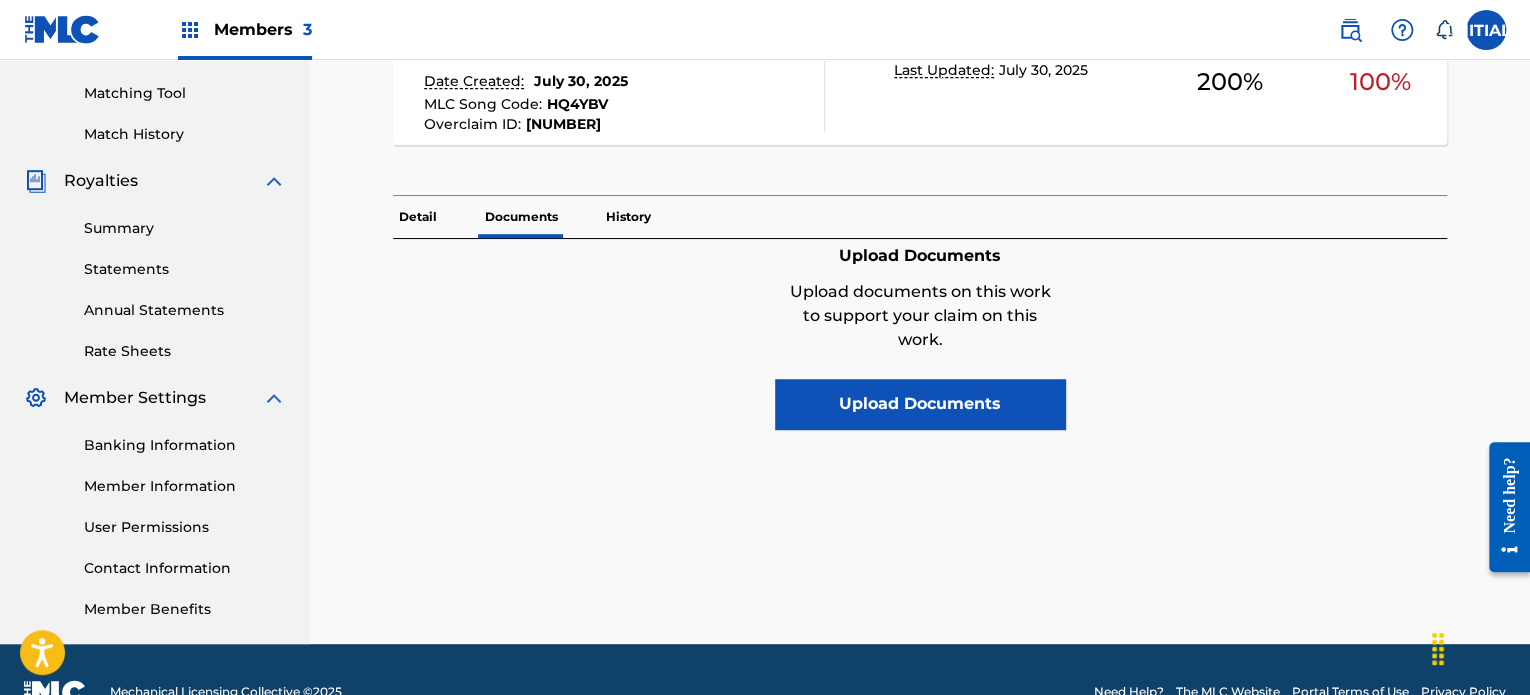 click on "History" at bounding box center [628, 217] 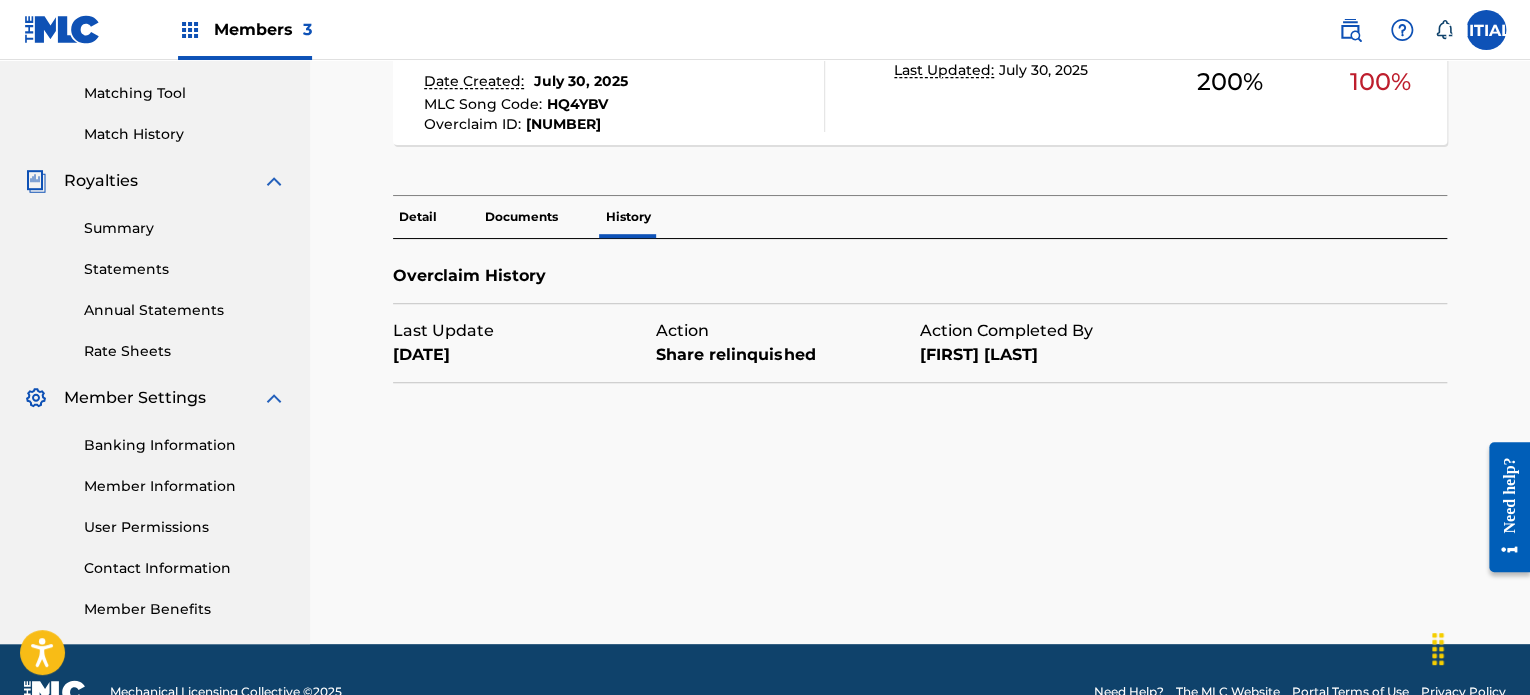 click on "Detail" at bounding box center [418, 217] 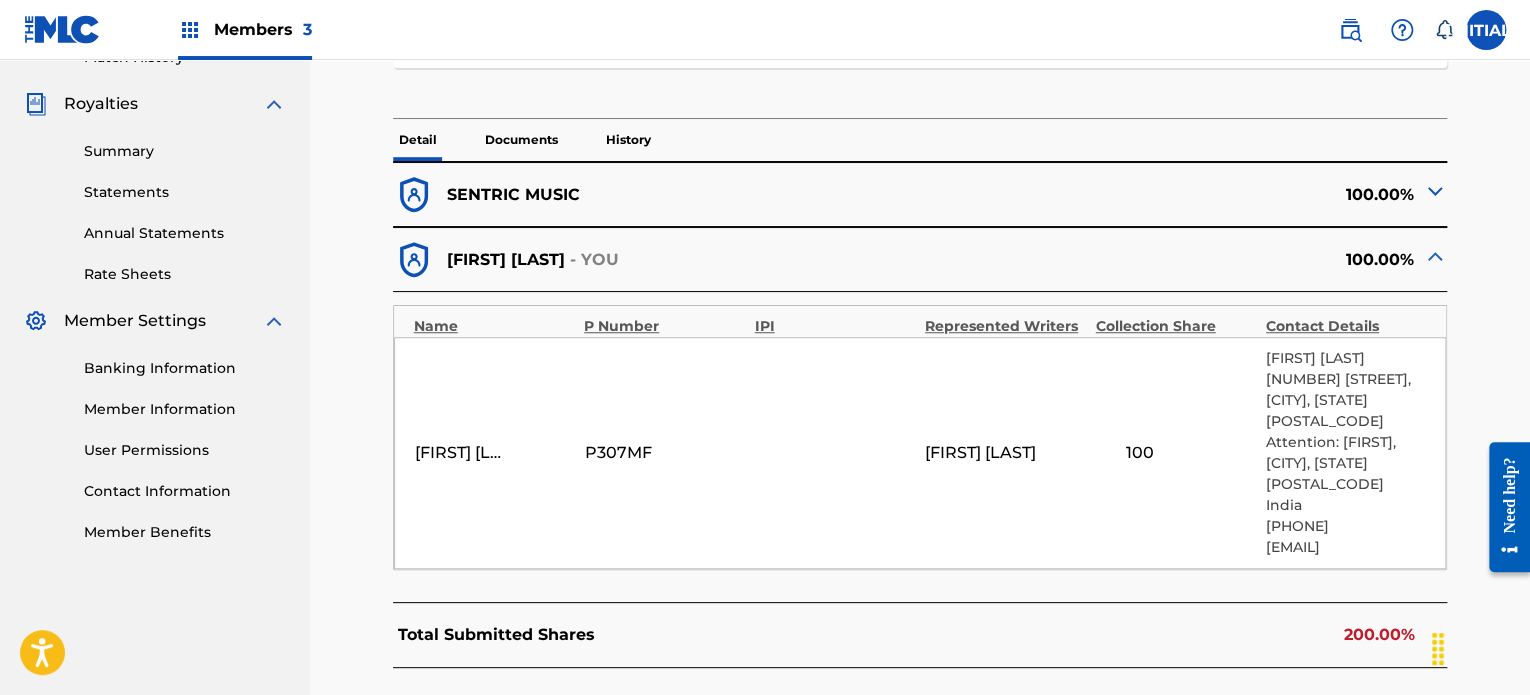scroll, scrollTop: 512, scrollLeft: 0, axis: vertical 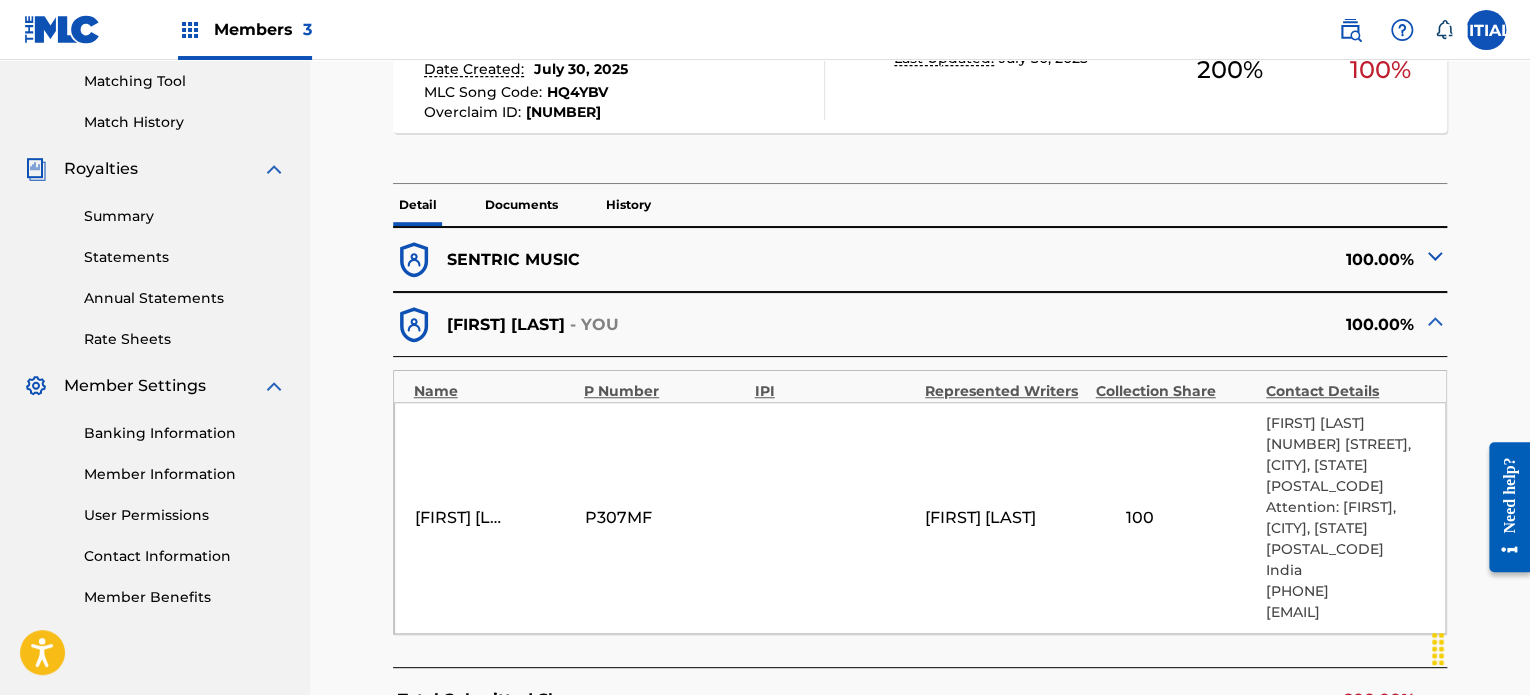 click at bounding box center [414, 260] 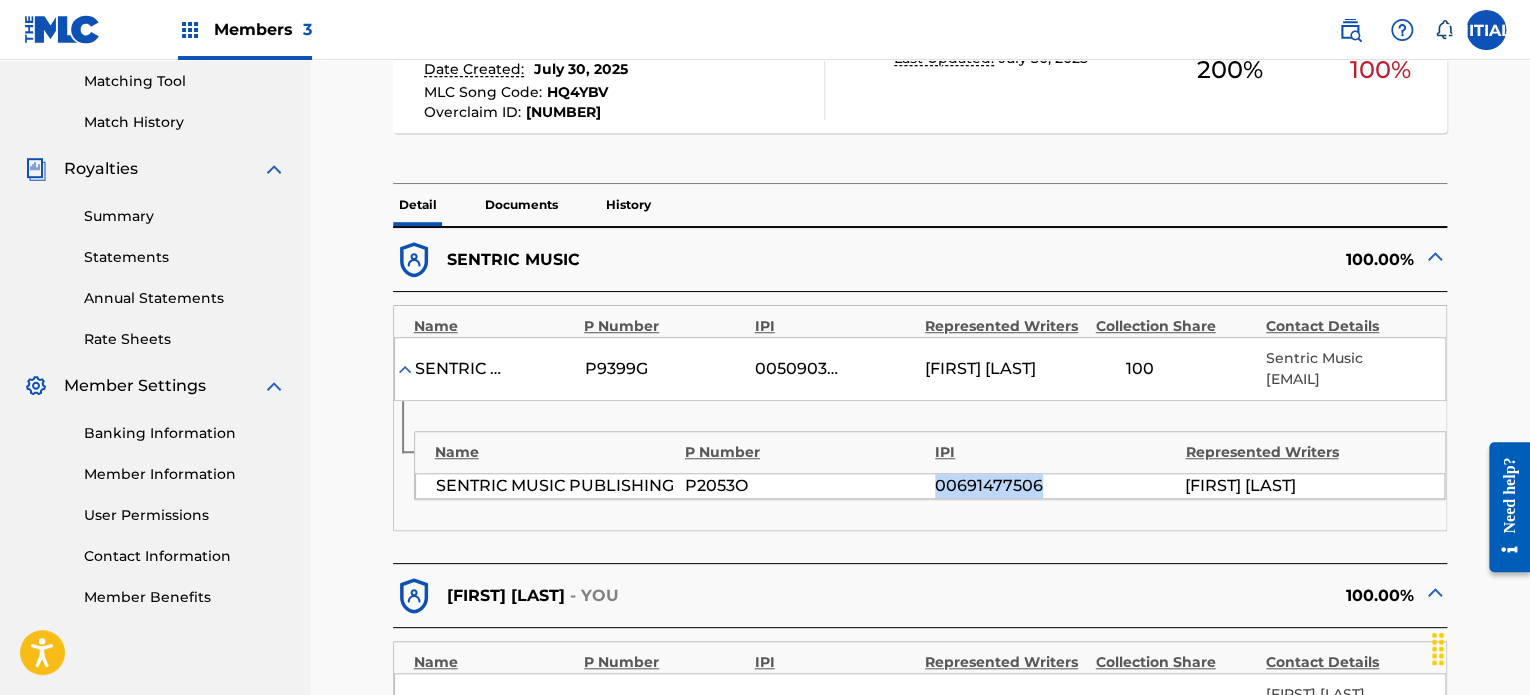 drag, startPoint x: 936, startPoint y: 498, endPoint x: 1048, endPoint y: 498, distance: 112 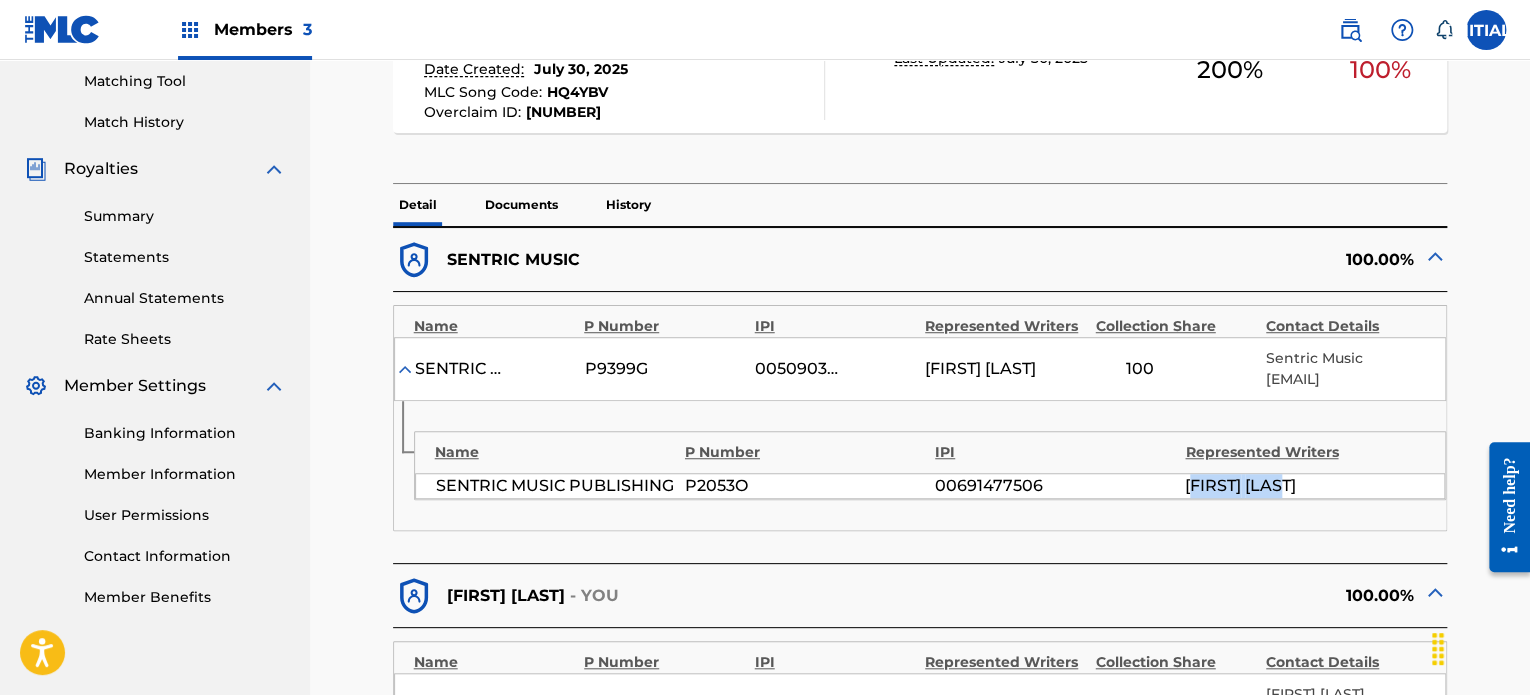 drag, startPoint x: 1190, startPoint y: 503, endPoint x: 1303, endPoint y: 502, distance: 113.004425 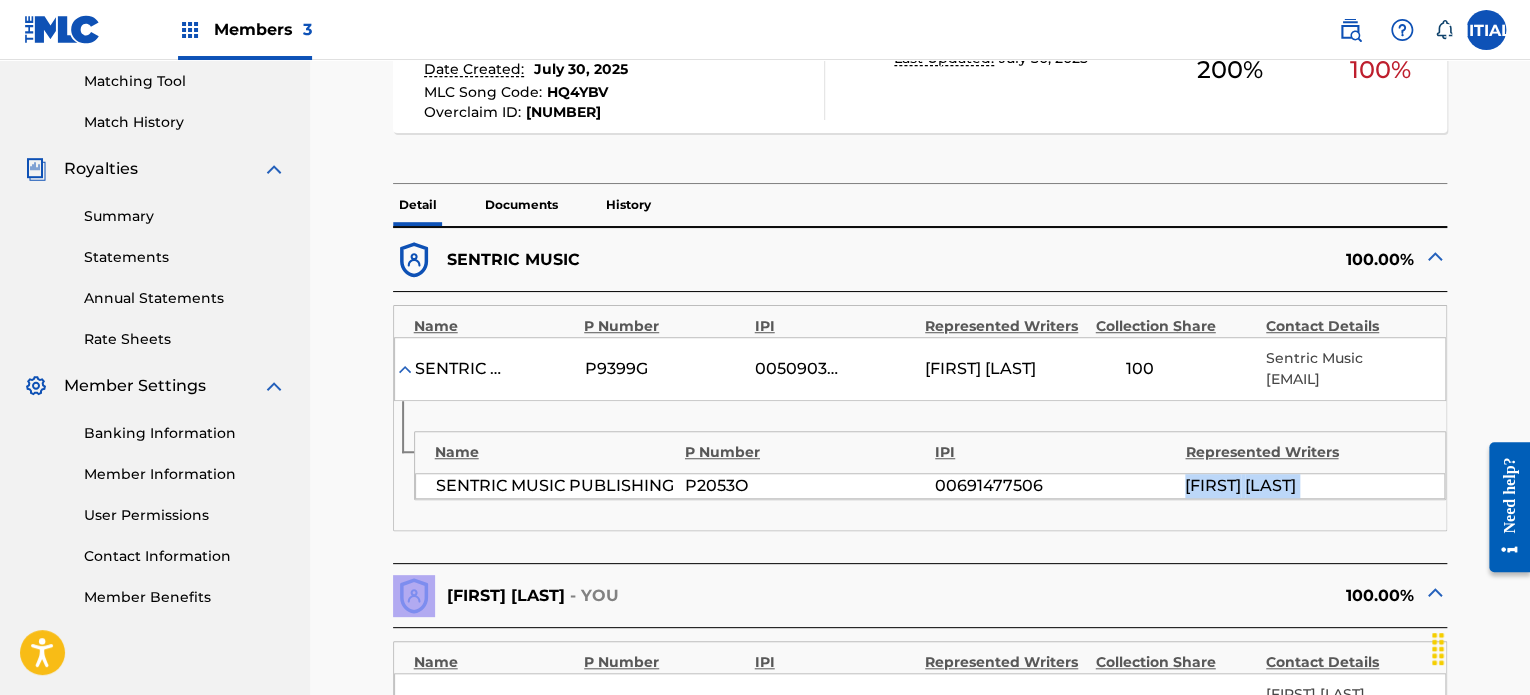 click on "[FIRST]   [LAST]" at bounding box center (1240, 486) 